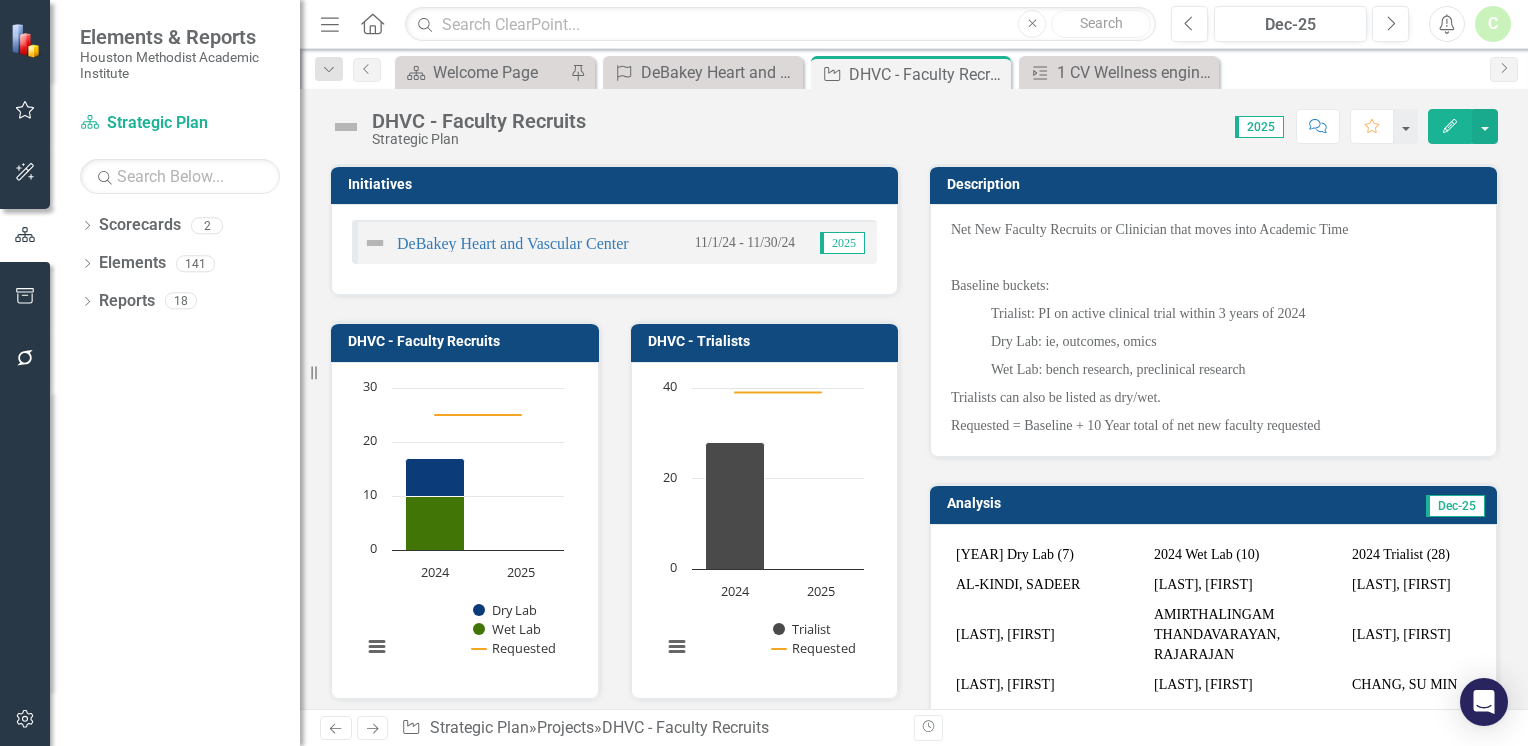 scroll, scrollTop: 0, scrollLeft: 0, axis: both 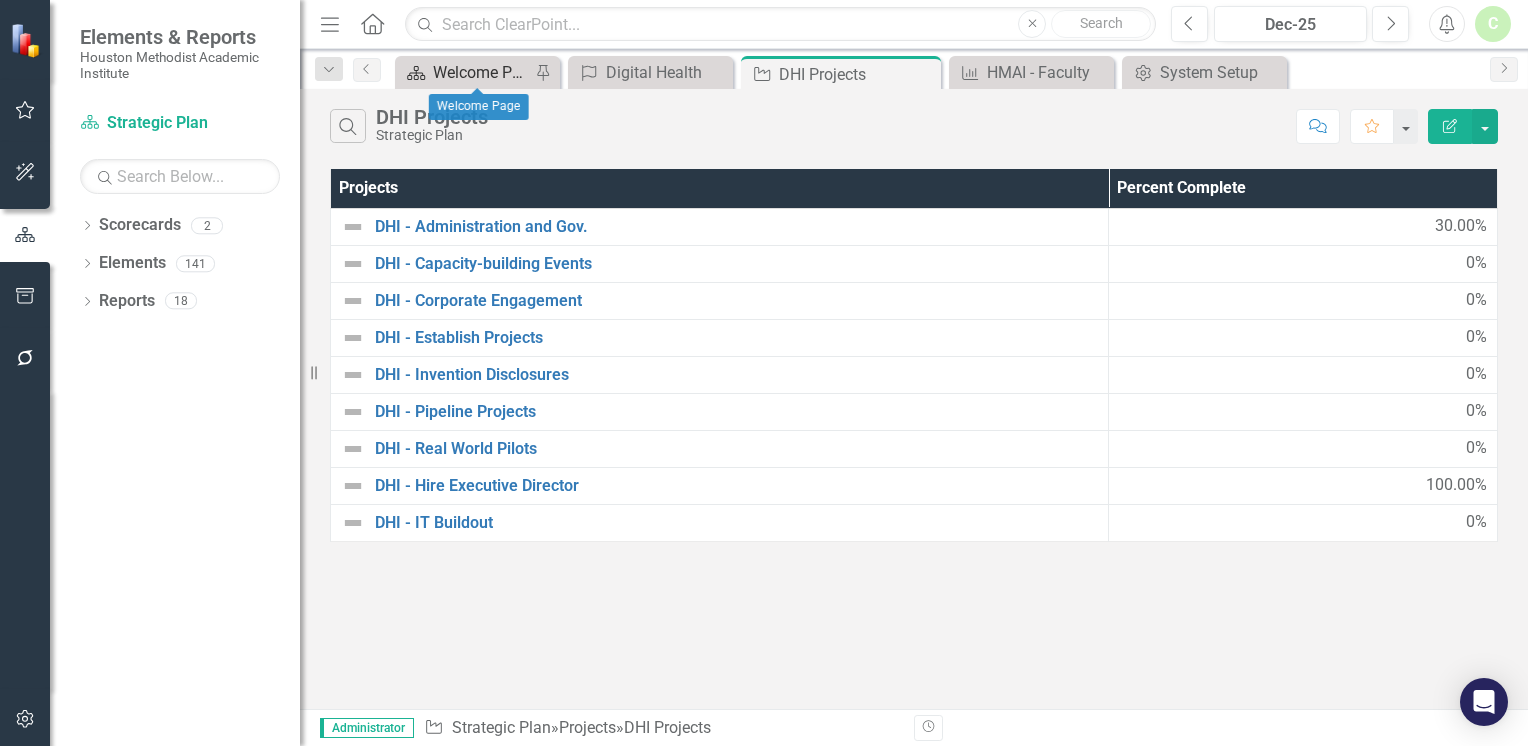 click on "Welcome Page" at bounding box center (481, 72) 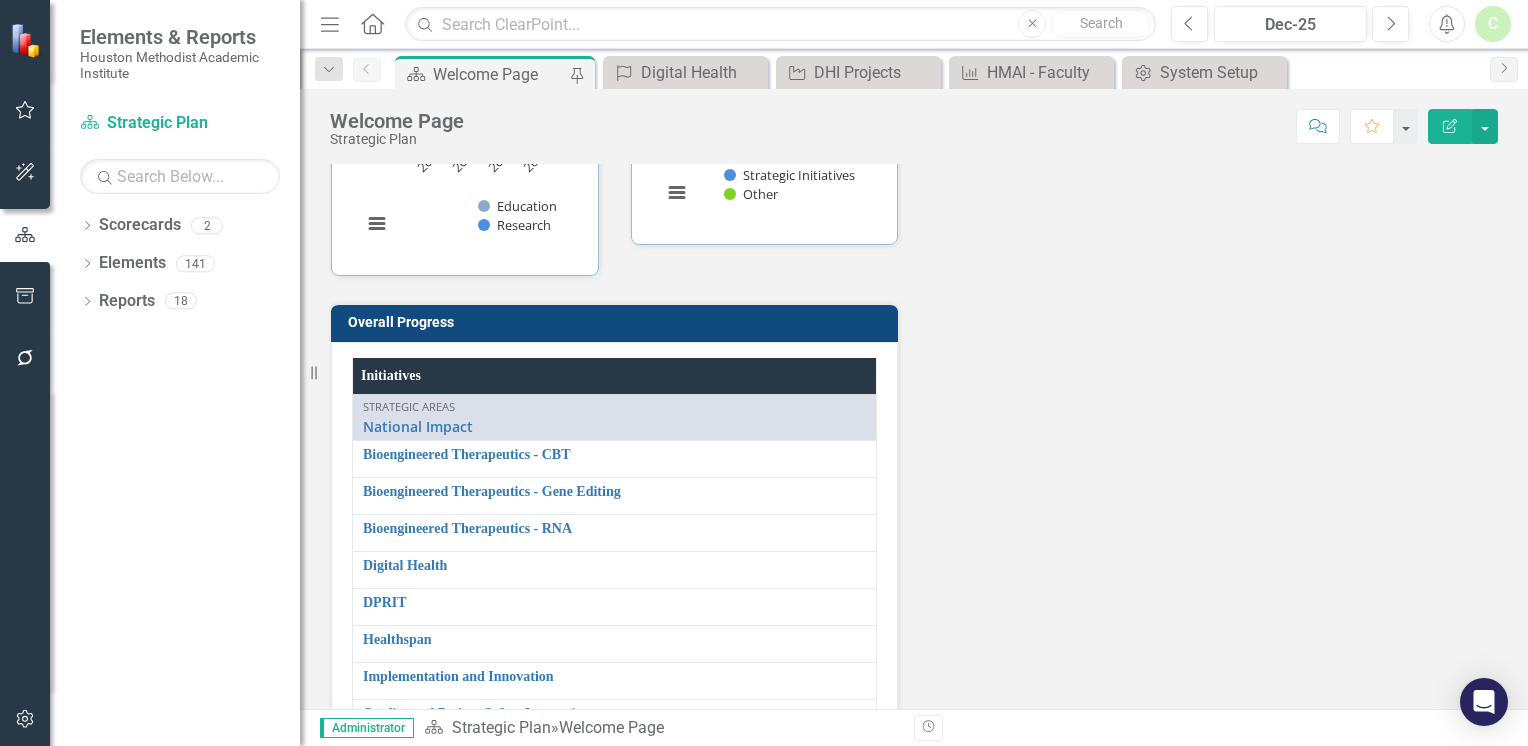 scroll, scrollTop: 3082, scrollLeft: 0, axis: vertical 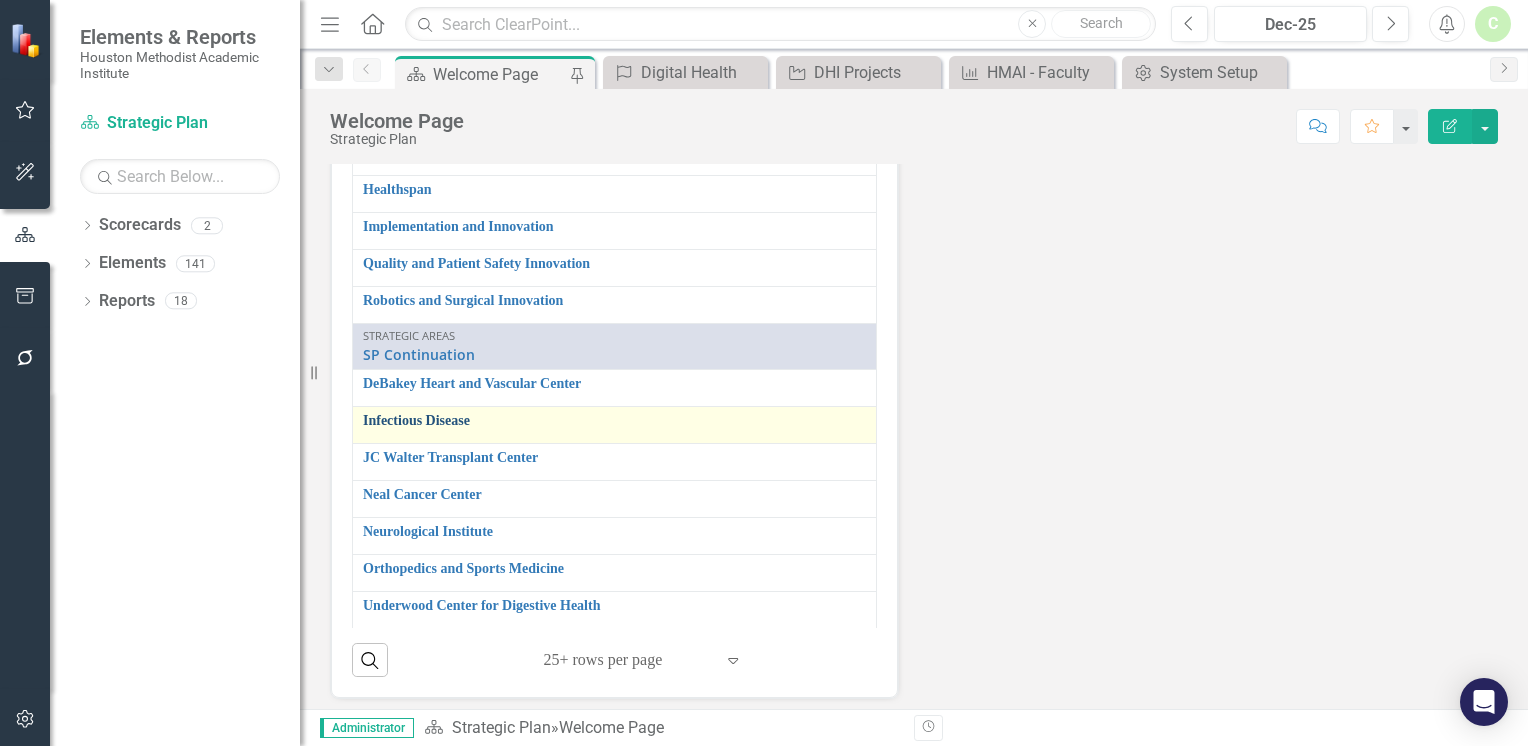 click on "Infectious Disease" at bounding box center [614, 420] 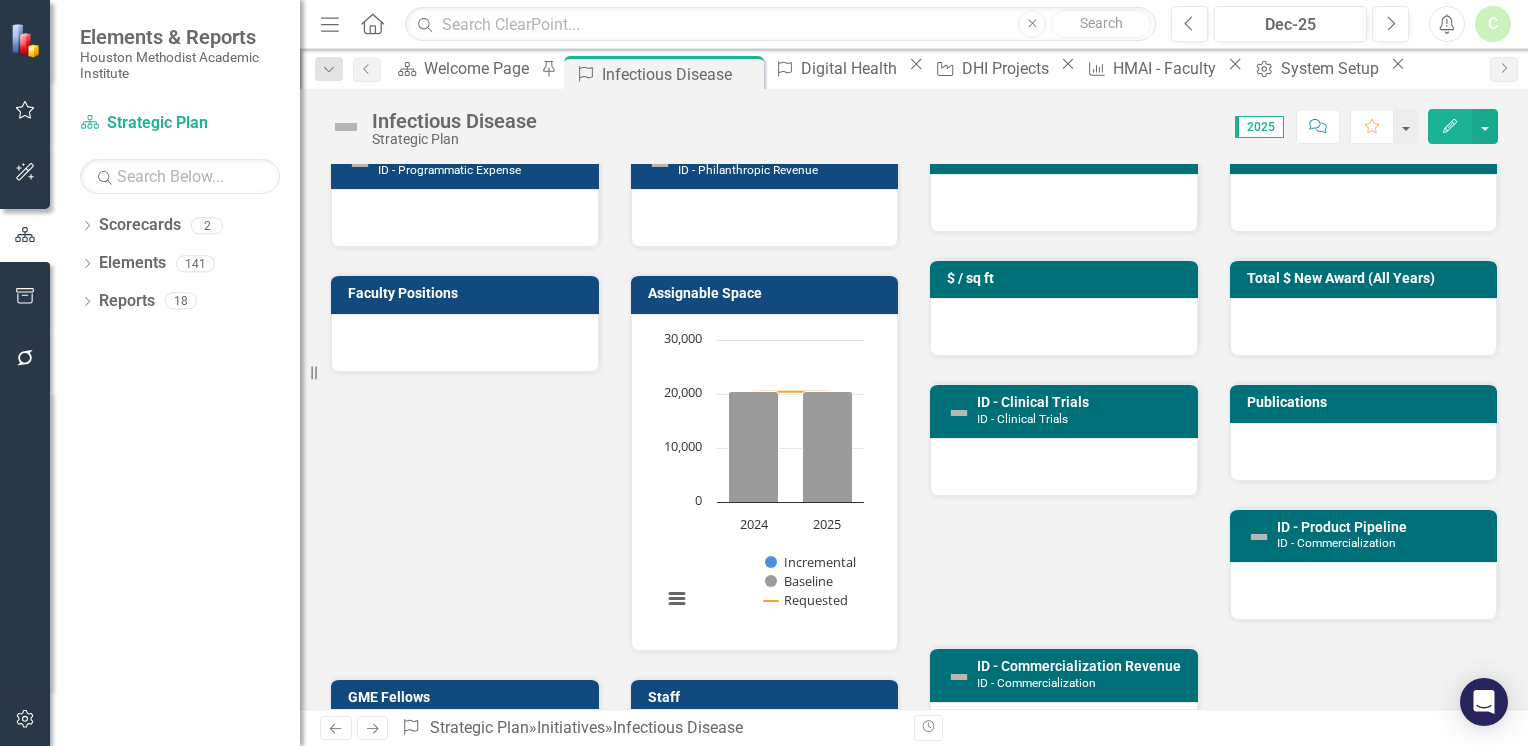 scroll, scrollTop: 800, scrollLeft: 0, axis: vertical 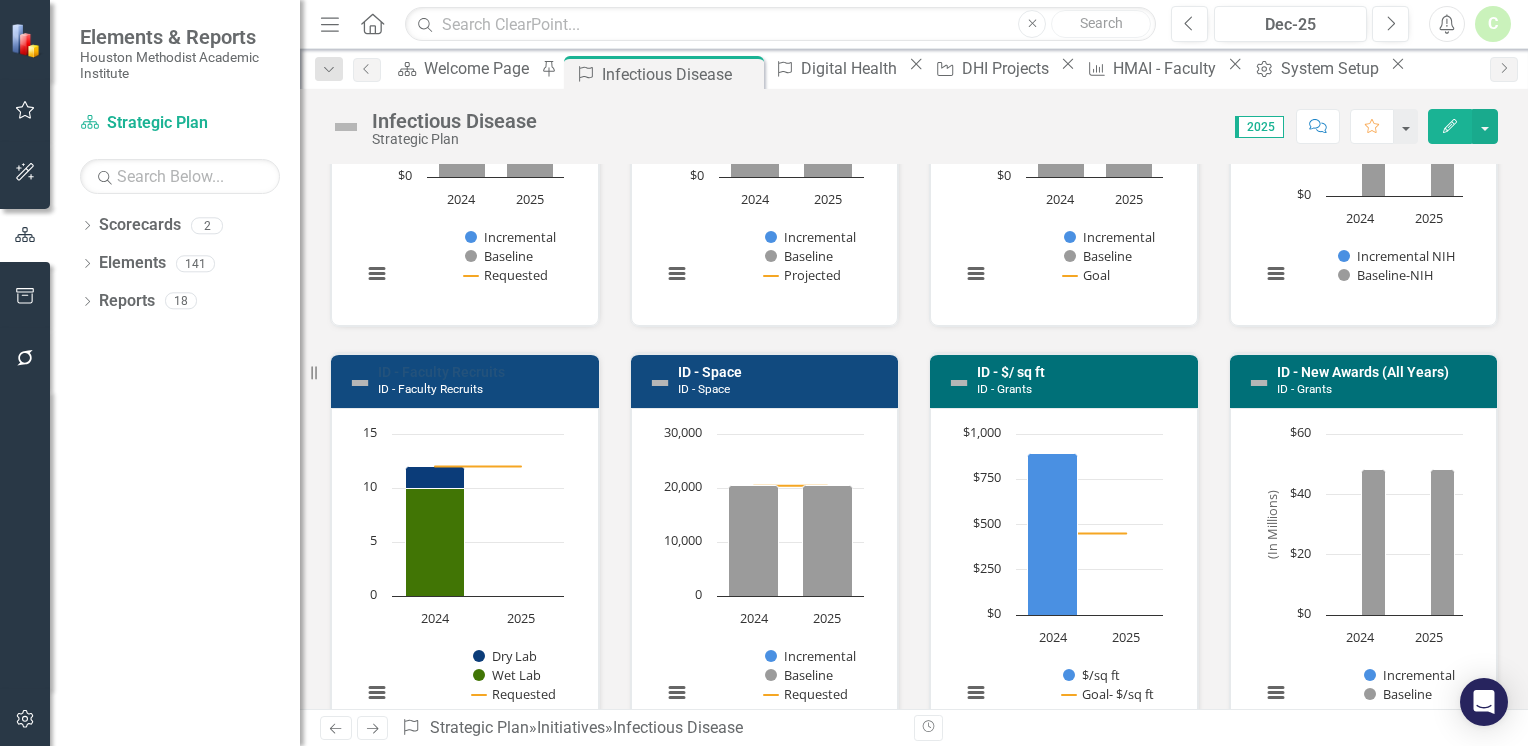 click on "ID - Faculty Recruits" at bounding box center [441, 372] 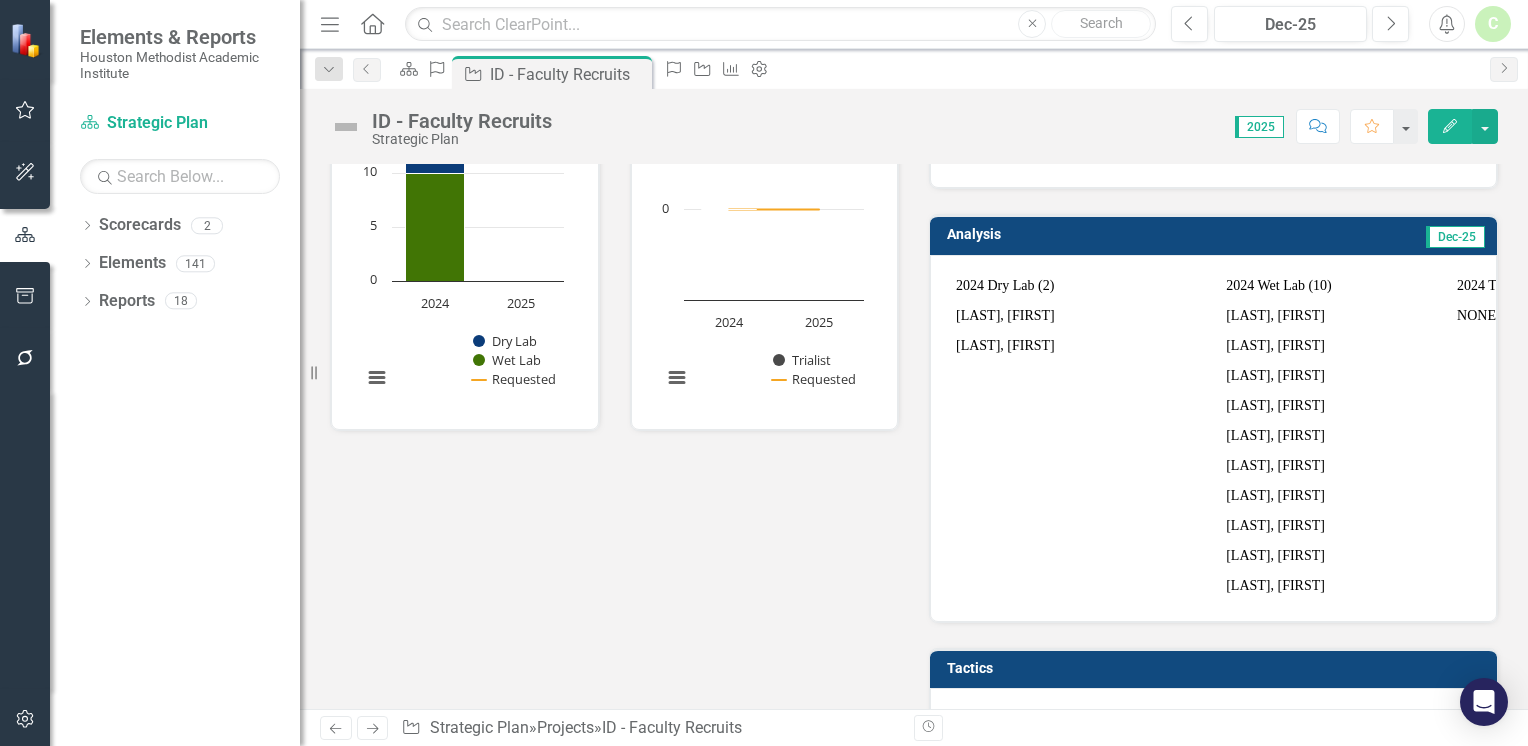 scroll, scrollTop: 300, scrollLeft: 0, axis: vertical 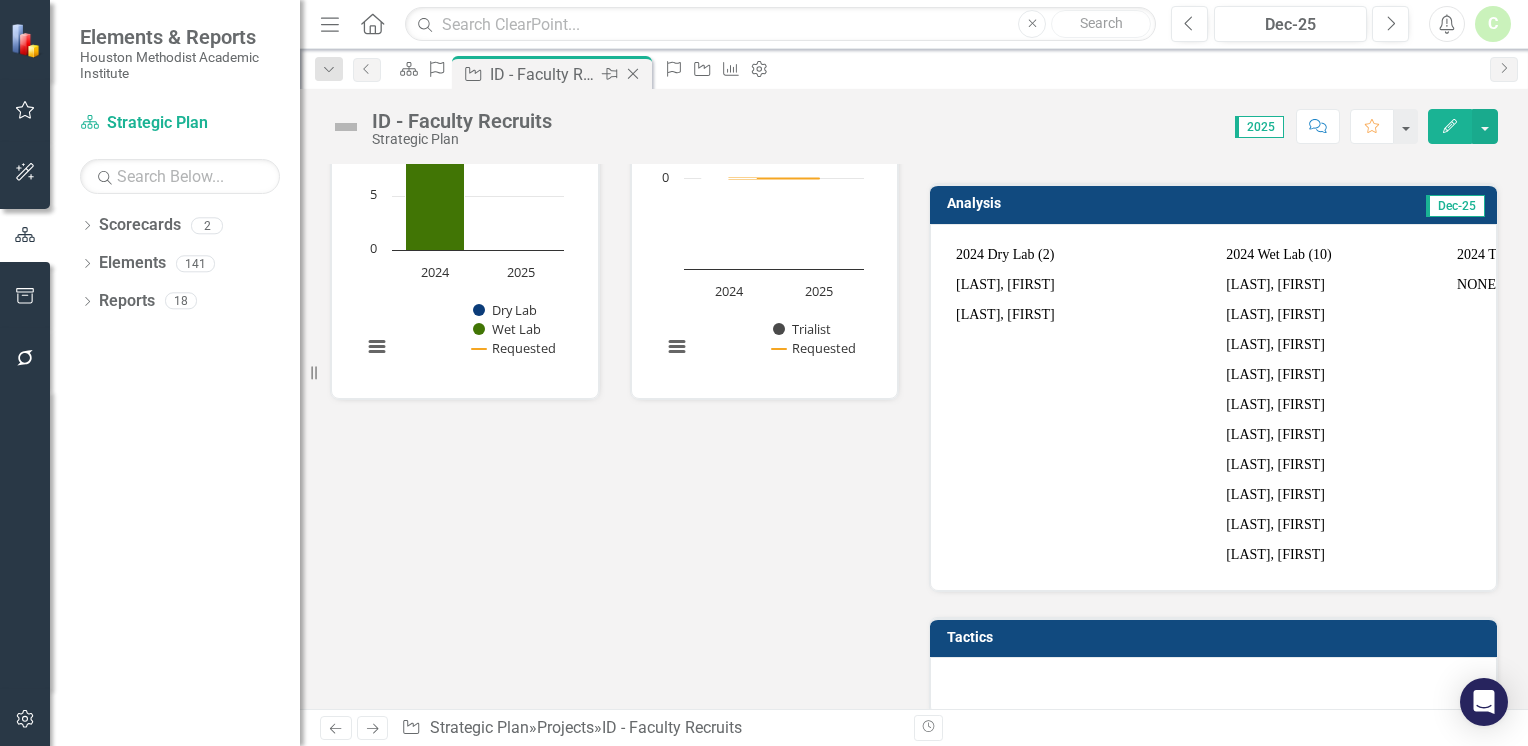 click on "Close" 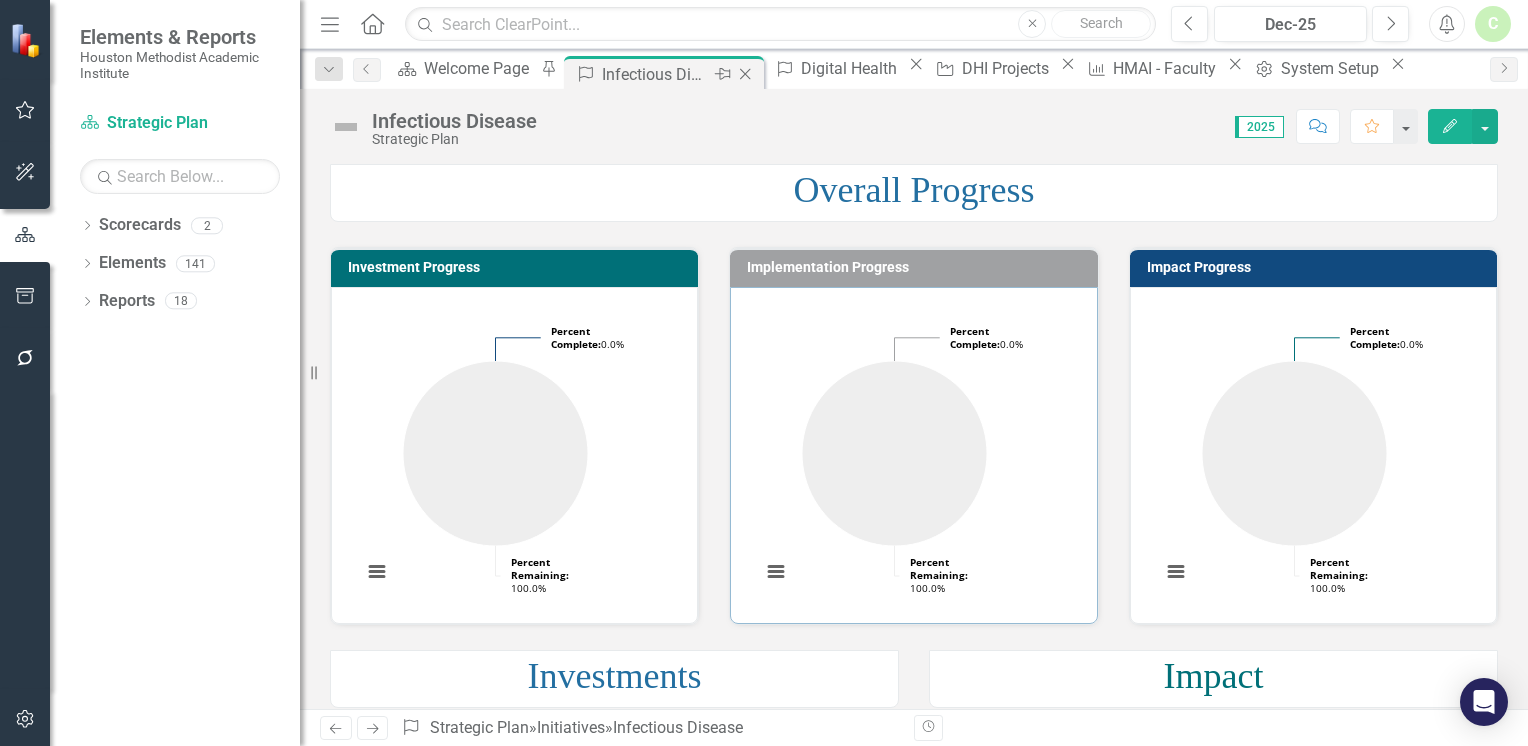 click on "Close" 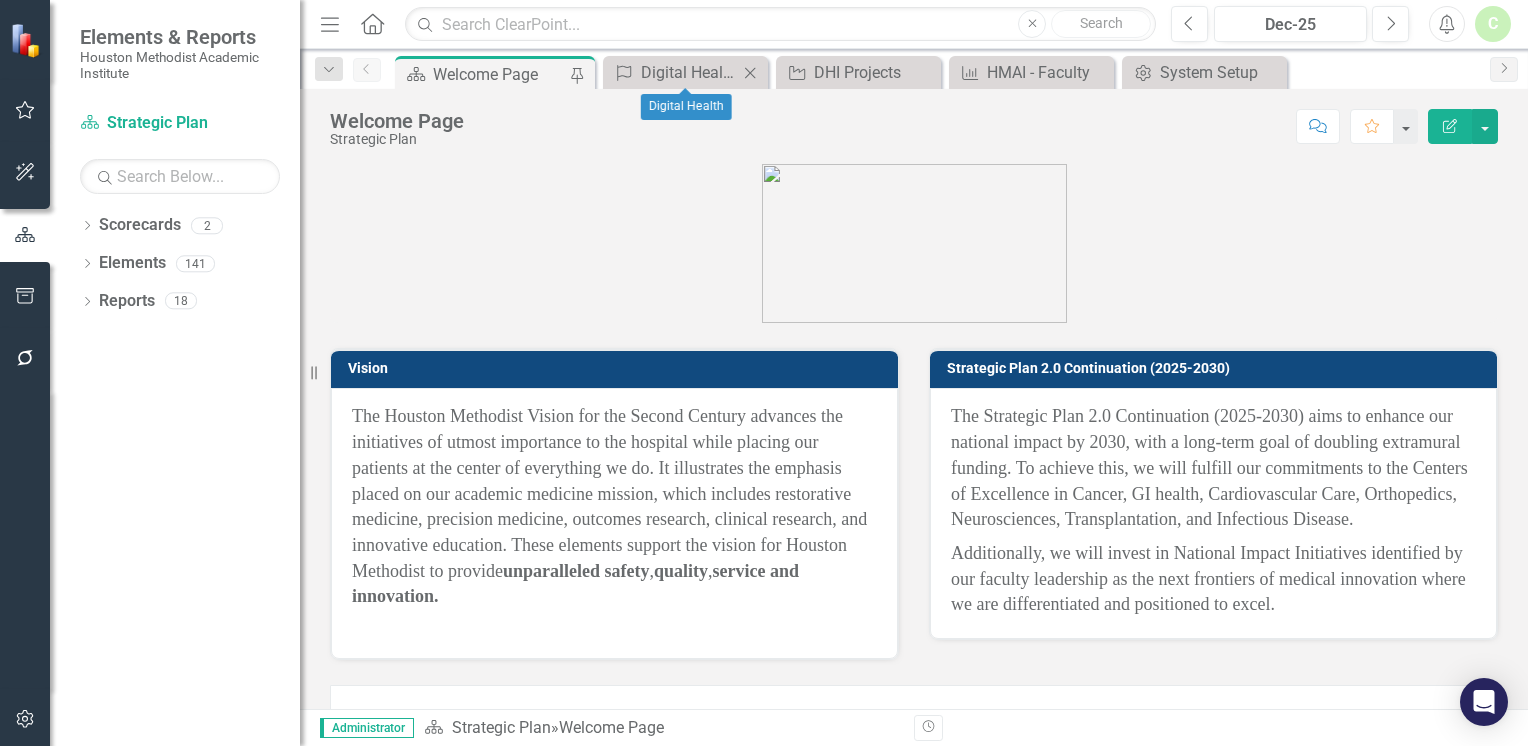 click on "Close" 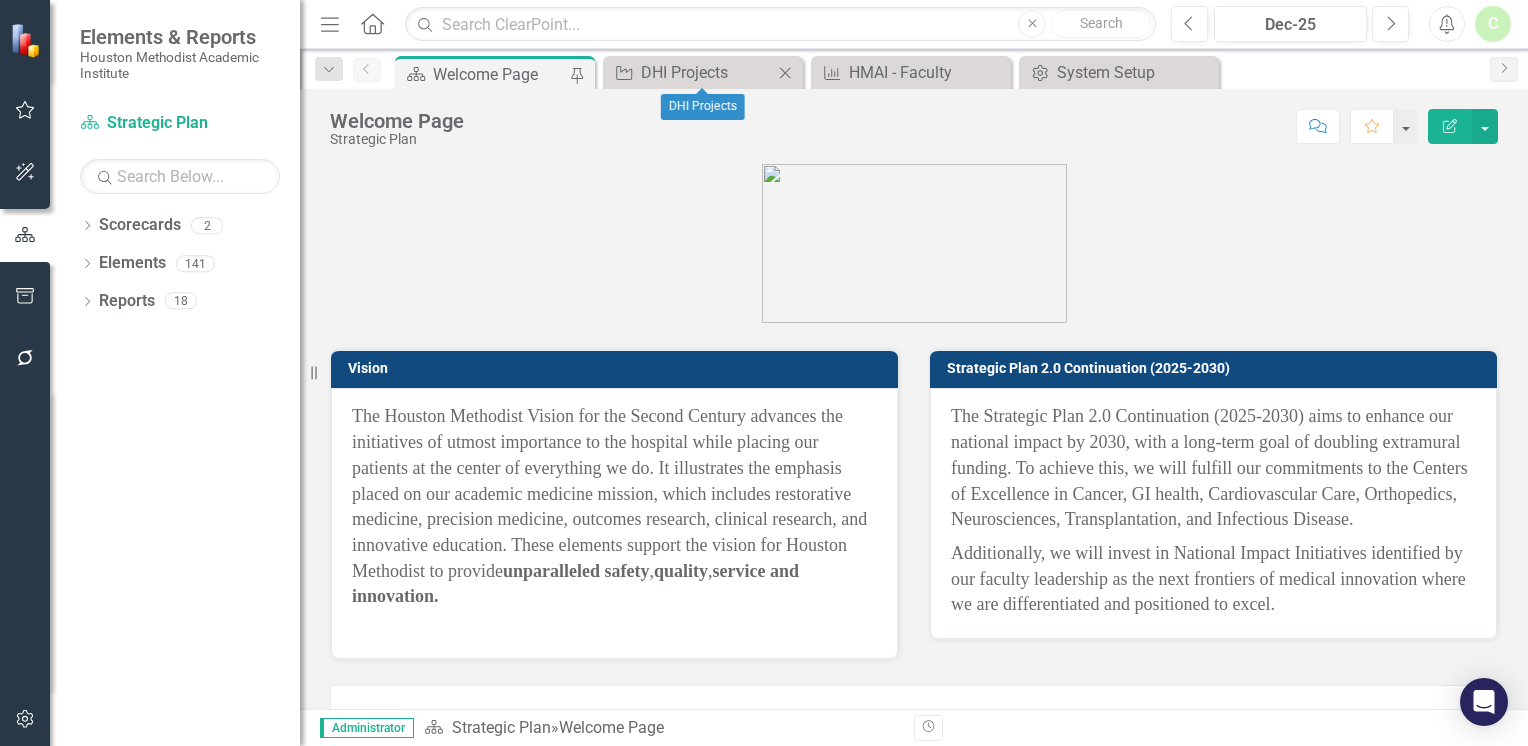 click on "Close" 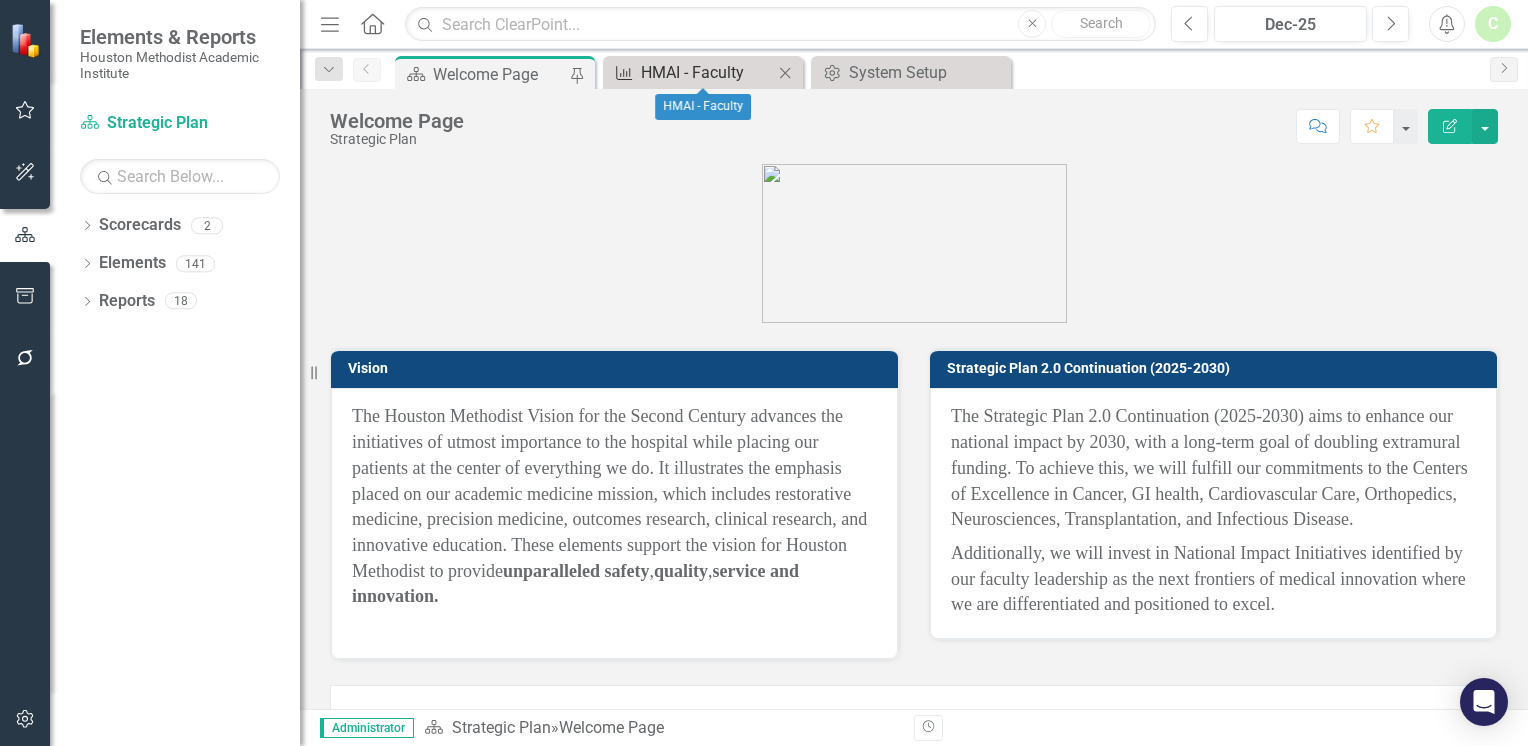 click on "HMAI - Faculty" at bounding box center [707, 72] 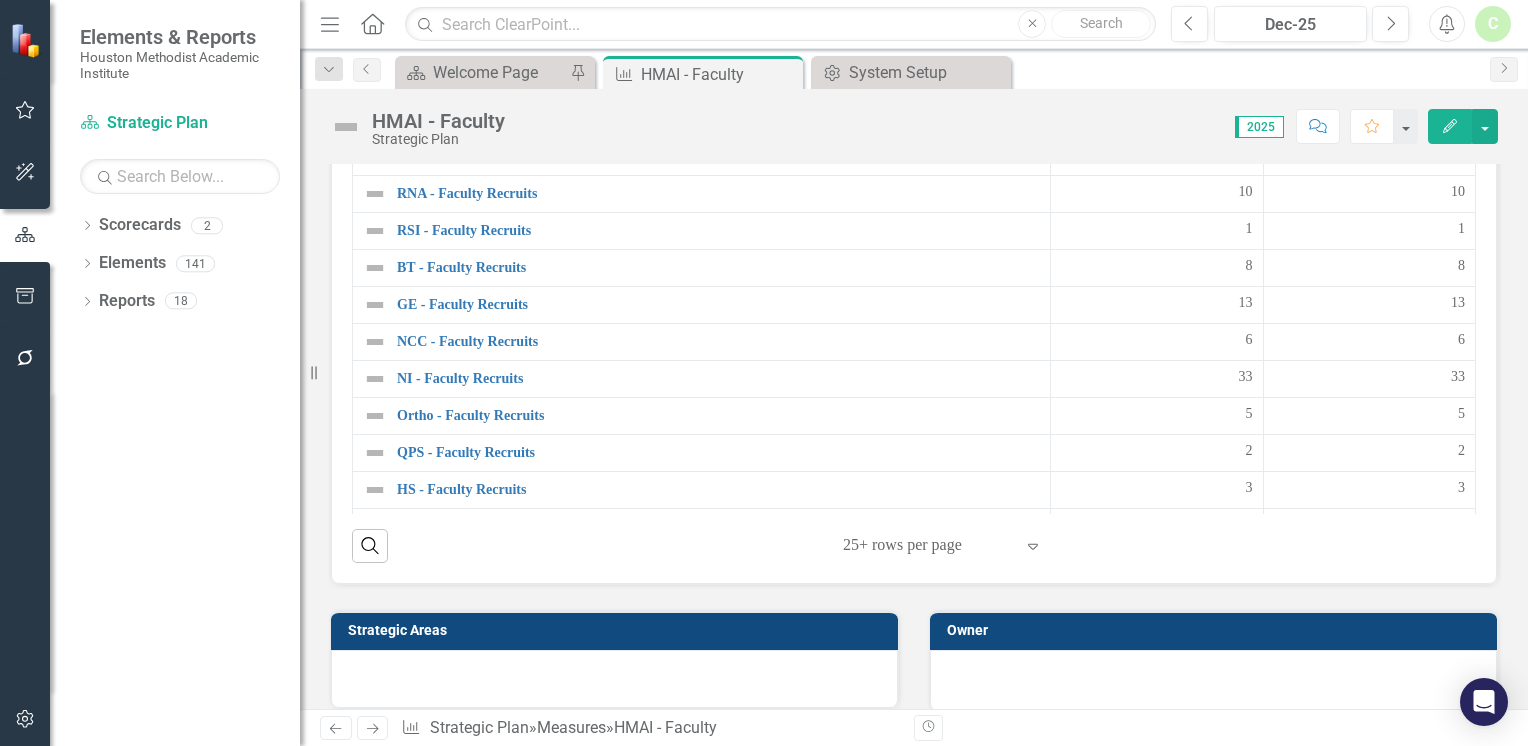 scroll, scrollTop: 1100, scrollLeft: 0, axis: vertical 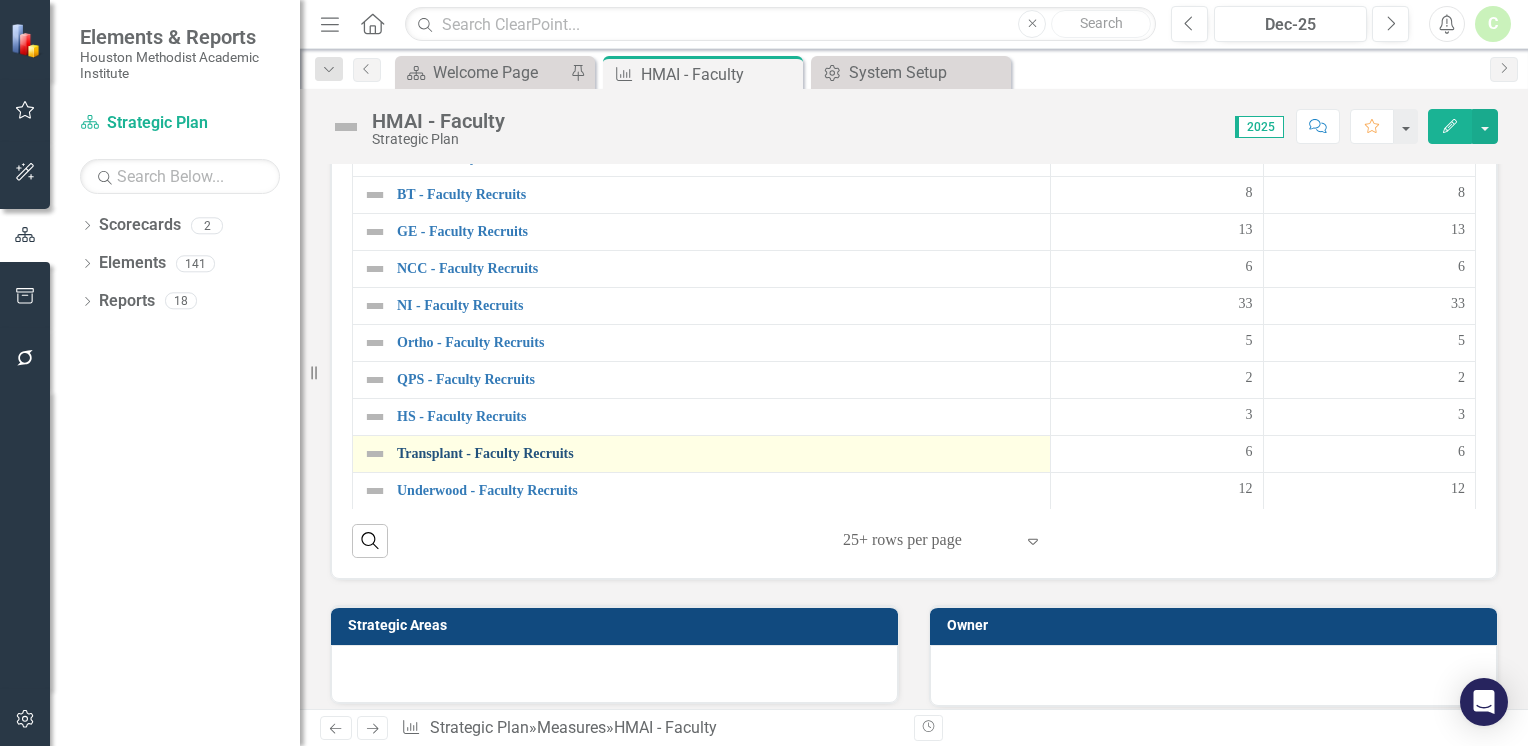 click on "Transplant - Faculty Recruits" at bounding box center [718, 453] 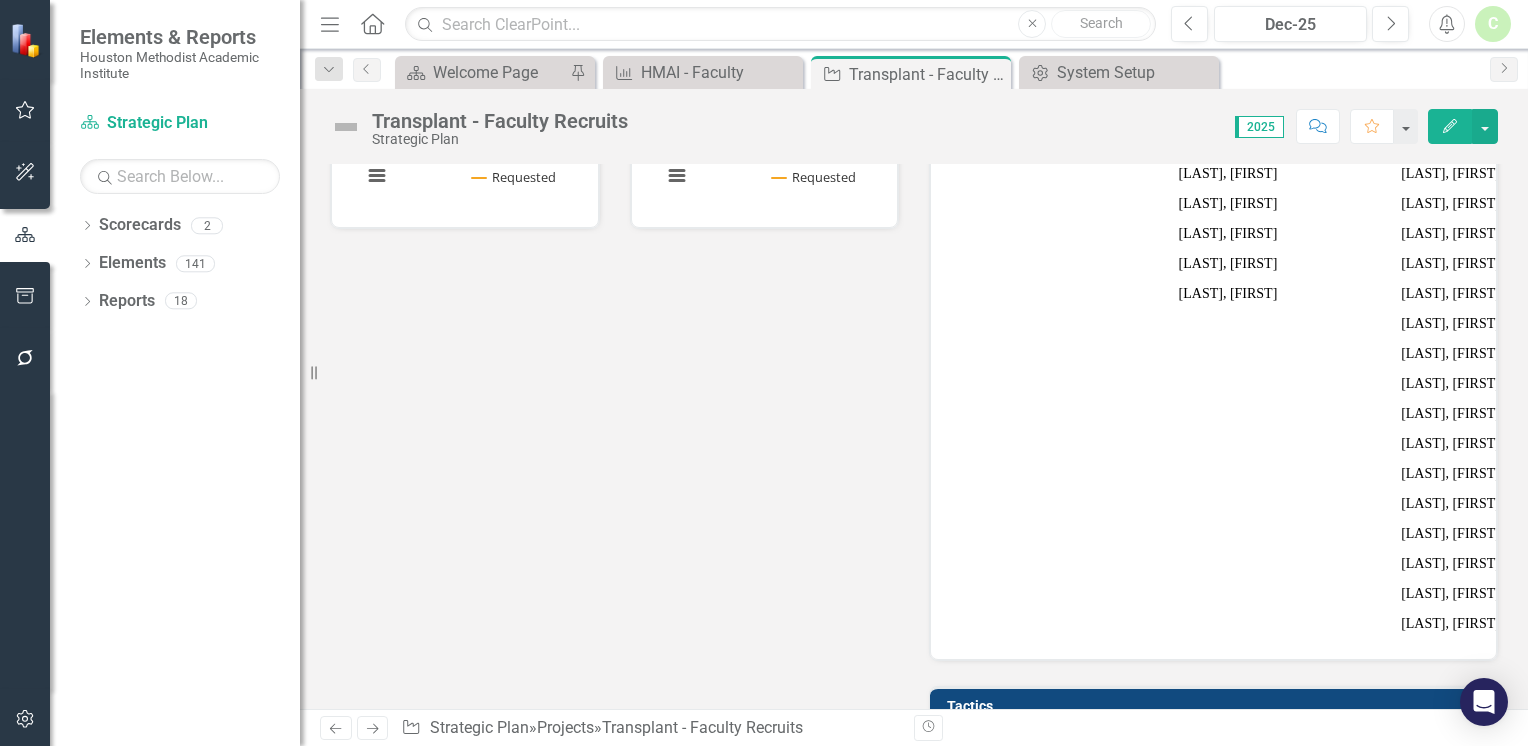 scroll, scrollTop: 500, scrollLeft: 0, axis: vertical 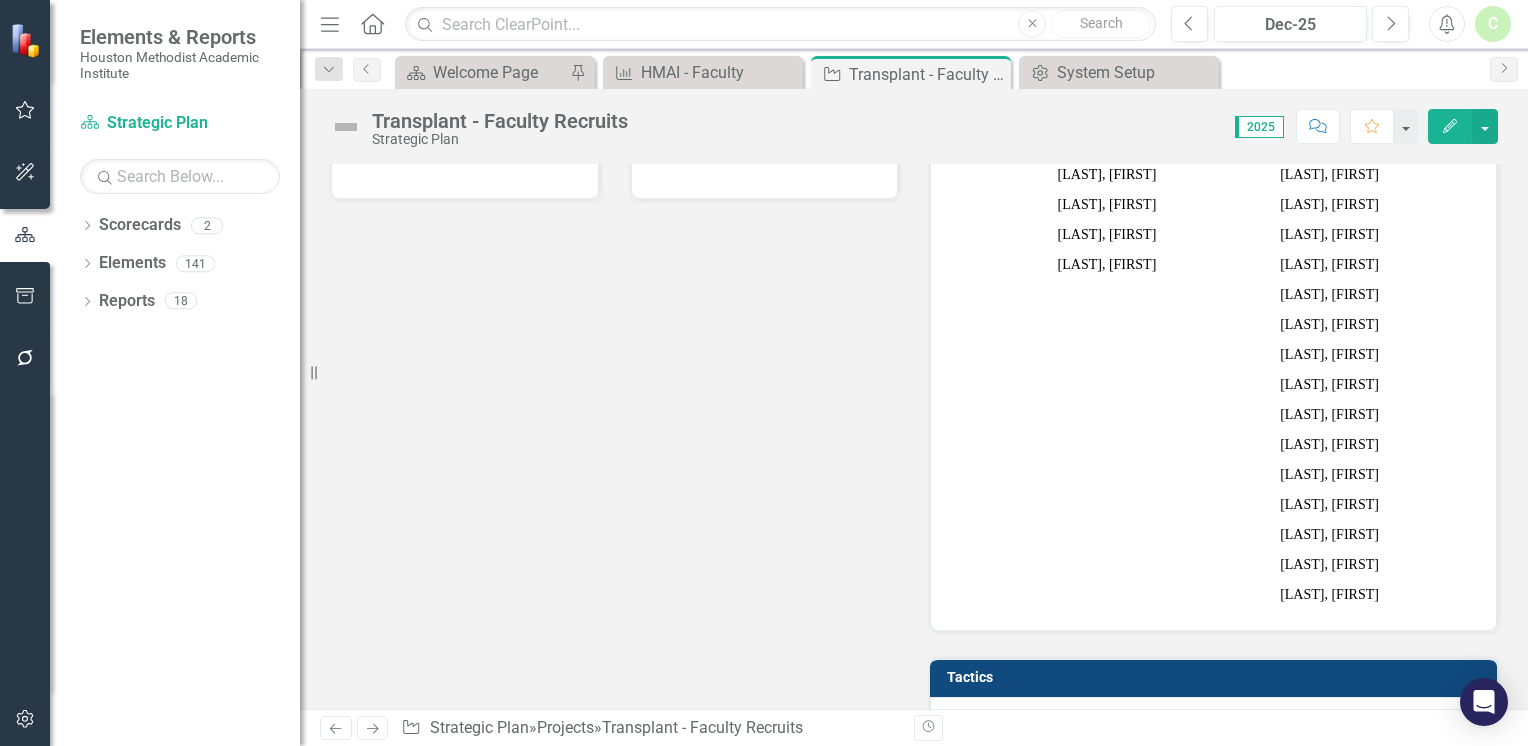 click on "Tactics Dry Lab Faculty #1 12/31/24 - 1/31/25 2025 Dry Lab Faculty #2- Biobanking/HDS director 12/31/24 - 1/31/25 2025 Jr faculty #1- Heart failure 12/31/24 - 1/31/25 2025 Jr faculty #2- transplant immunology 12/31/24 - 1/31/25 2025 Sr. Faculty #1 - Heart failure 12/31/24 - 1/31/25 2025 Sr. Faculty #2 - Transplant Oncology 12/31/24 - 1/31/25 2025" at bounding box center [1213, 845] 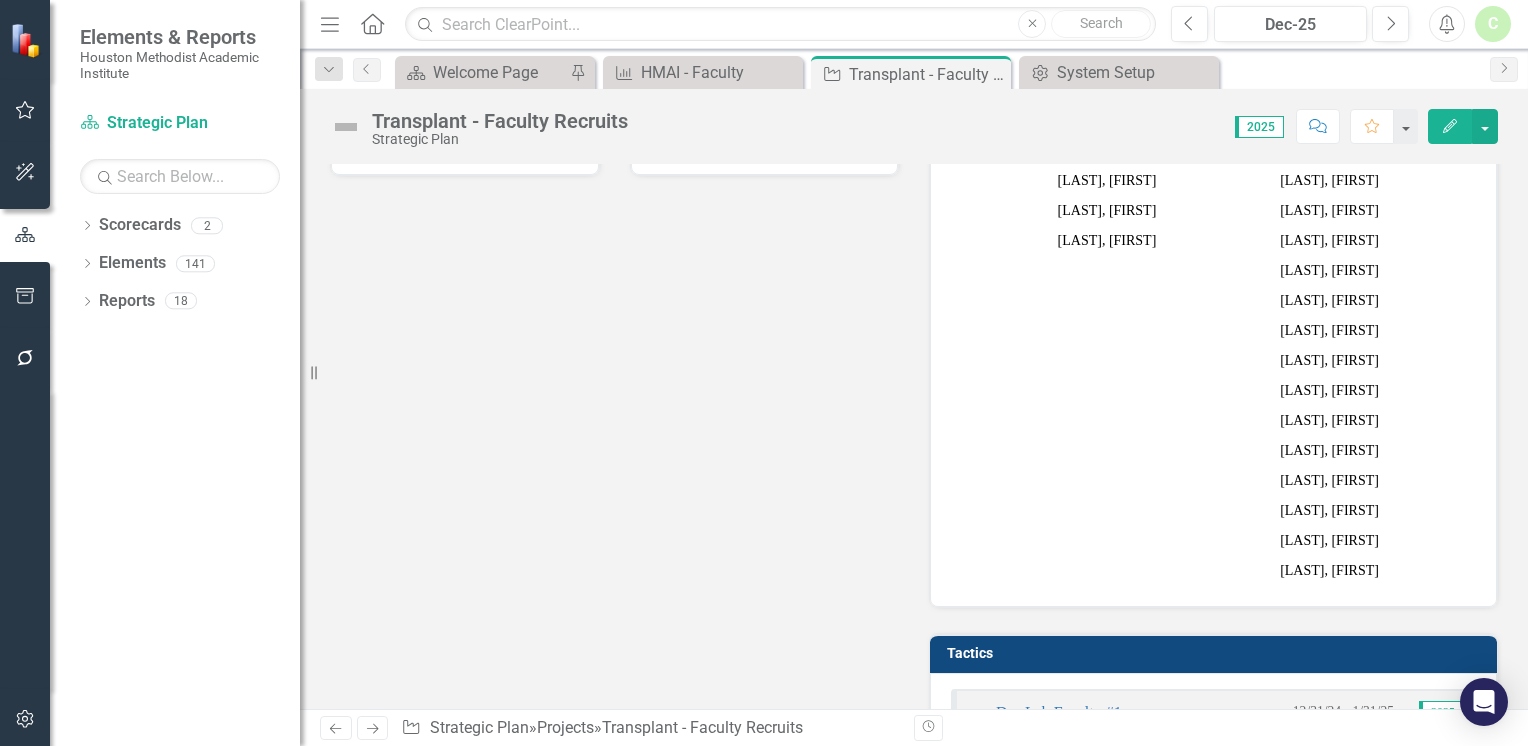 scroll, scrollTop: 600, scrollLeft: 0, axis: vertical 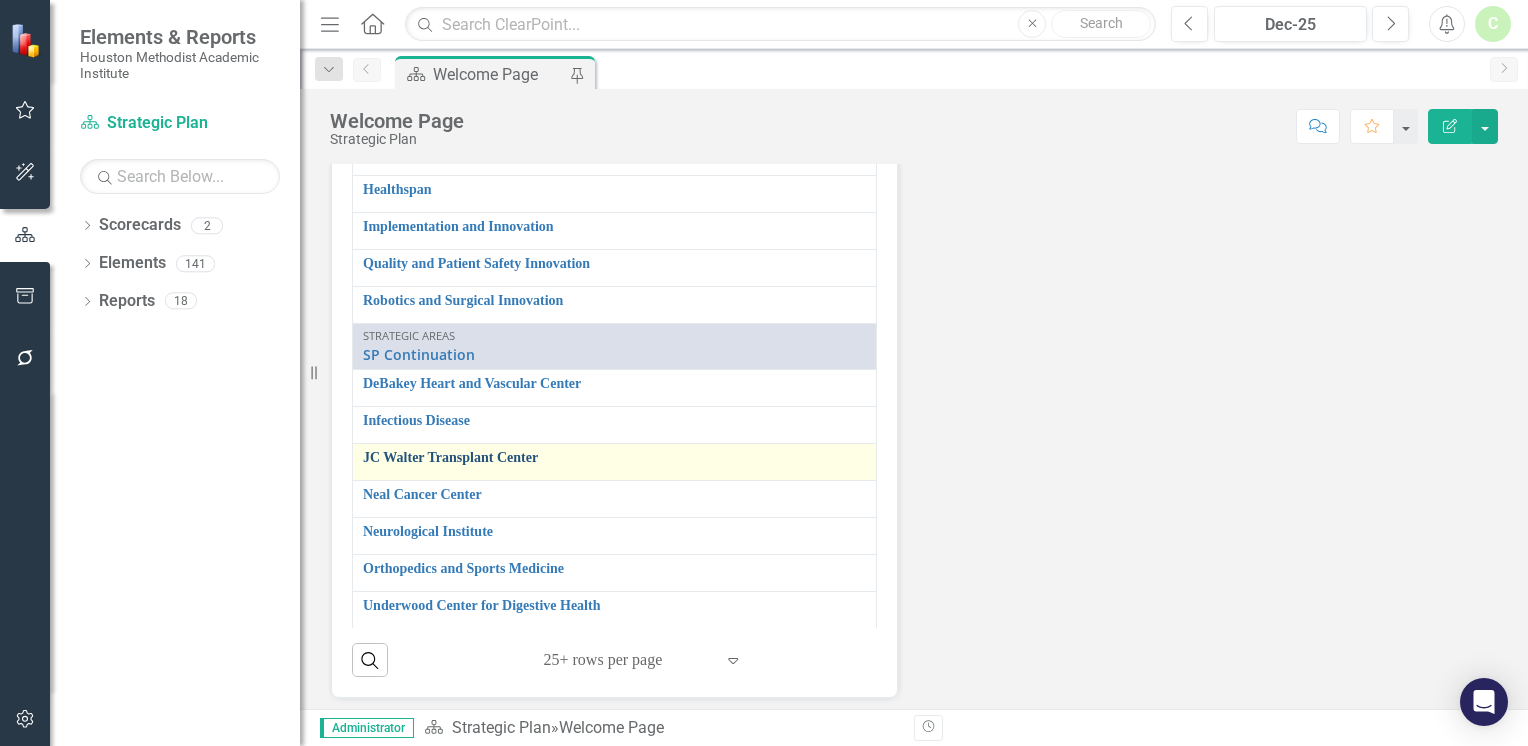 click on "JC Walter Transplant Center" at bounding box center [614, 457] 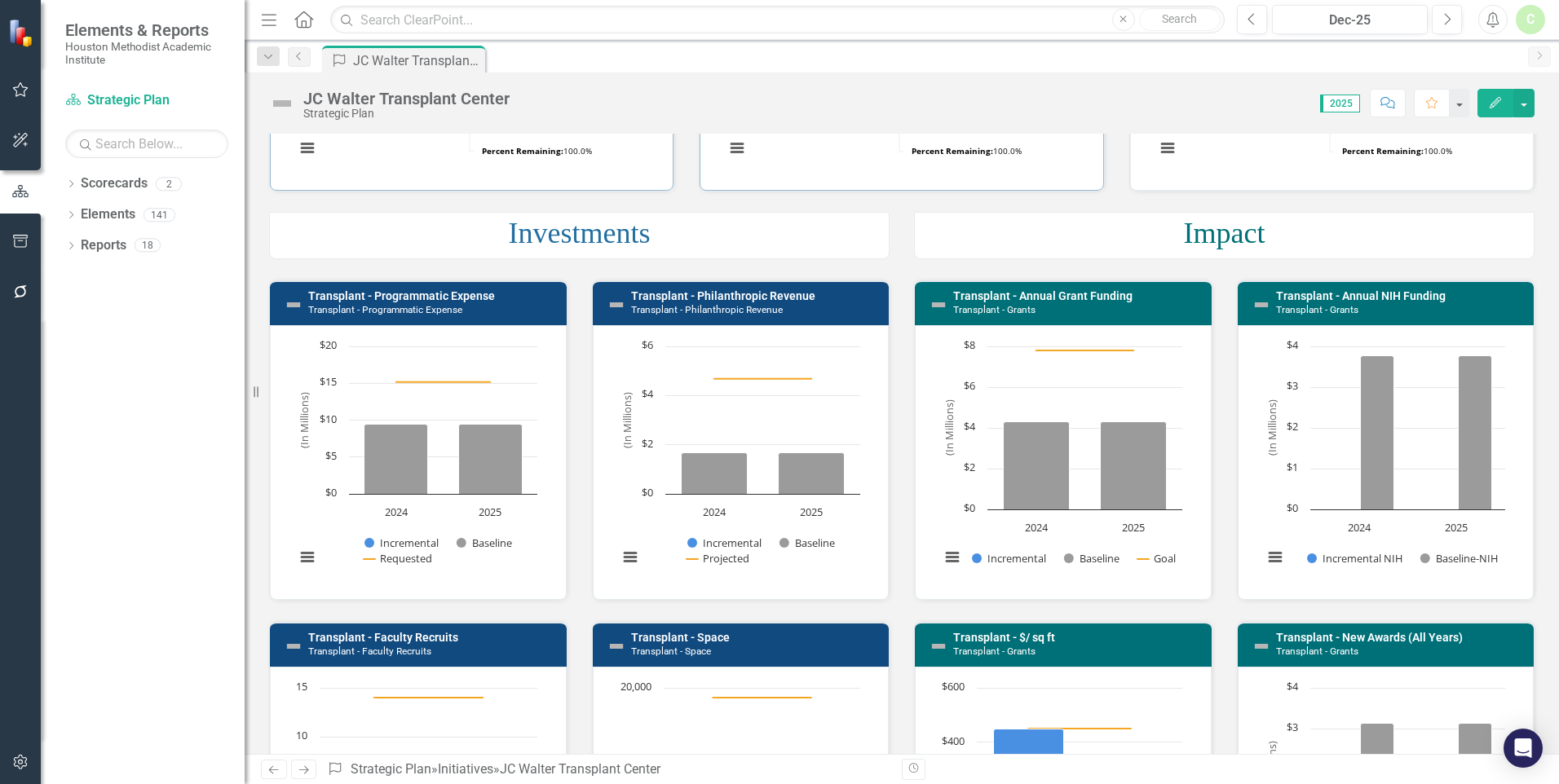 scroll, scrollTop: 407, scrollLeft: 0, axis: vertical 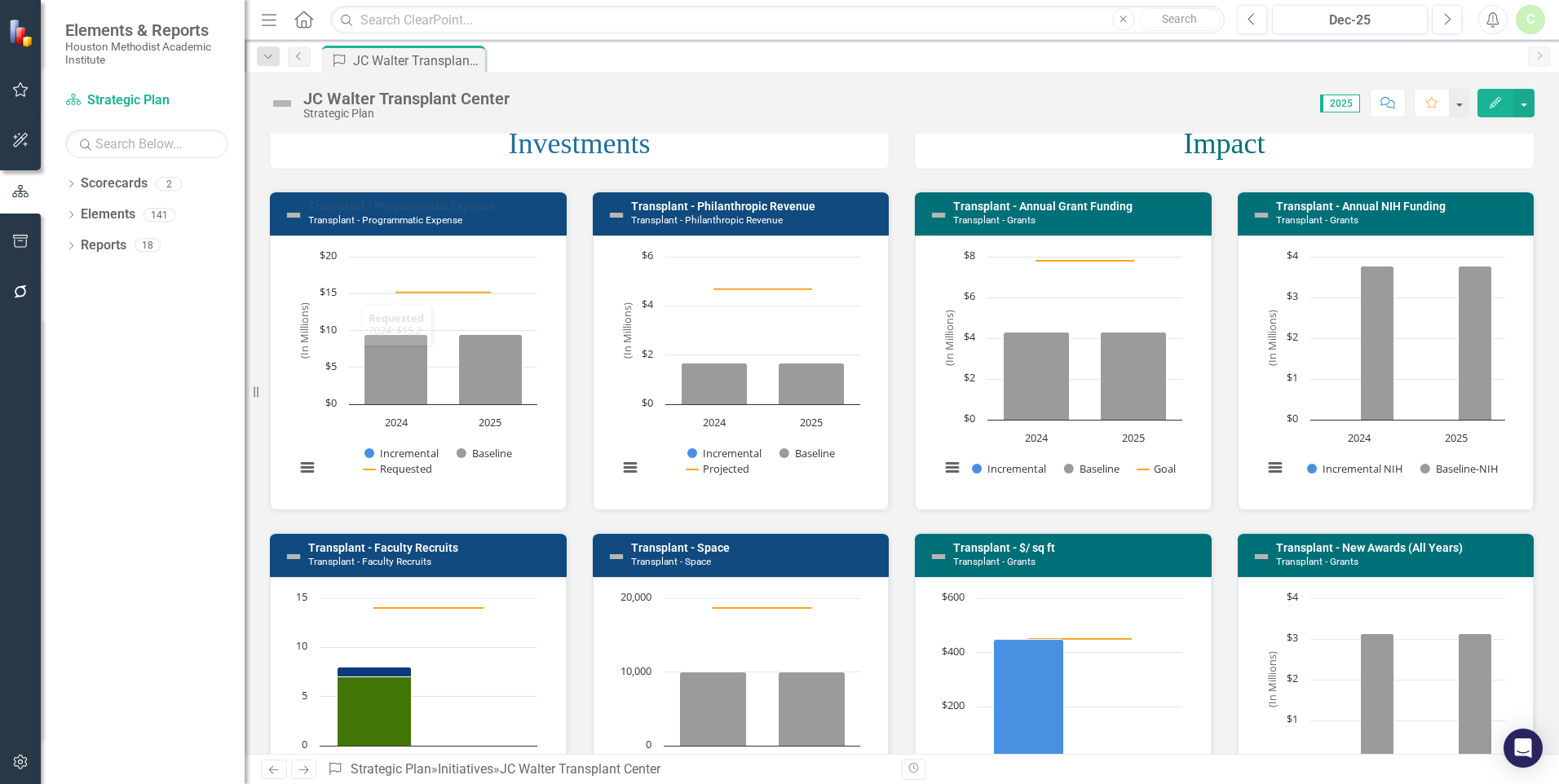 click on "Transplant - Programmatic Expense" at bounding box center (401, 206) 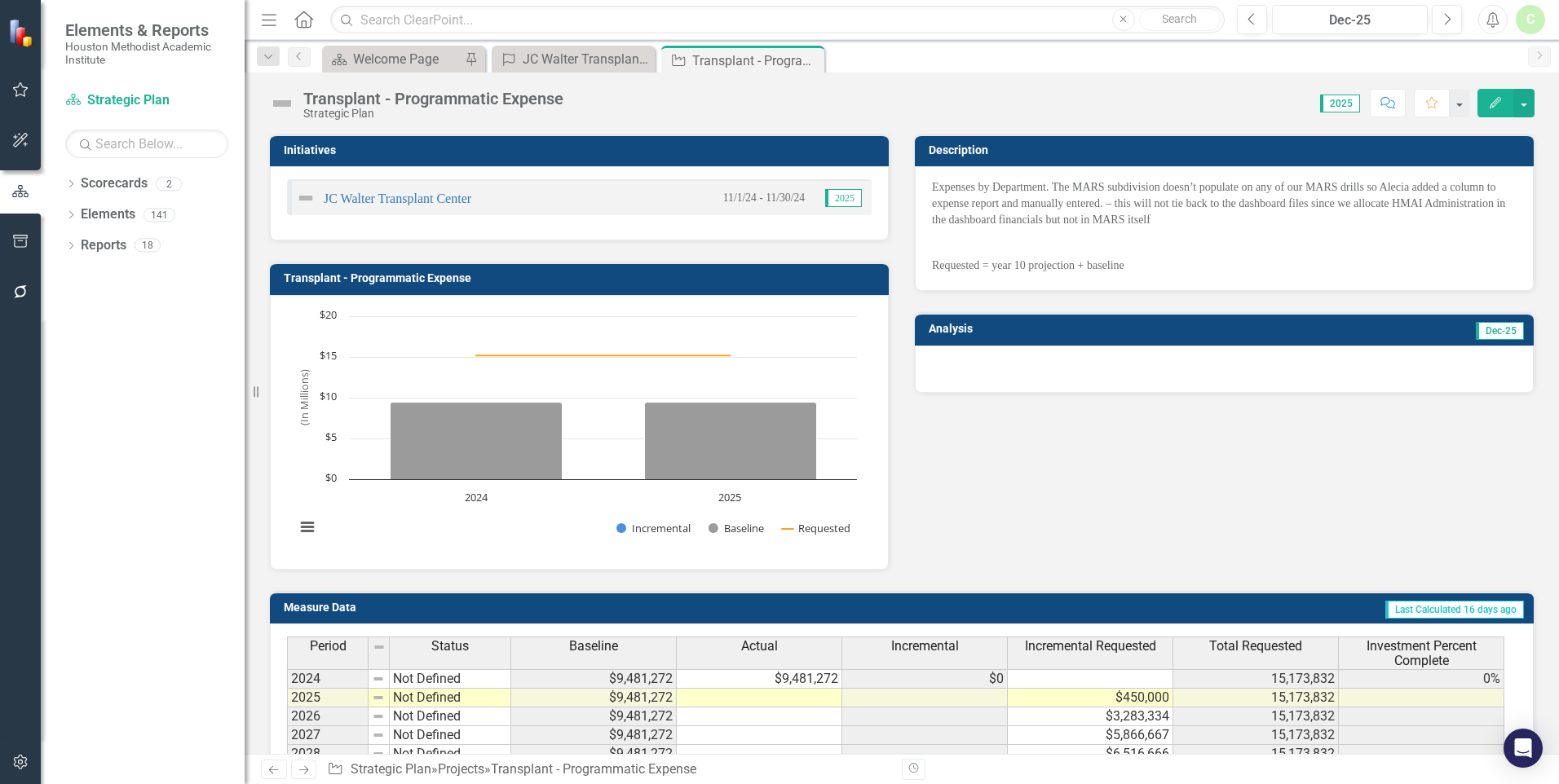 click at bounding box center (1224, 369) 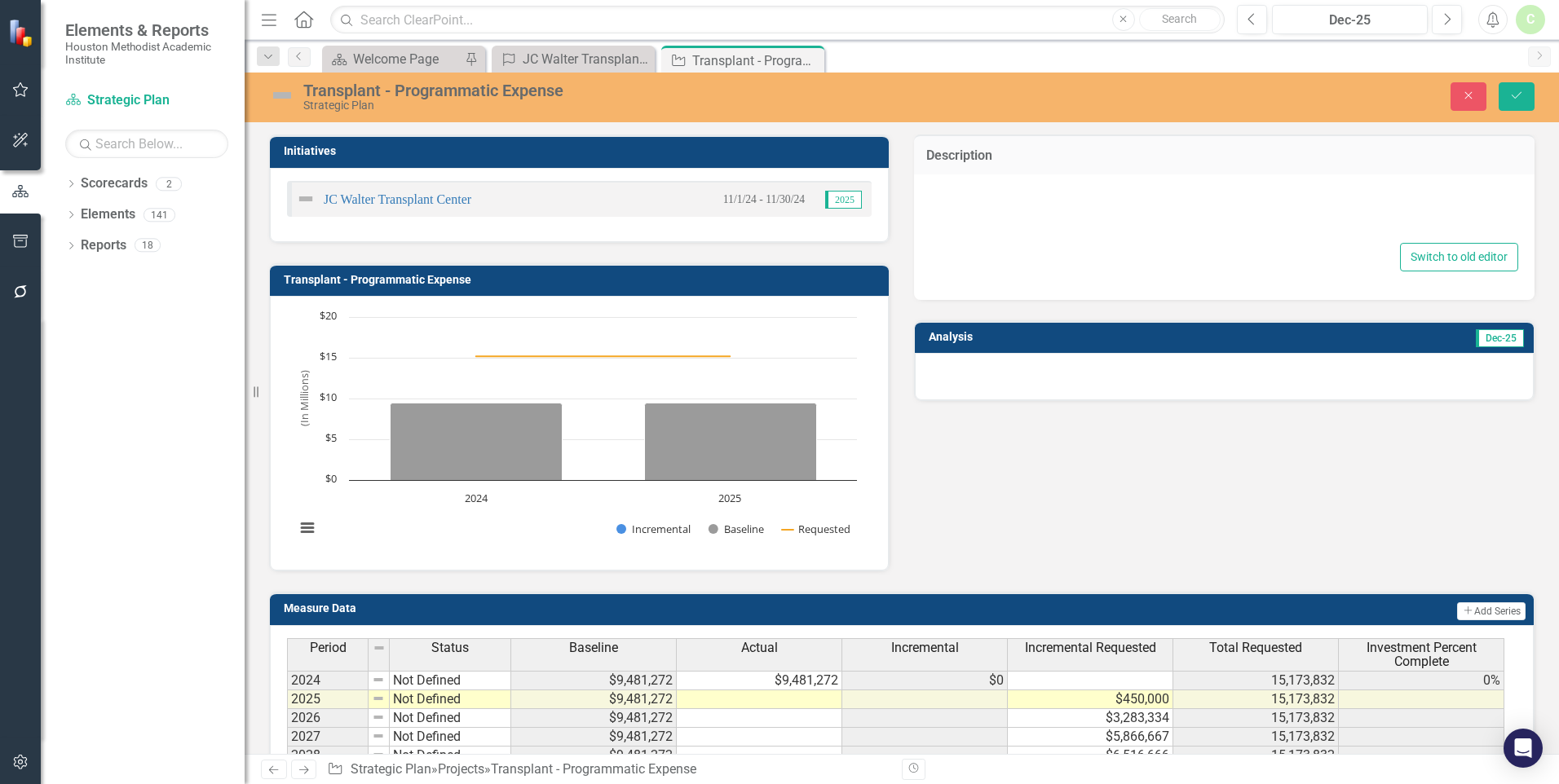 type on "<p>Expenses by Department. The MARS subdivision doesn&rsquo;t populate on any of our MARS drills so Alecia added a column to expense report and manually entered. &ndash; this will not tie back to the dashboard files since we allocate HMAI Administration in the dashboard financials but not in MARS itself&nbsp;</p>
<p>&nbsp;</p>
<p>Requested = year 10 projection + baseline</p>" 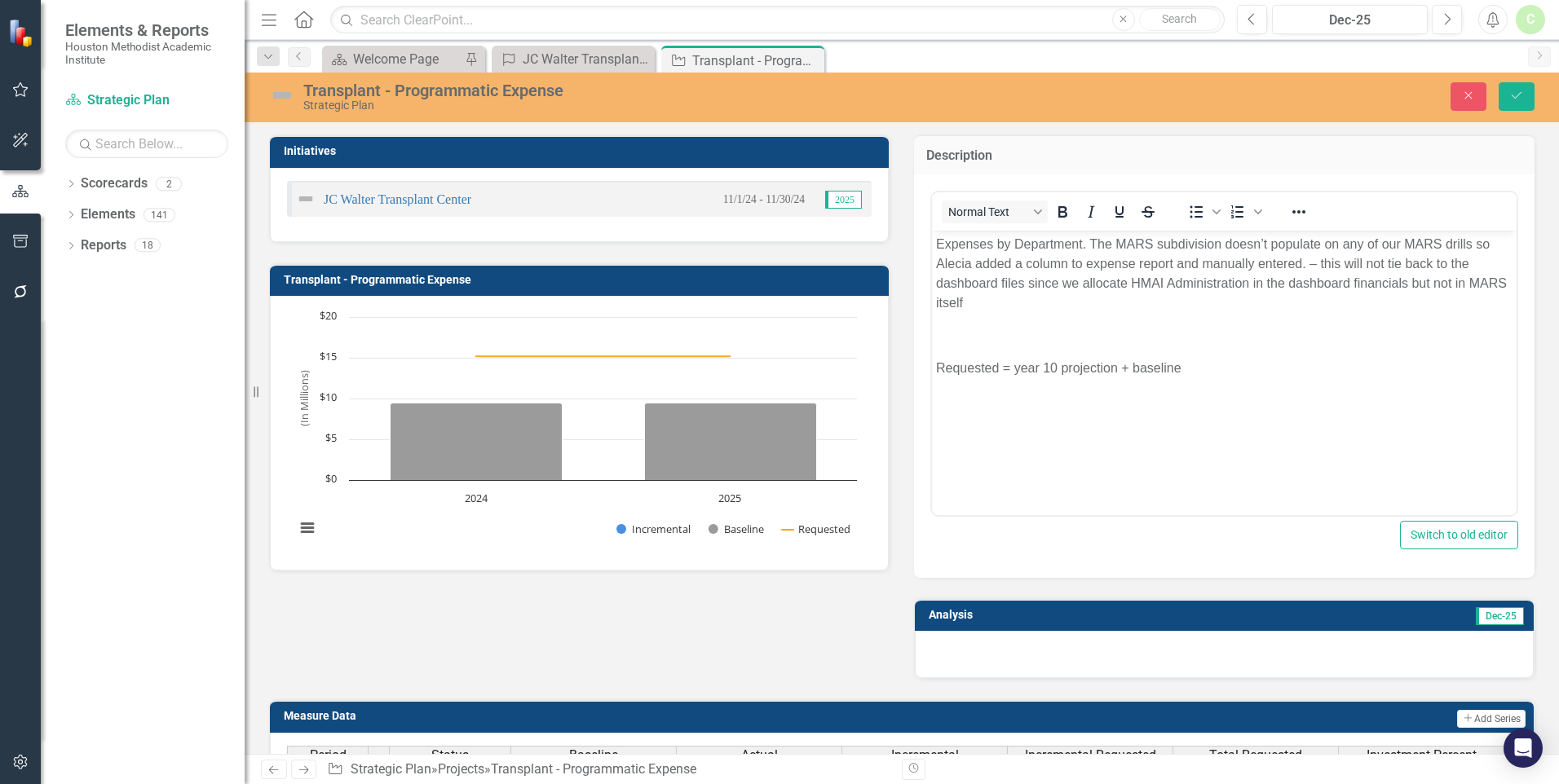 scroll, scrollTop: 0, scrollLeft: 0, axis: both 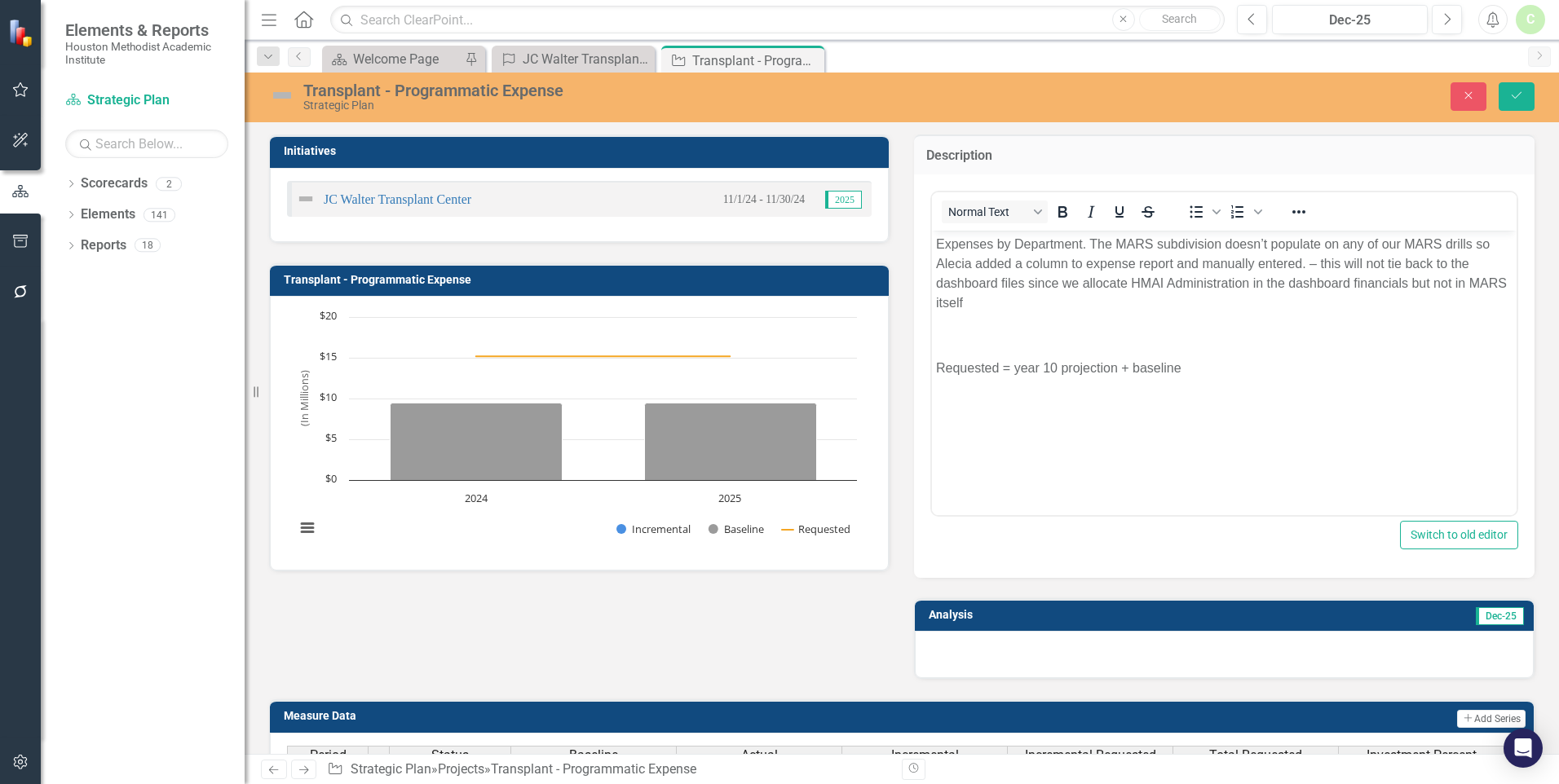 click on "Expenses by Department. The MARS subdivision doesn’t populate on any of our MARS drills so Alecia added a column to expense report and manually entered. – this will not tie back to the dashboard files since we allocate HMAI Administration in the dashboard financials but not in MARS itself
Requested = year 10 projection + baseline" at bounding box center (1224, 352) 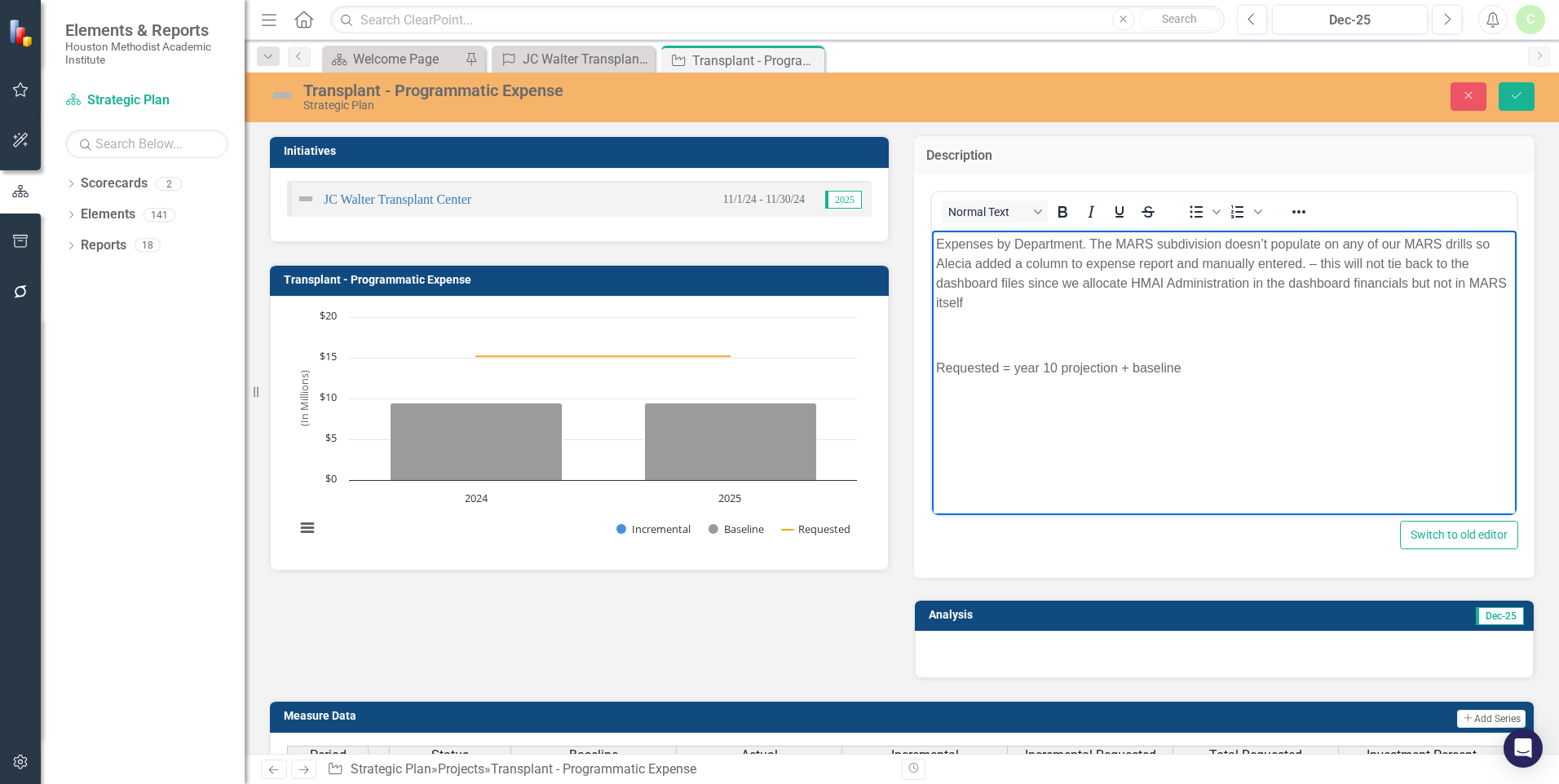 type 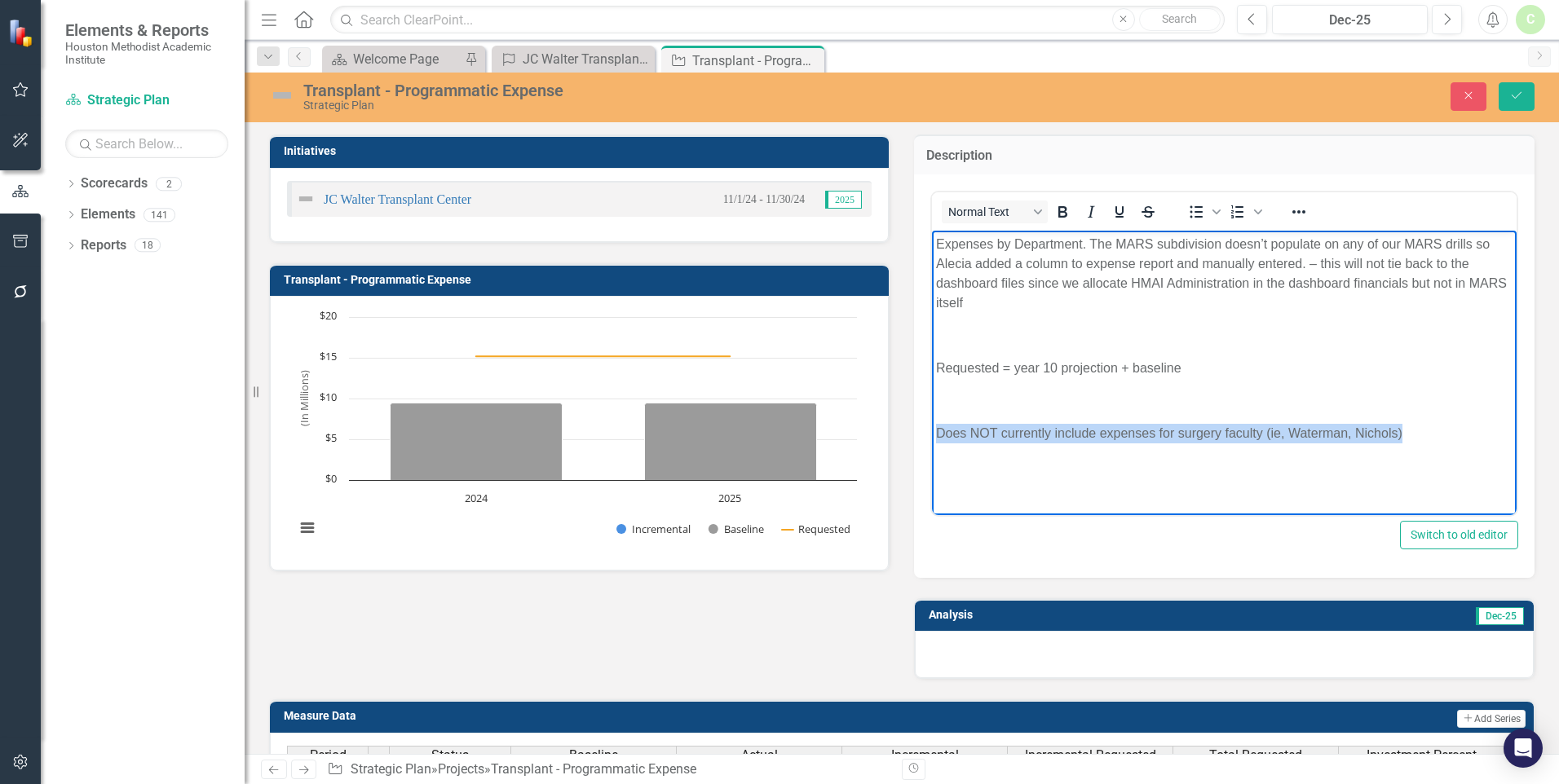 drag, startPoint x: 1446, startPoint y: 436, endPoint x: 939, endPoint y: 438, distance: 507.00394 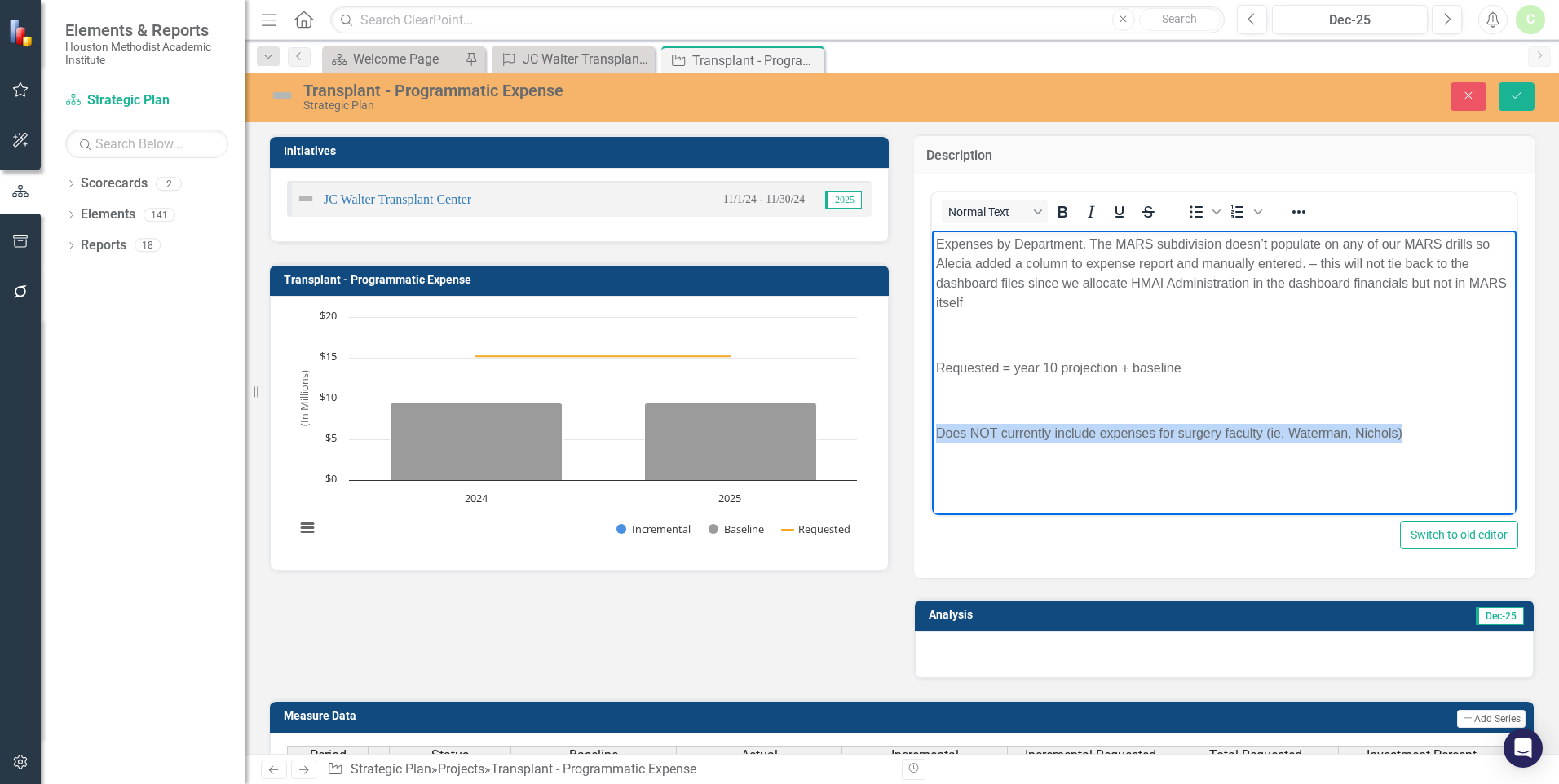 click on "Does NOT currently include expenses for surgery faculty (ie, Waterman, Nichols)" at bounding box center [1224, 433] 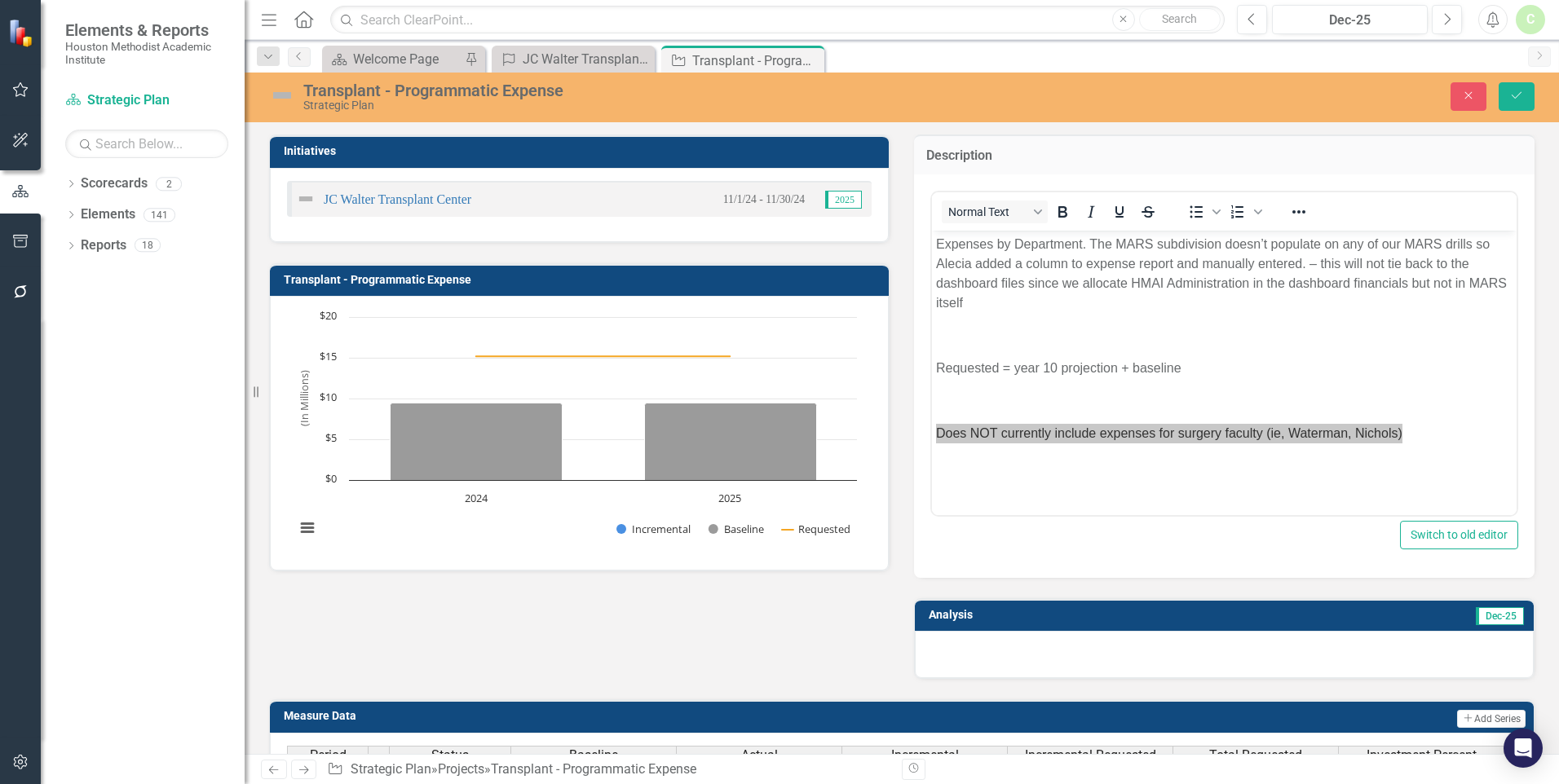 click on "Normal Text To open the popup, press Shift+Enter To open the popup, press Shift+Enter" at bounding box center (1224, 211) 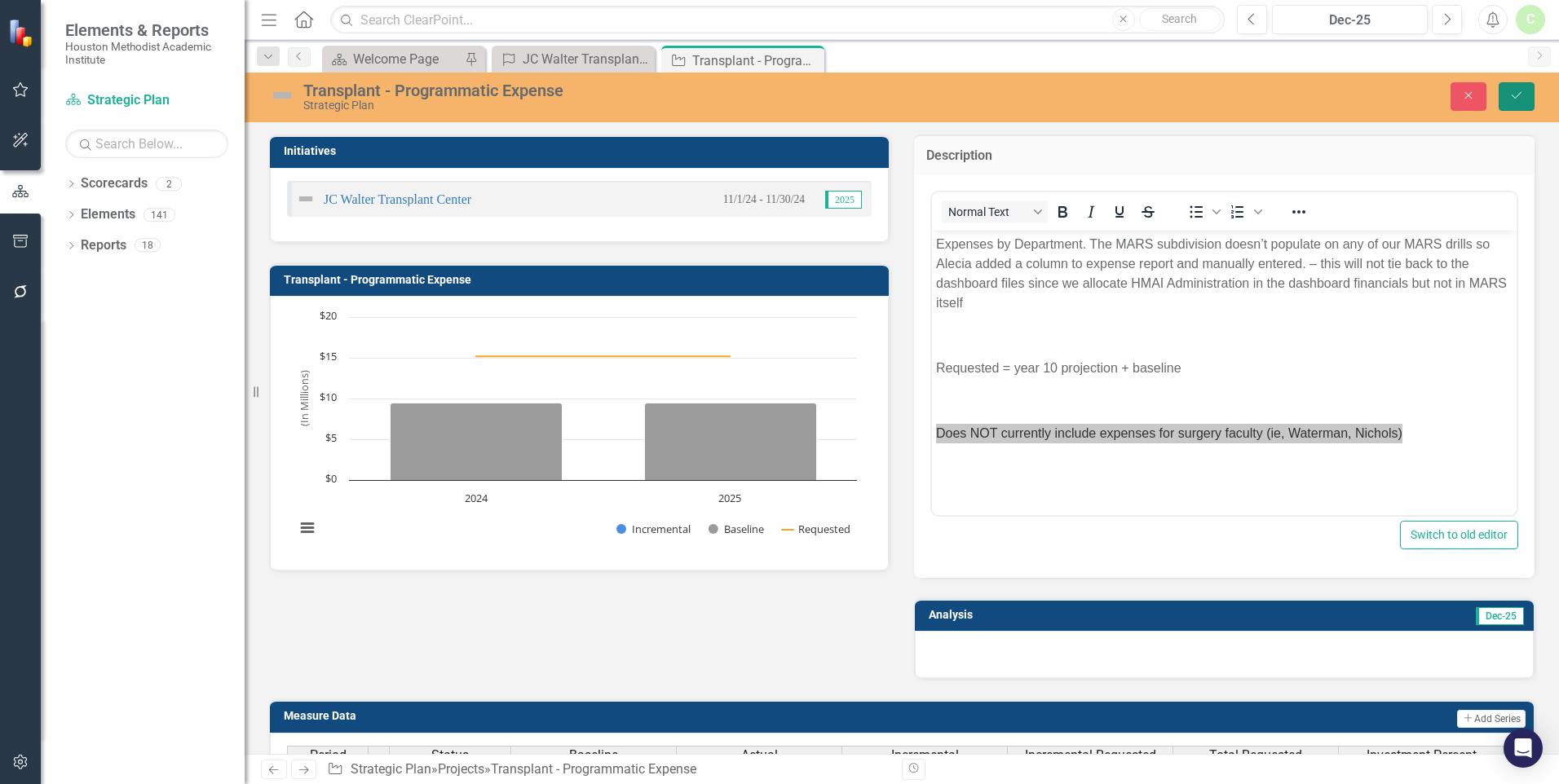 click on "Save" at bounding box center (1517, 96) 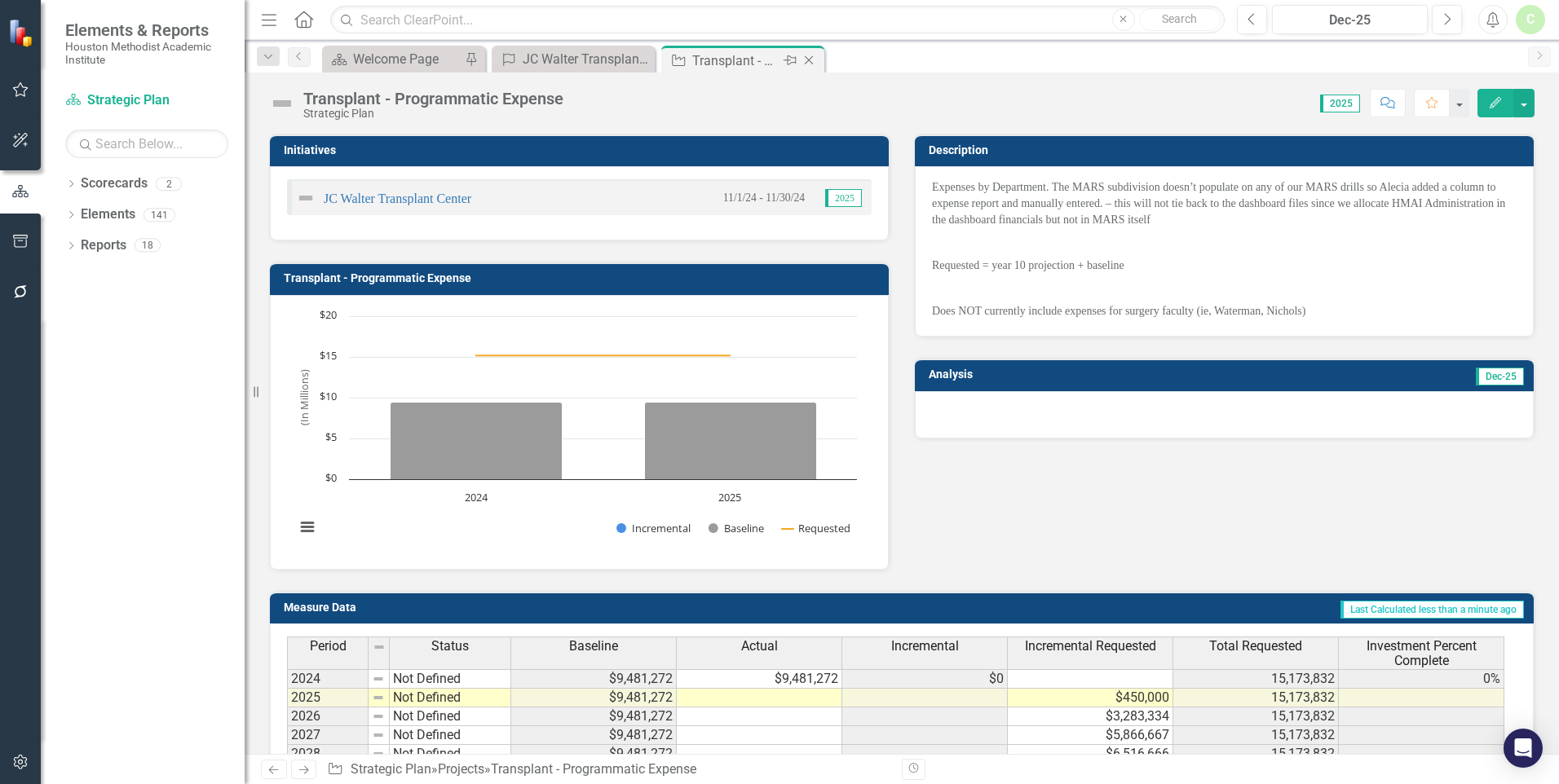 click on "Close" 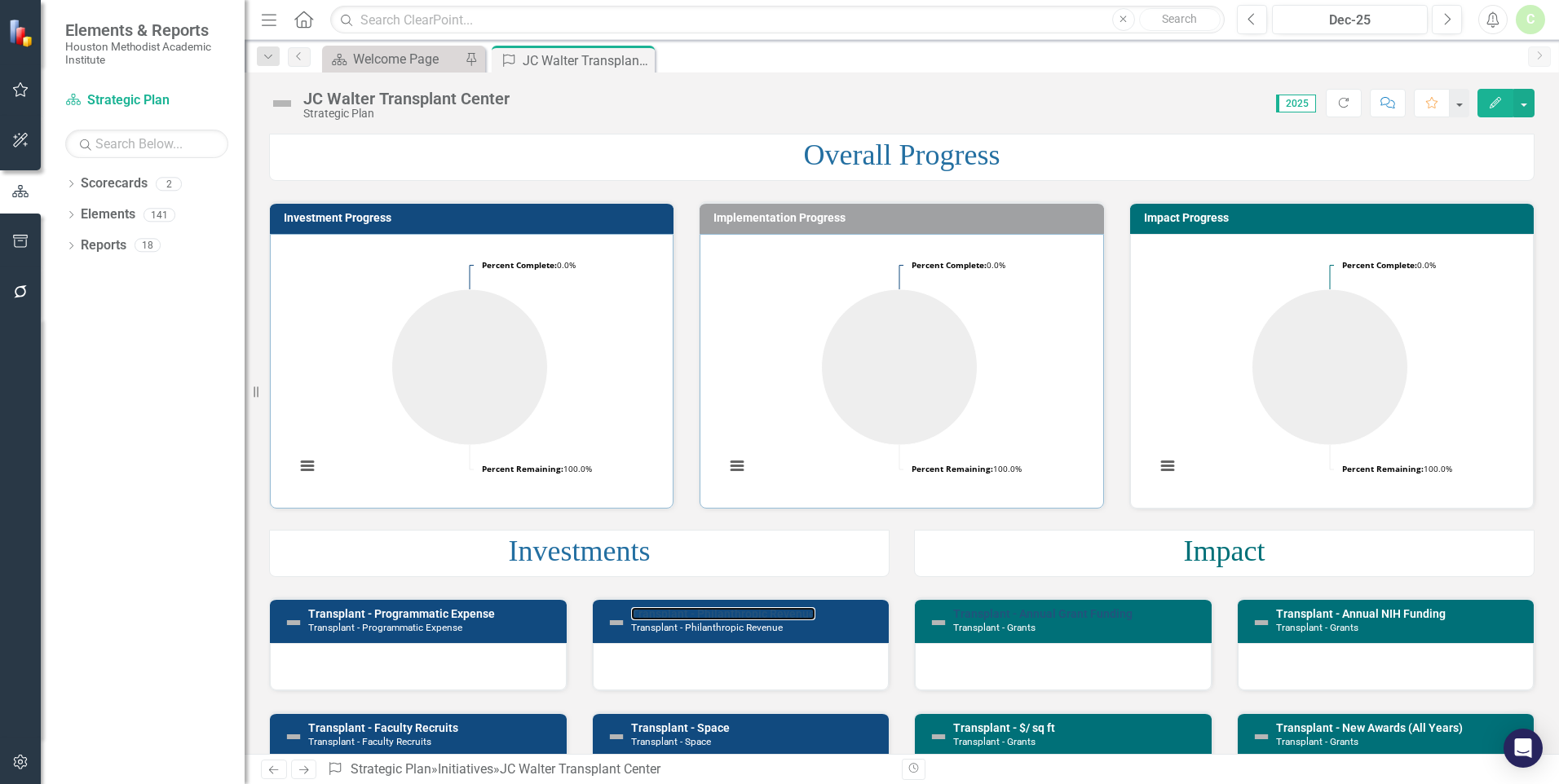 click on "Transplant - Philanthropic Revenue" at bounding box center (723, 614) 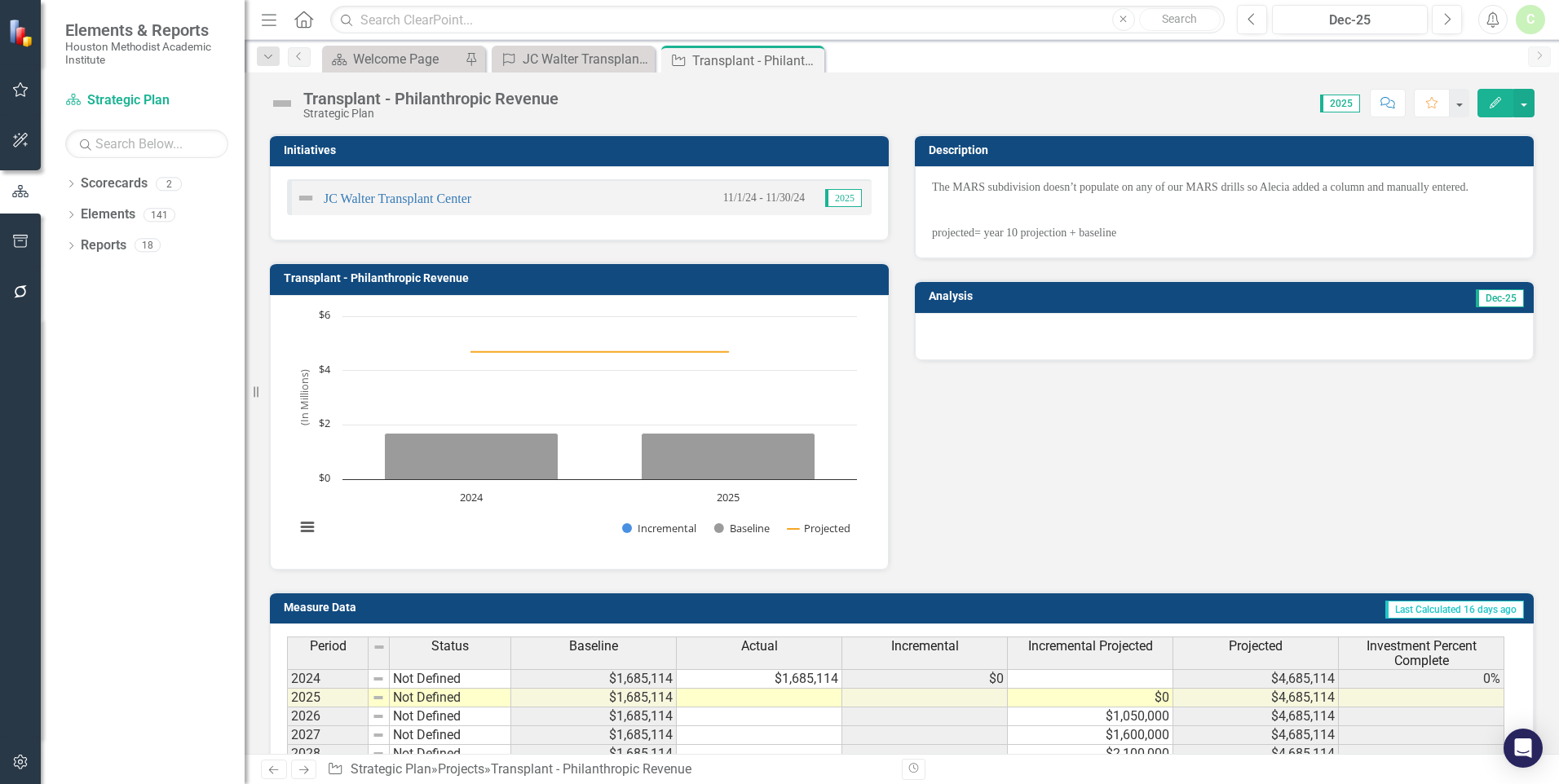 click on "projected= year 10 projection + baseline" at bounding box center [1224, 231] 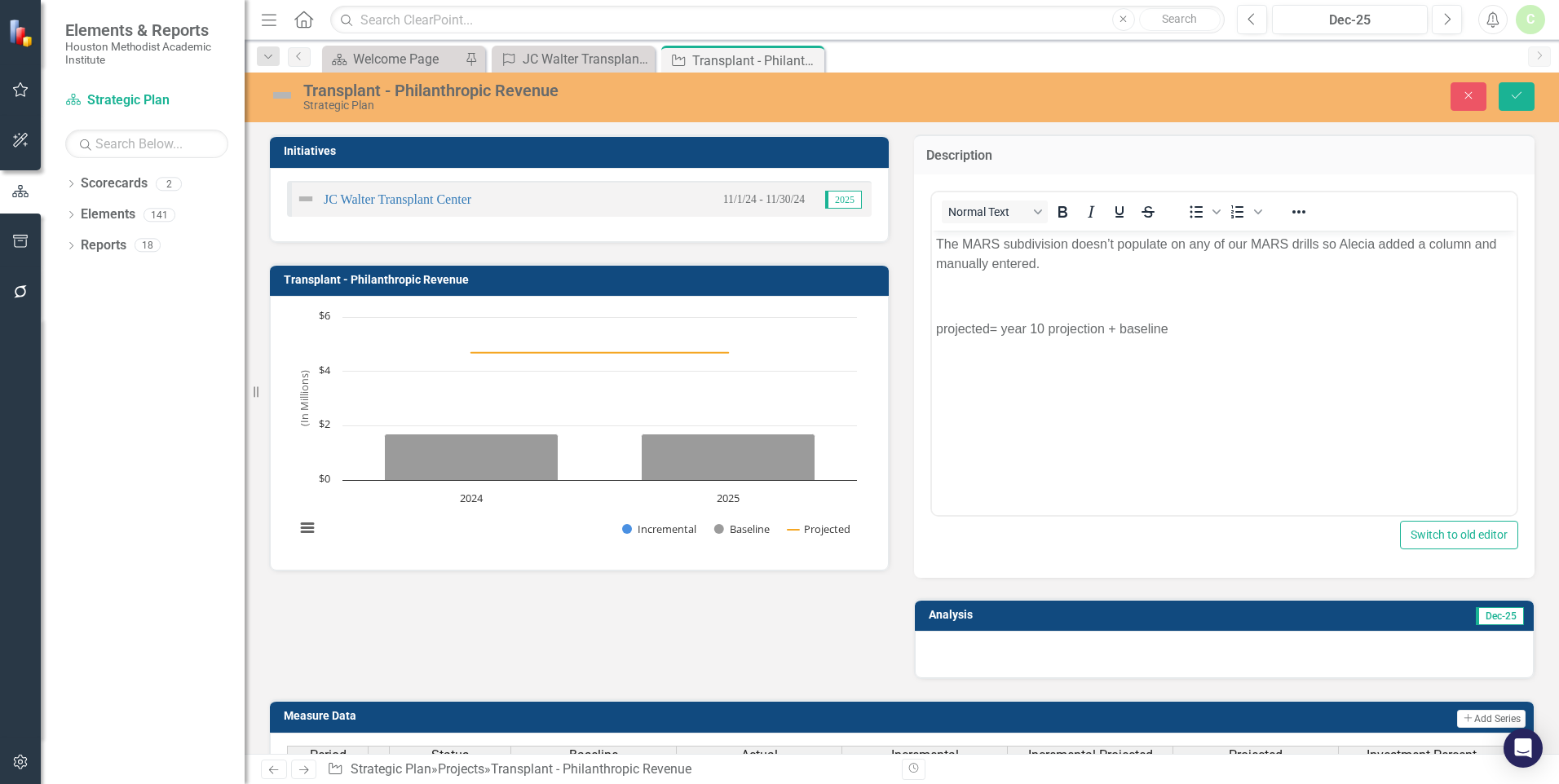 scroll, scrollTop: 0, scrollLeft: 0, axis: both 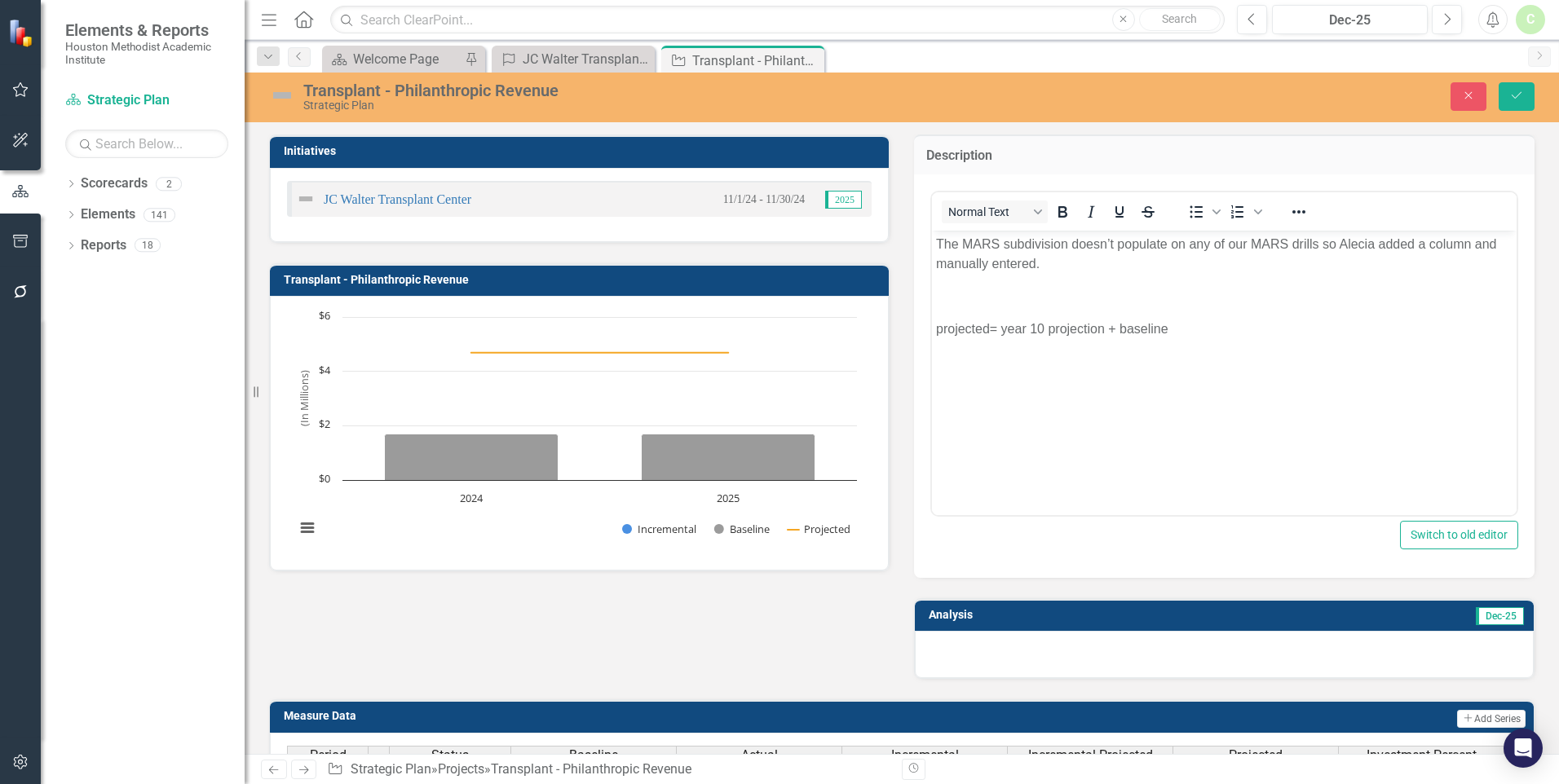 click on "The MARS subdivision doesn’t populate on any of our MARS drills so Alecia added a column and manually entered. projected= year 10 projection + baseline" at bounding box center [1224, 352] 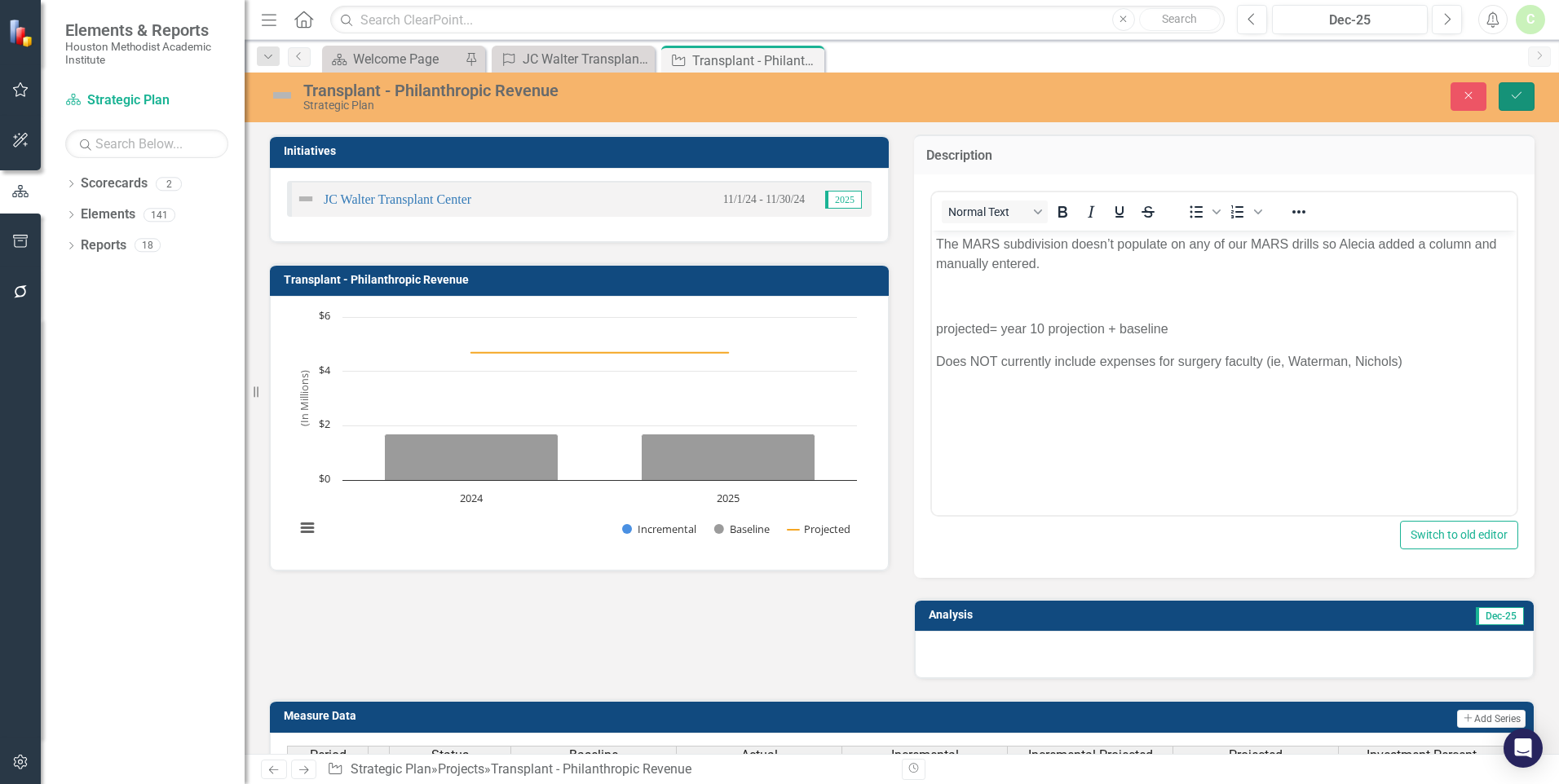 click on "Save" at bounding box center [1517, 96] 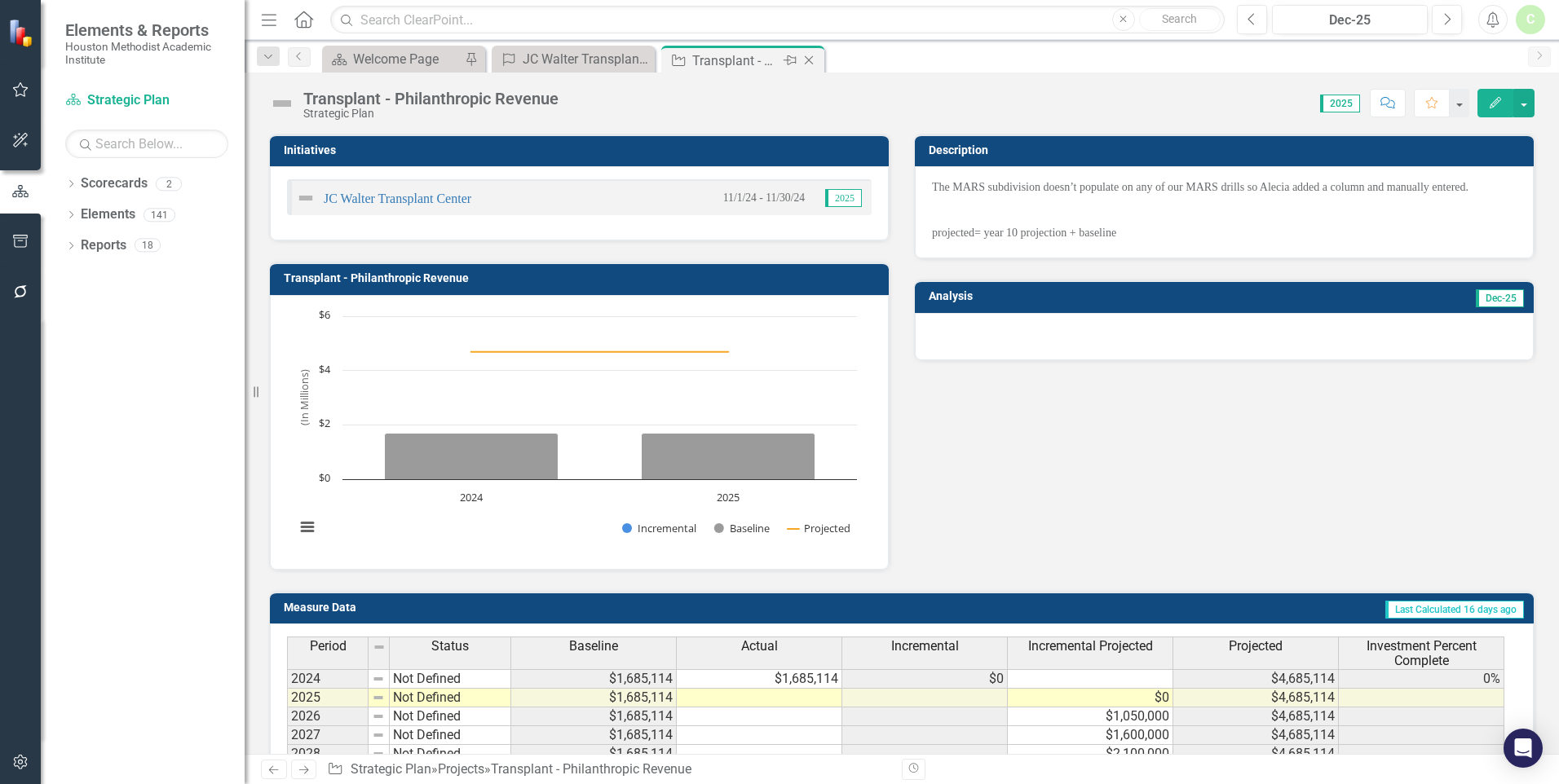 click on "Close" 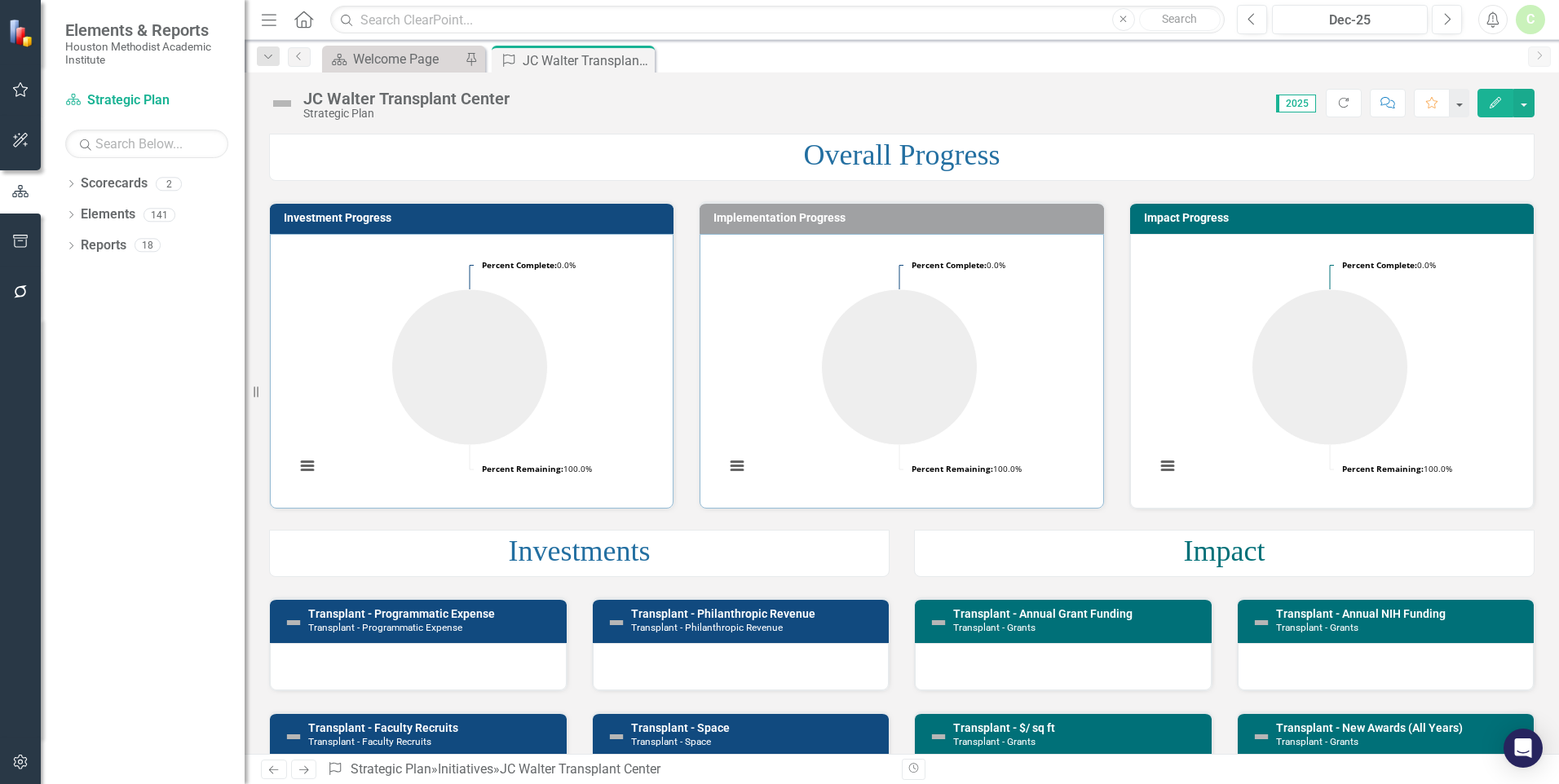 scroll, scrollTop: 163, scrollLeft: 0, axis: vertical 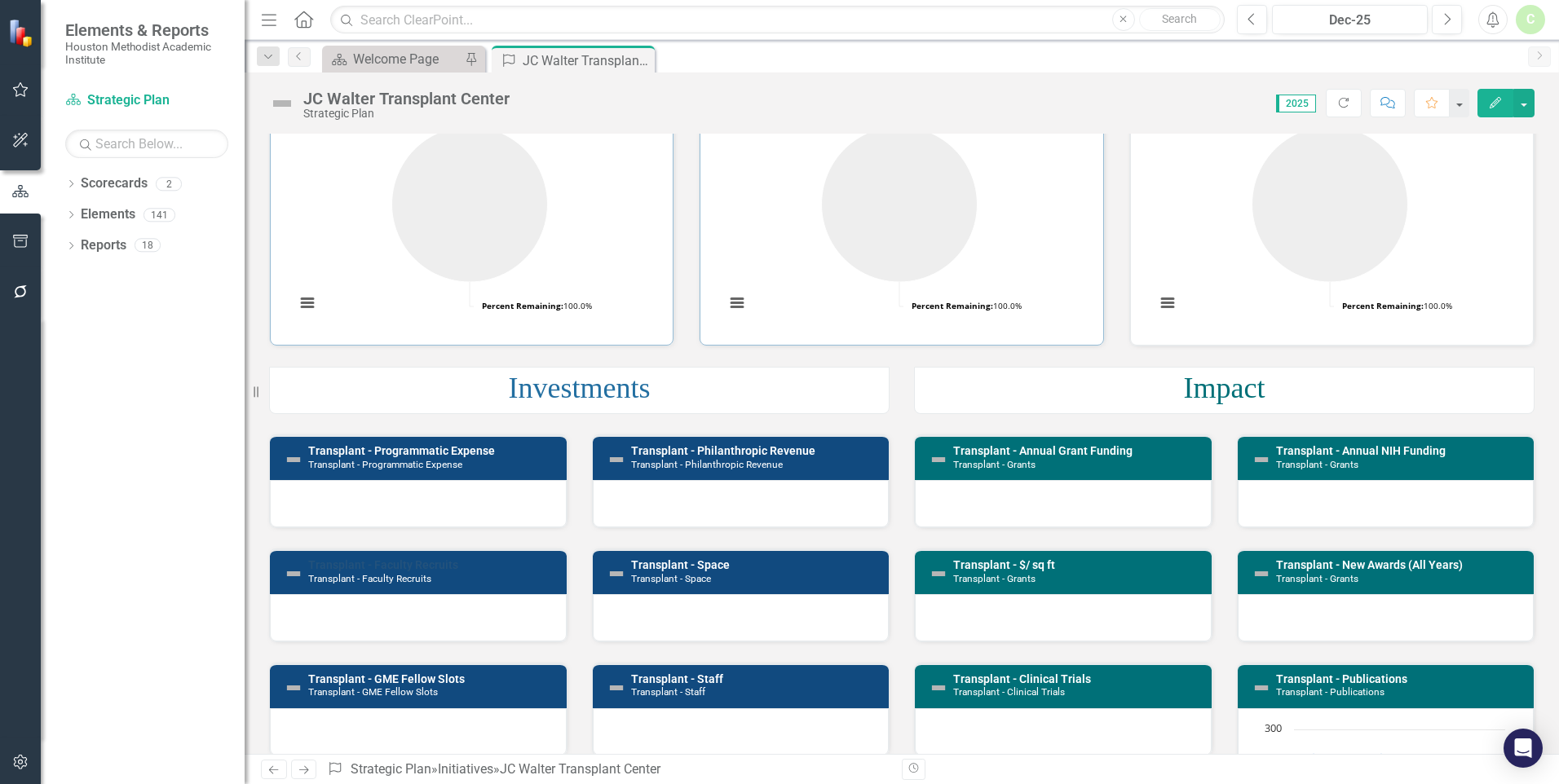 click on "Transplant - Faculty Recruits" at bounding box center [383, 565] 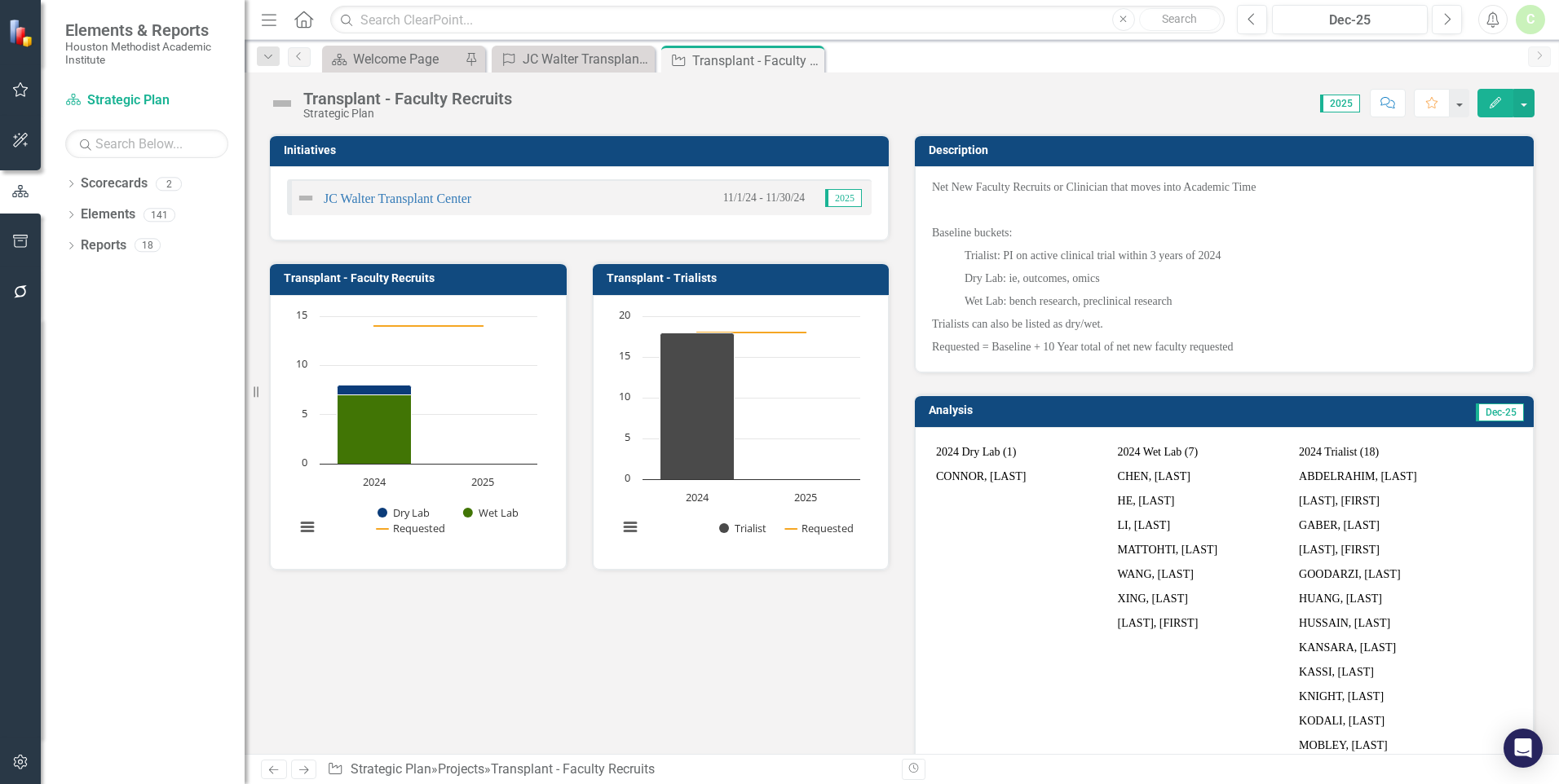 click on "Net New Faculty Recruits or Clinician that moves into Academic Time
Baseline buckets:
Trialist: PI on active clinical trial within 3 years of 2024
Dry Lab: ie, outcomes, omics
Wet Lab: bench research, preclinical research
Trialists can also be listed as dry/wet.
Requested = Baseline + 10 Year total of net new faculty requested" at bounding box center [1224, 269] 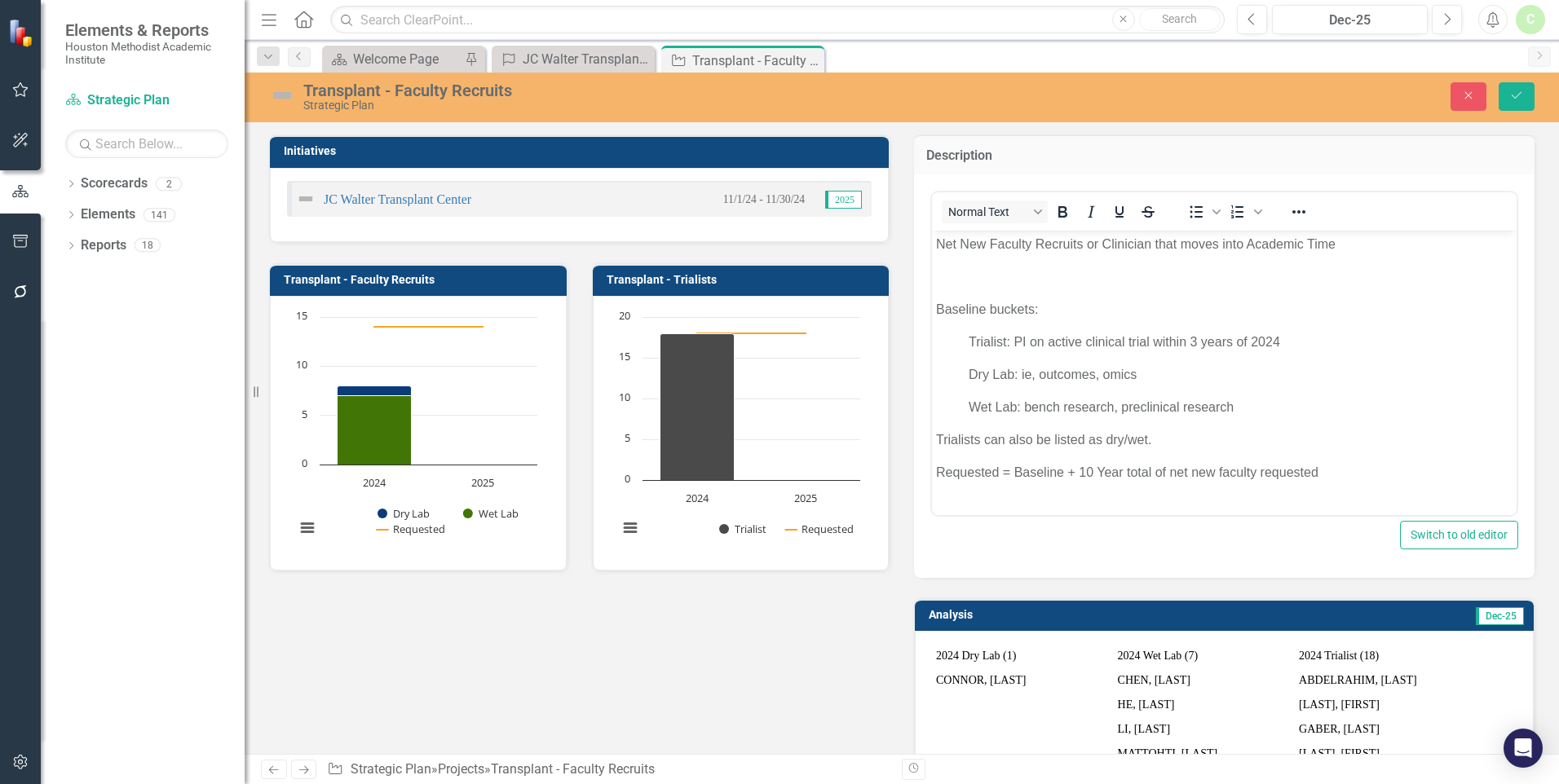 scroll, scrollTop: 0, scrollLeft: 0, axis: both 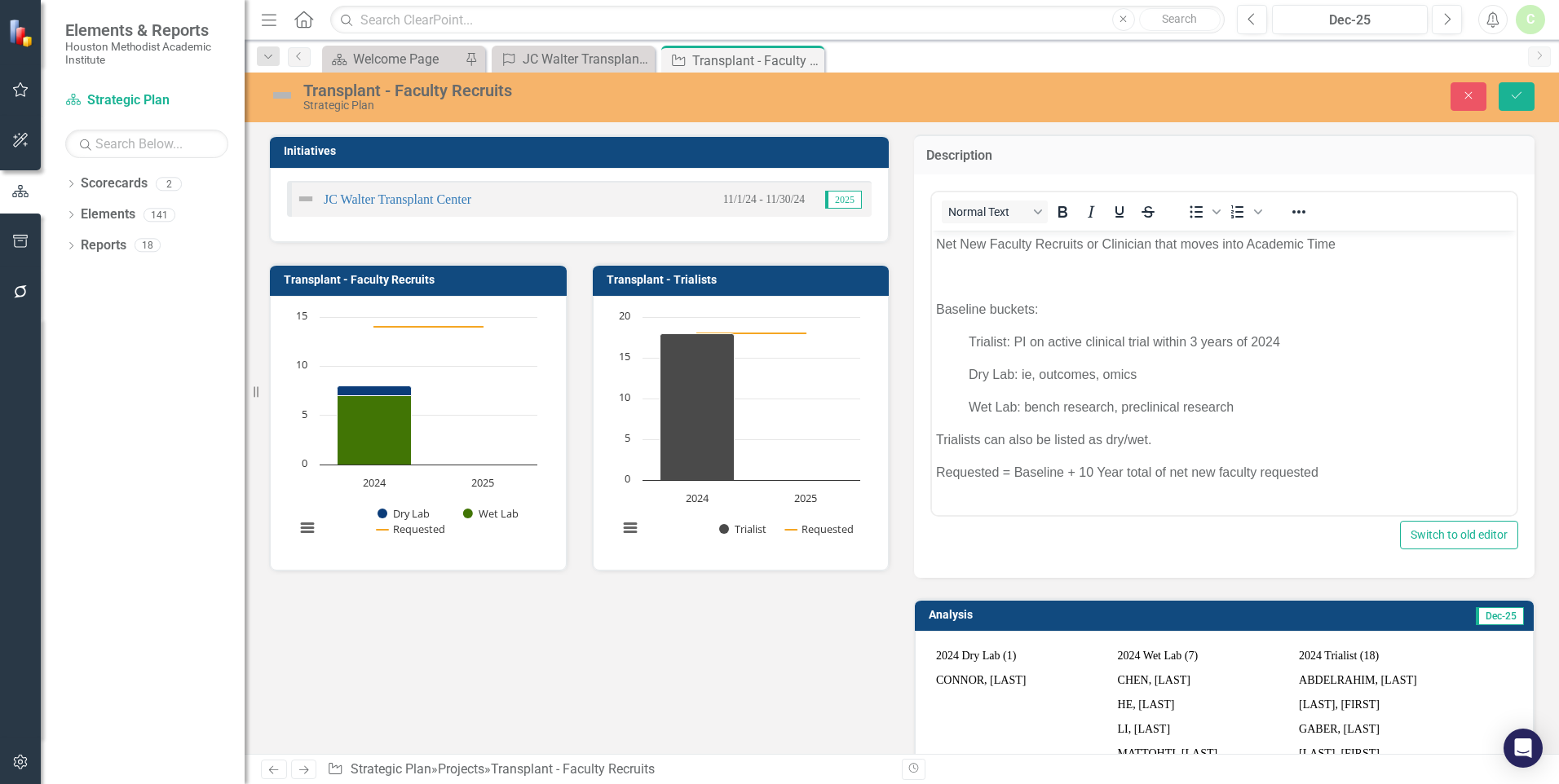 click on "Net New Faculty Recruits or Clinician that moves into Academic Time Baseline buckets: Trialist: PI on active clinical trial within 3 years of 2024 Dry Lab: ie, outcomes, omics Wet Lab: bench research, preclinical research Trialists can also be listed as dry/wet. Requested = Baseline + 10 Year total of net new faculty requested" at bounding box center [1224, 364] 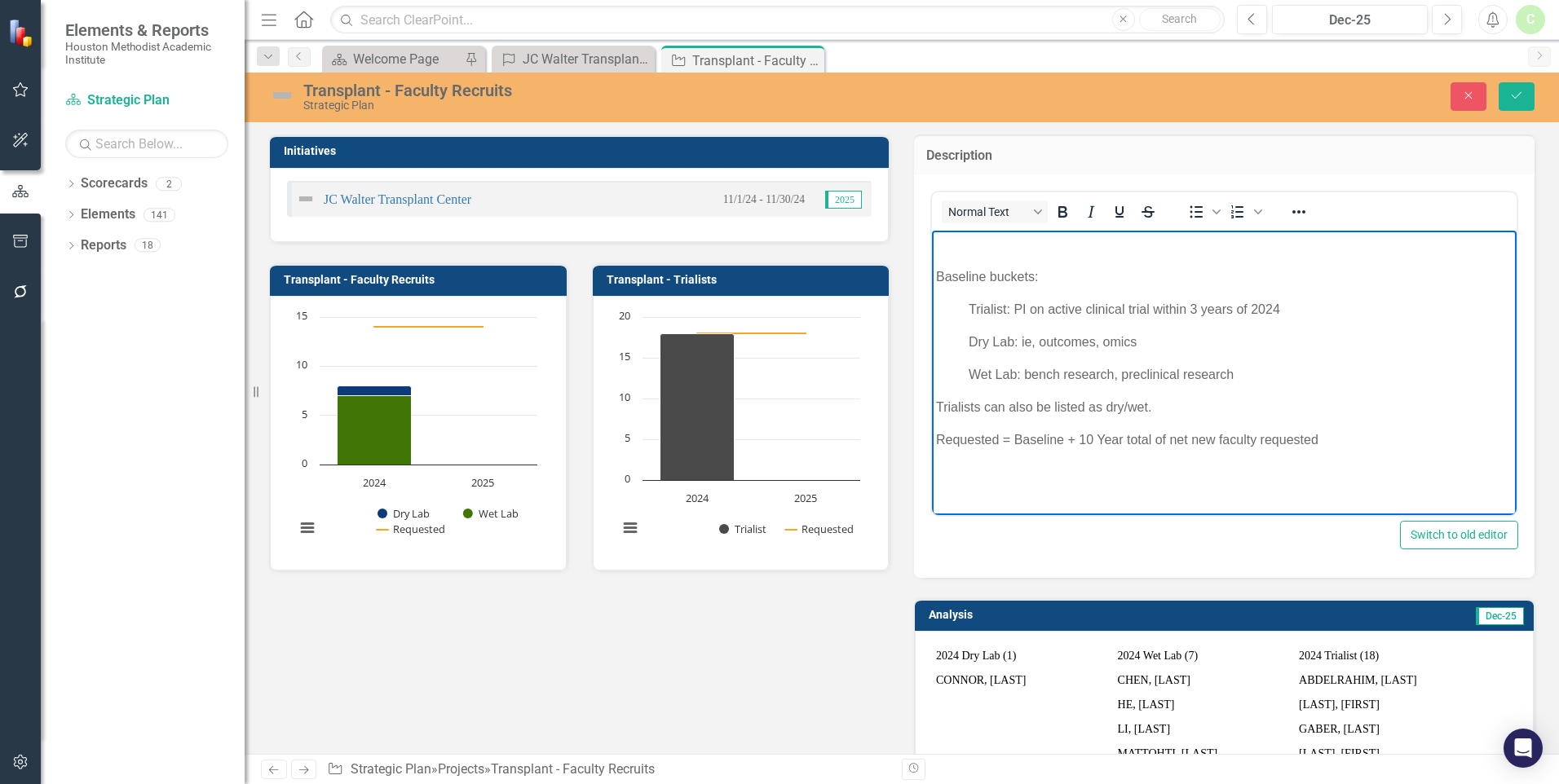 scroll, scrollTop: 17, scrollLeft: 0, axis: vertical 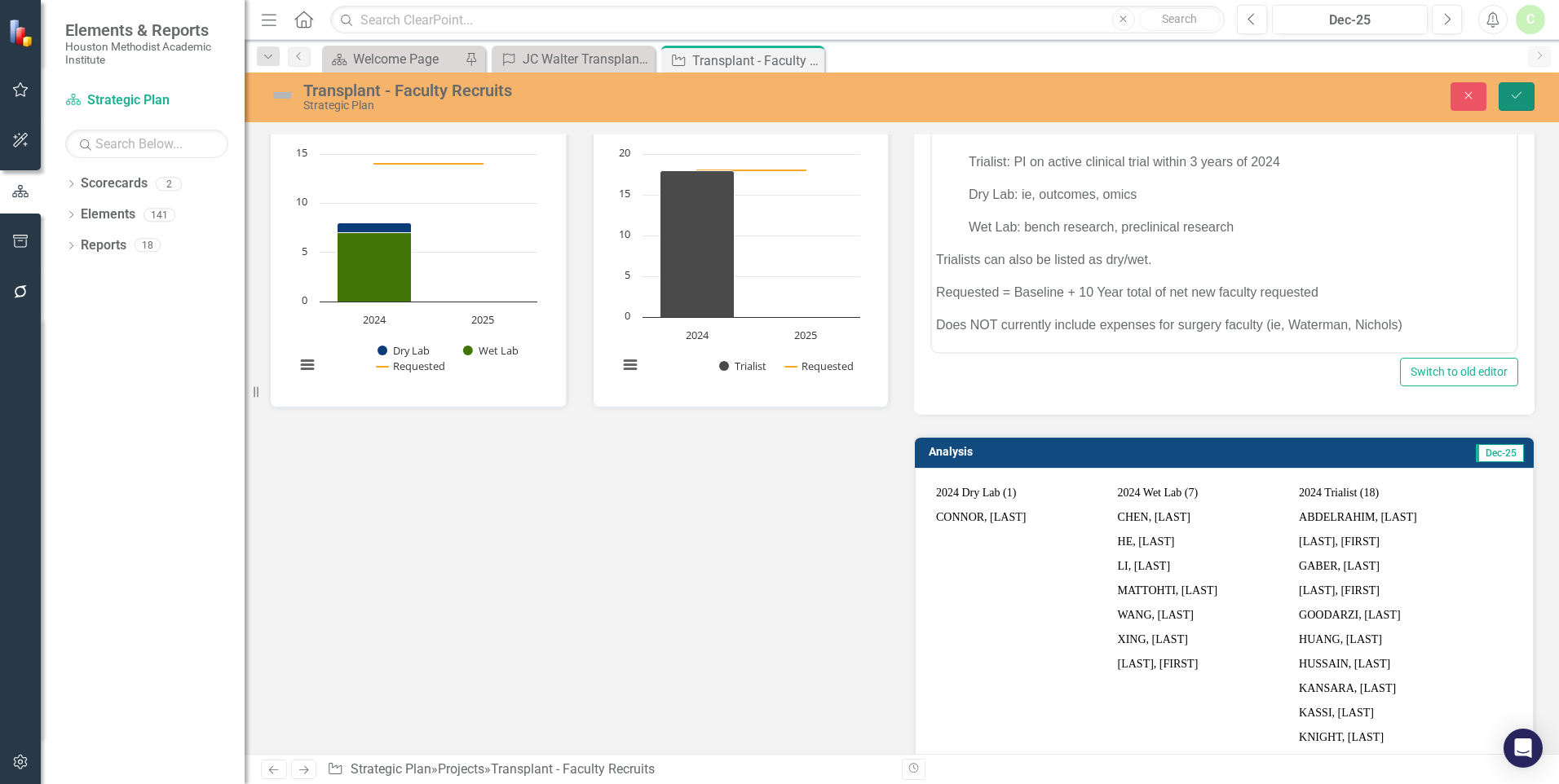click on "Save" 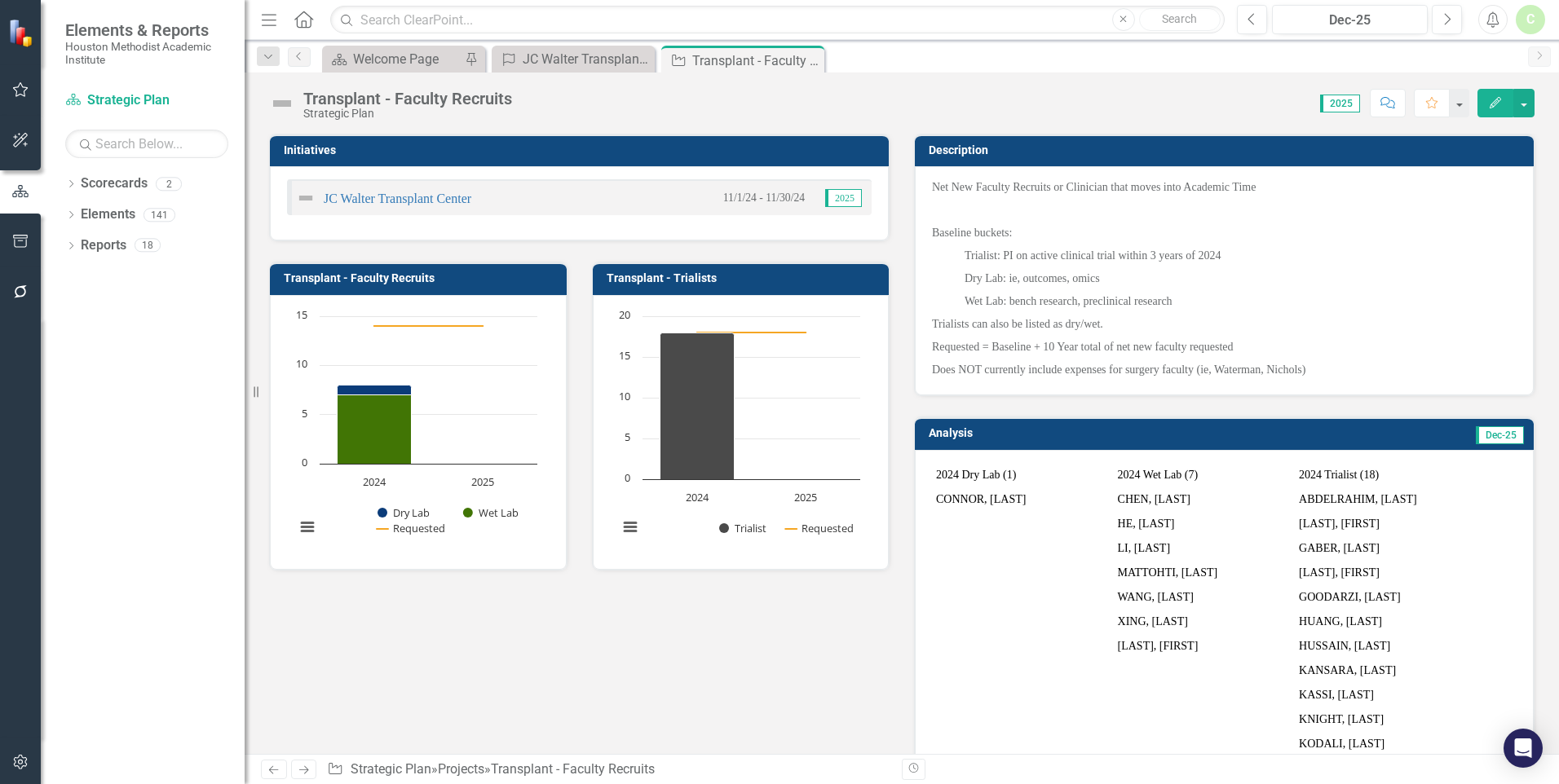 drag, startPoint x: 815, startPoint y: 55, endPoint x: 814, endPoint y: 65, distance: 10.049876 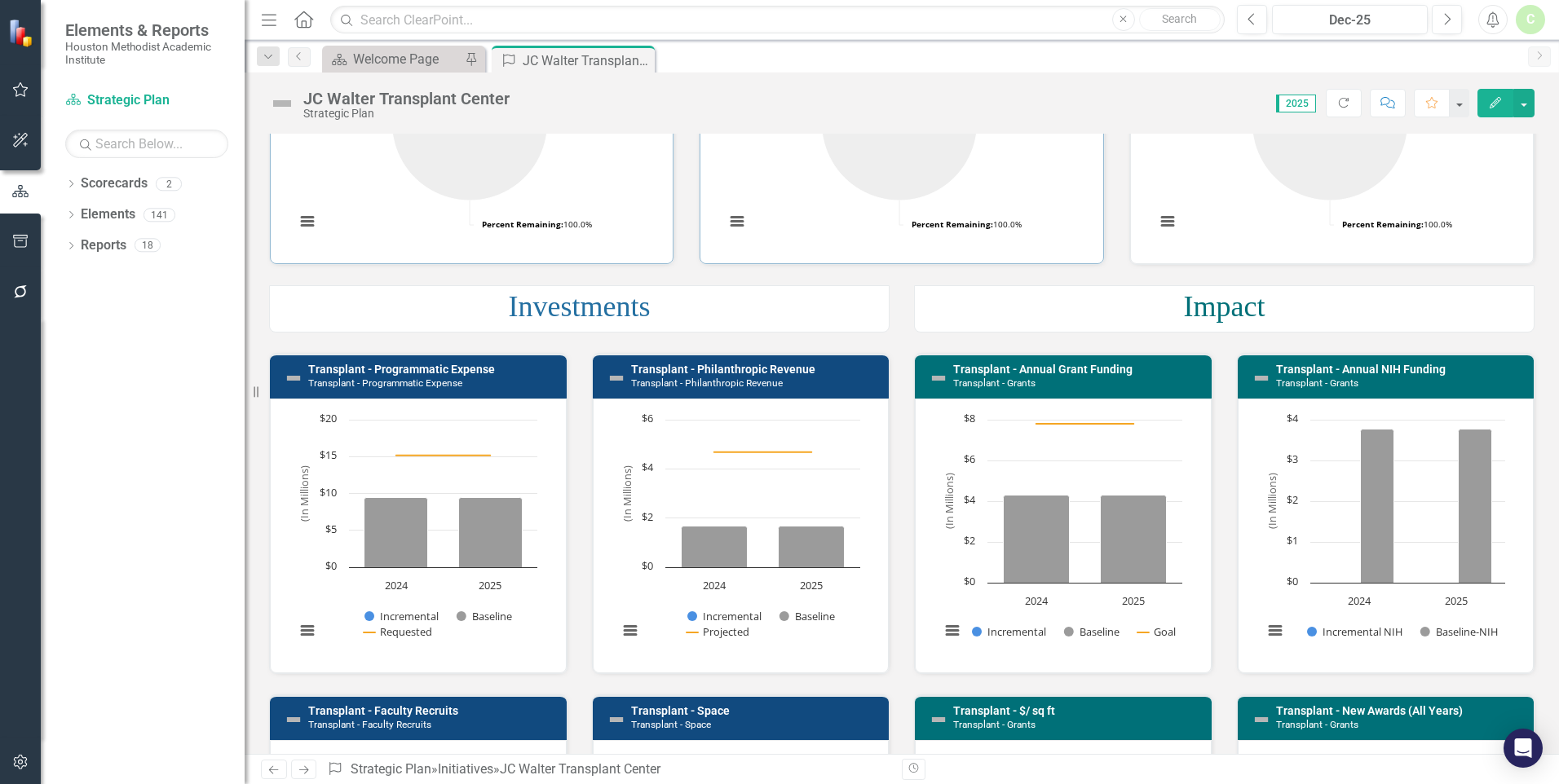 scroll, scrollTop: 489, scrollLeft: 0, axis: vertical 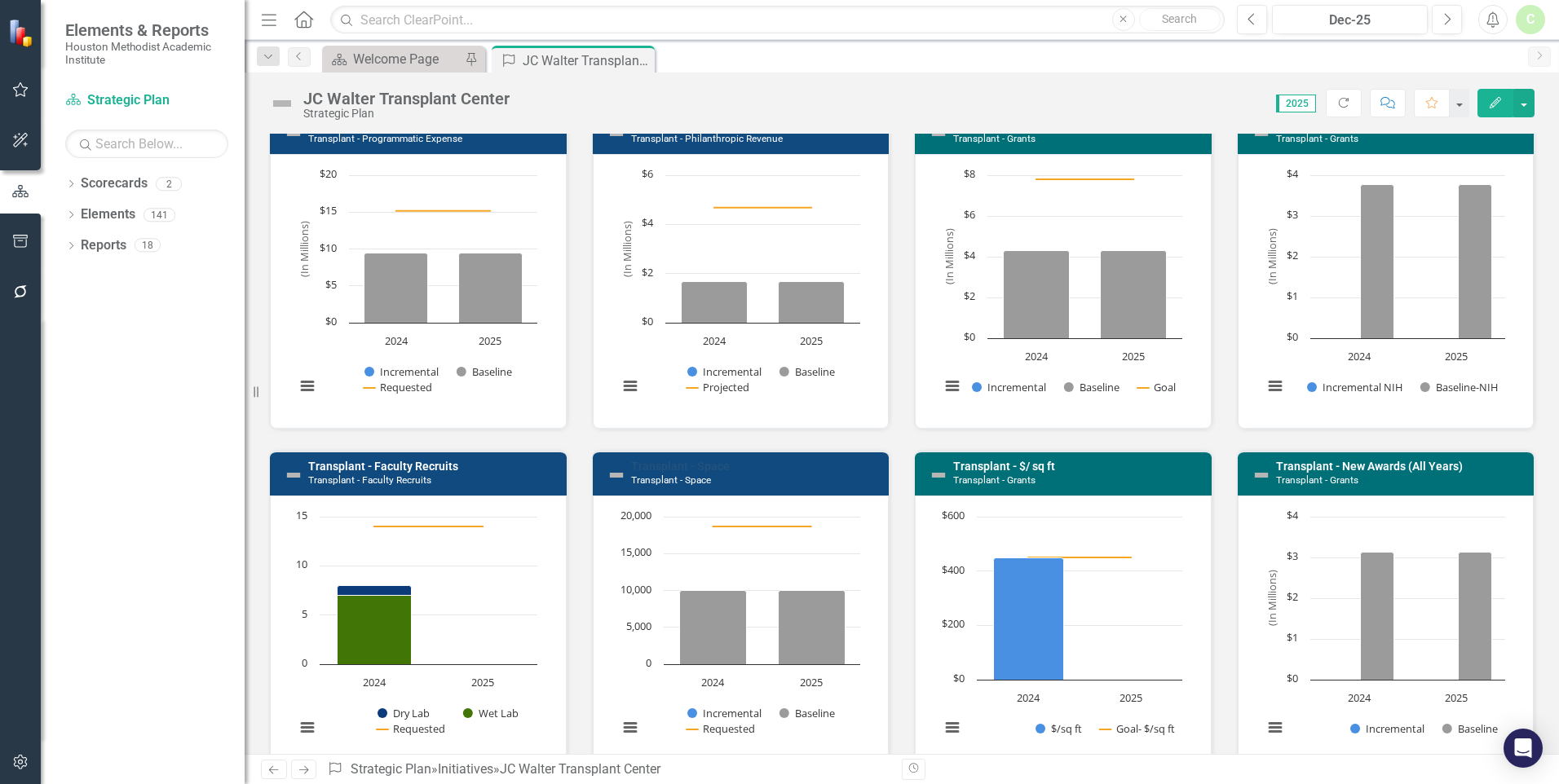 click on "Transplant - Space" at bounding box center [680, 466] 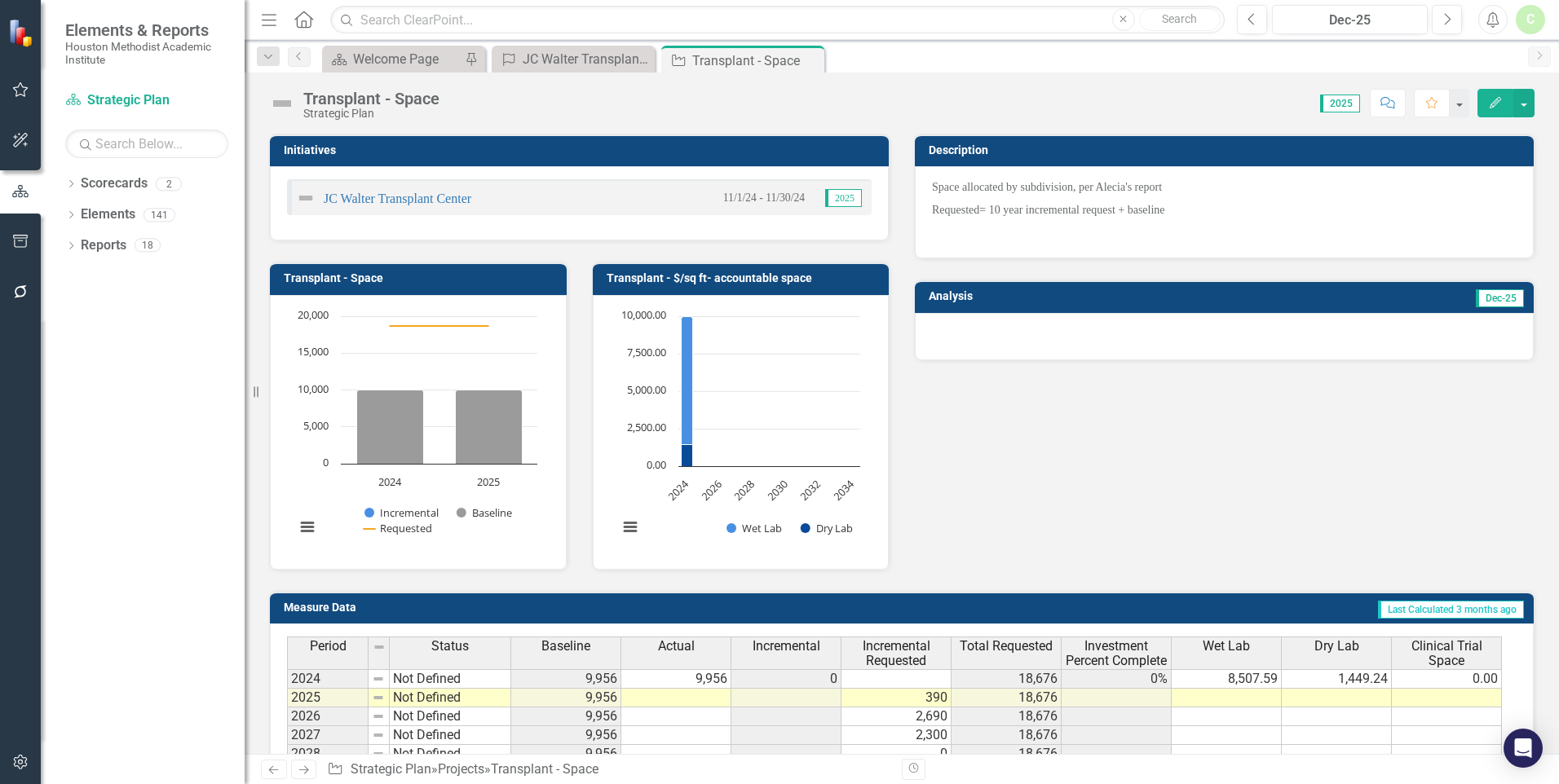 click at bounding box center [1224, 231] 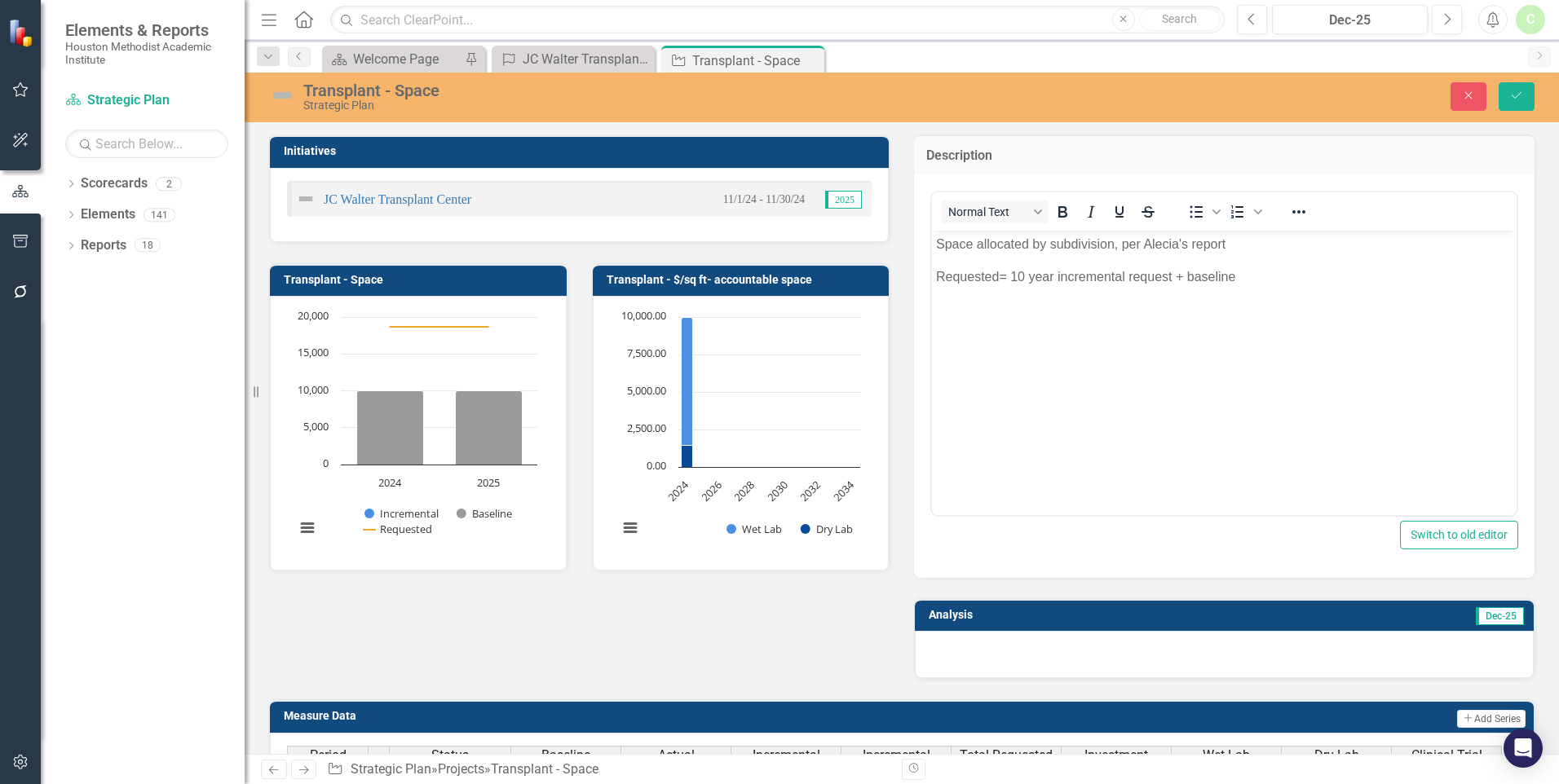 scroll, scrollTop: 0, scrollLeft: 0, axis: both 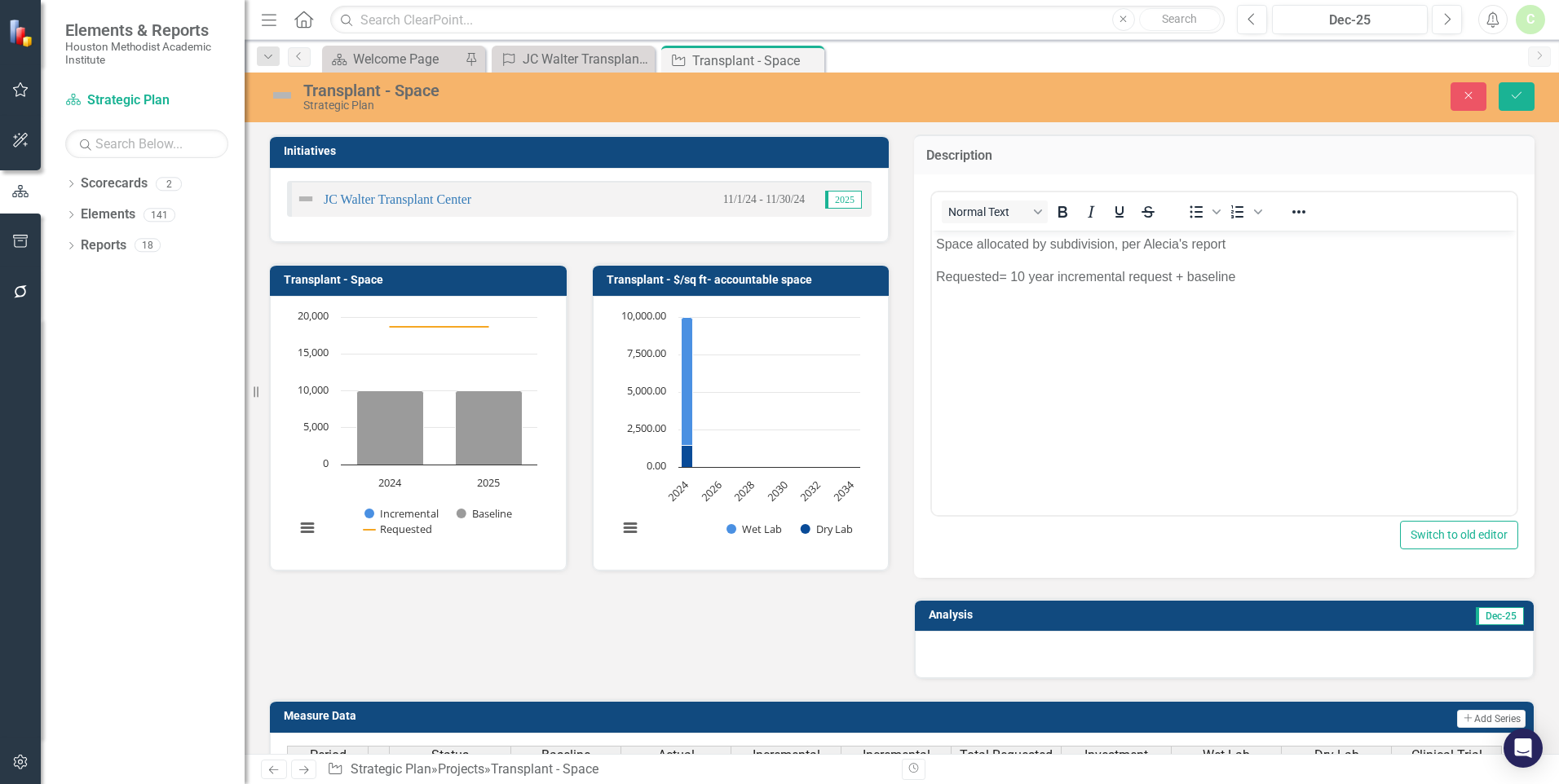 click on "Requested= 10 year incremental request + baseline" at bounding box center (1224, 276) 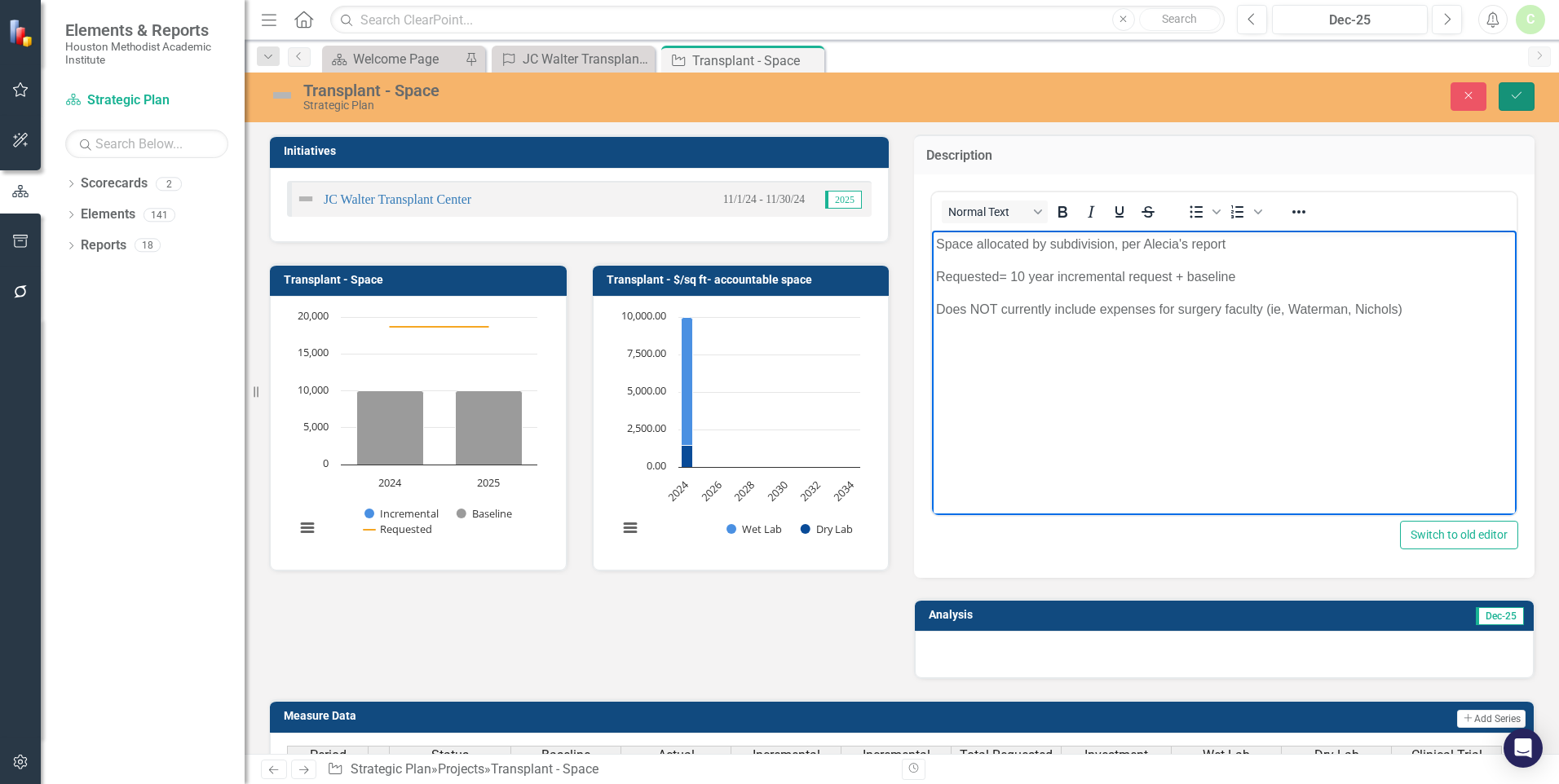 click on "Save" at bounding box center [1517, 96] 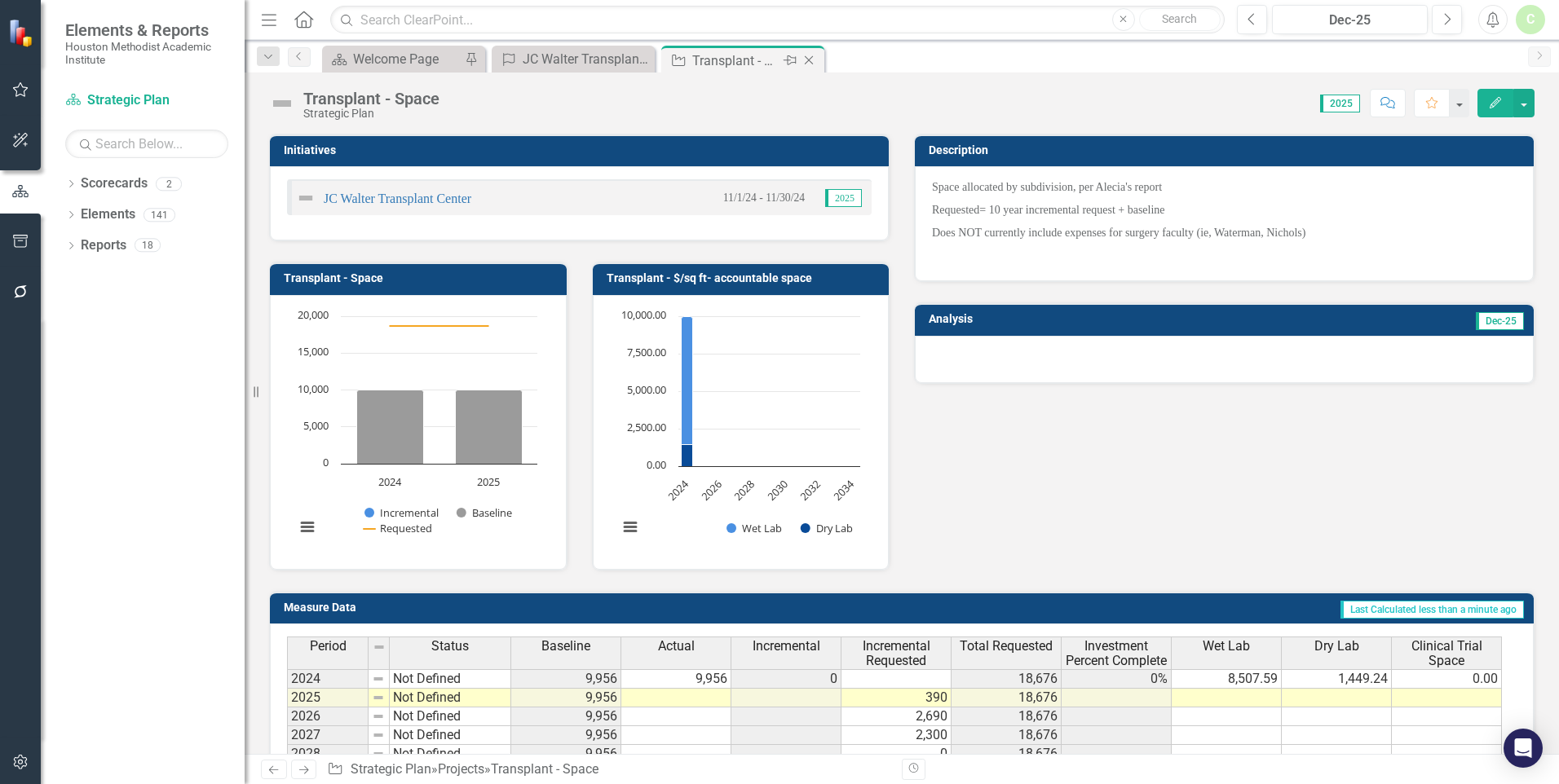 click on "Close" 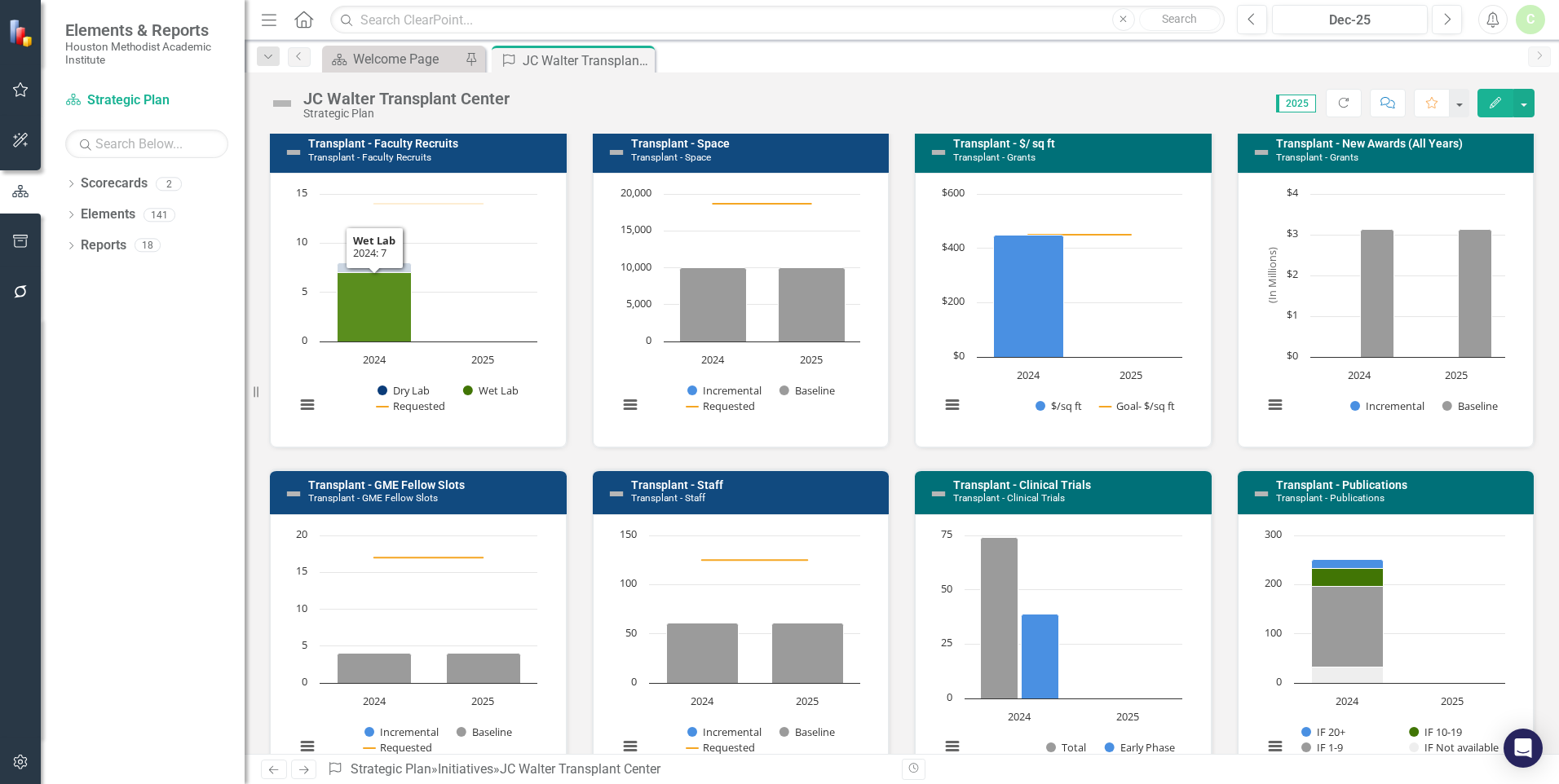 scroll, scrollTop: 815, scrollLeft: 0, axis: vertical 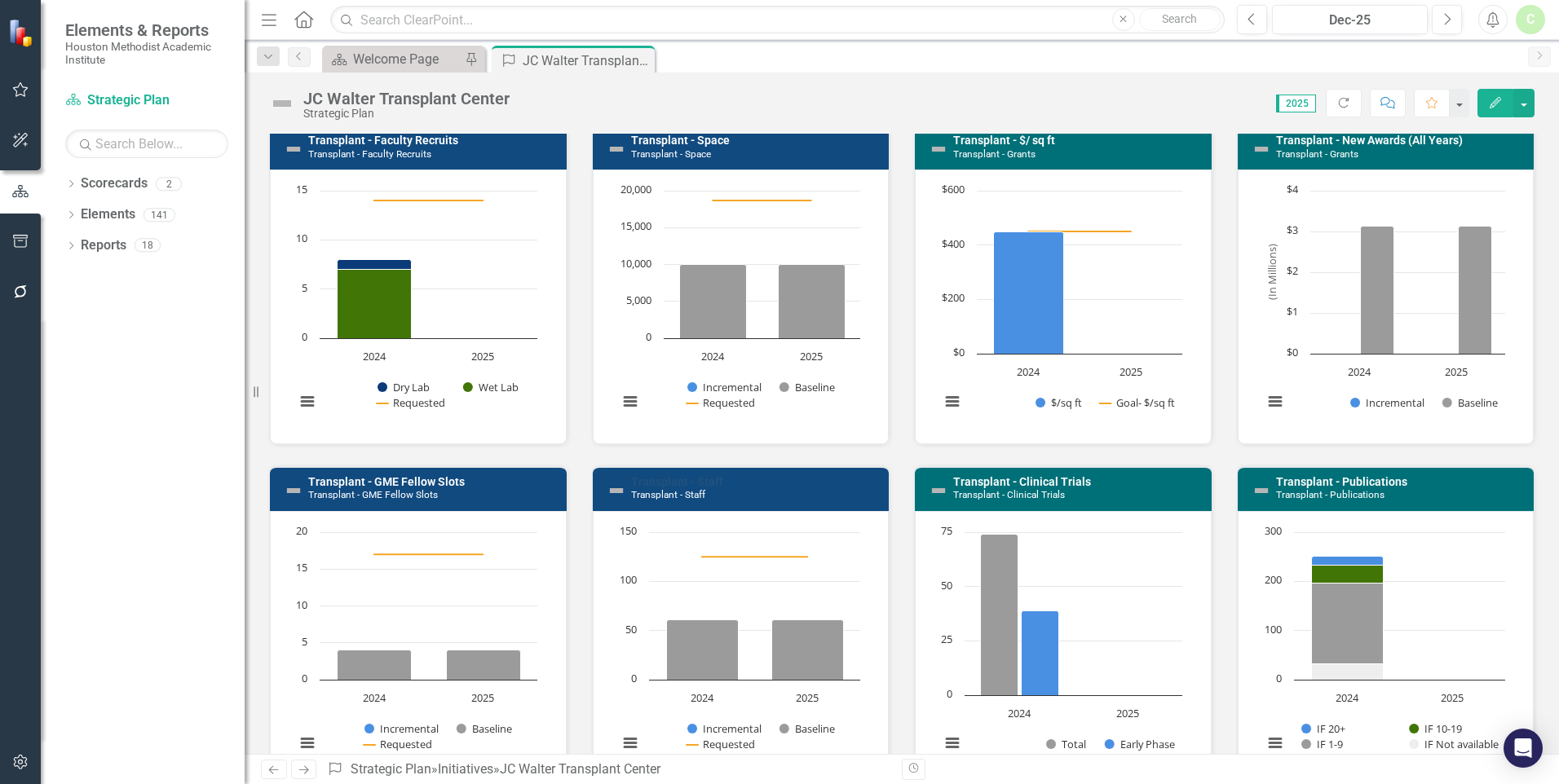 click on "Transplant - Staff" at bounding box center (677, 482) 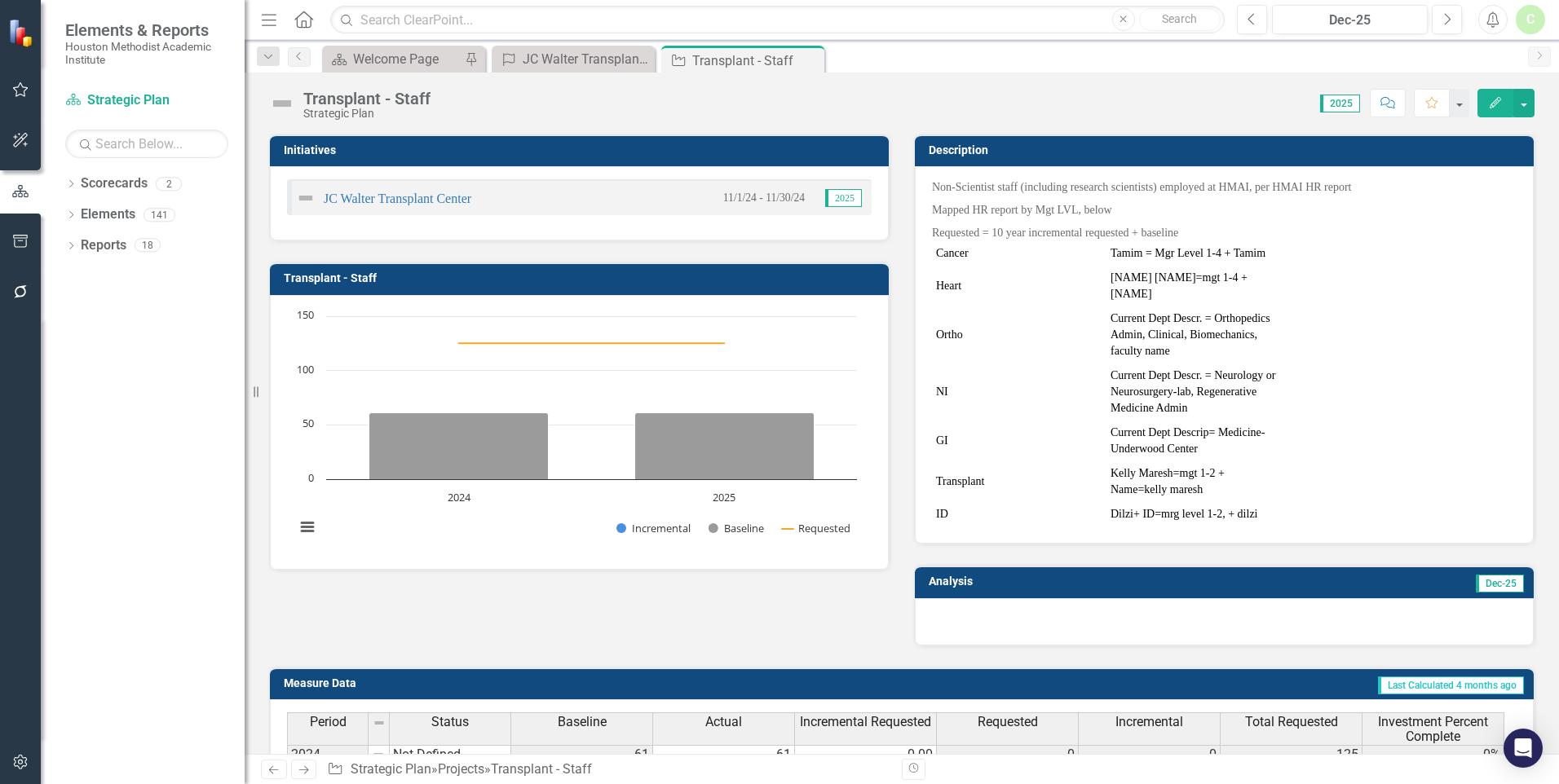 click on "Non-Scientist staff (including research scientists) employed at HMAI, per HMAI HR report" at bounding box center [1224, 189] 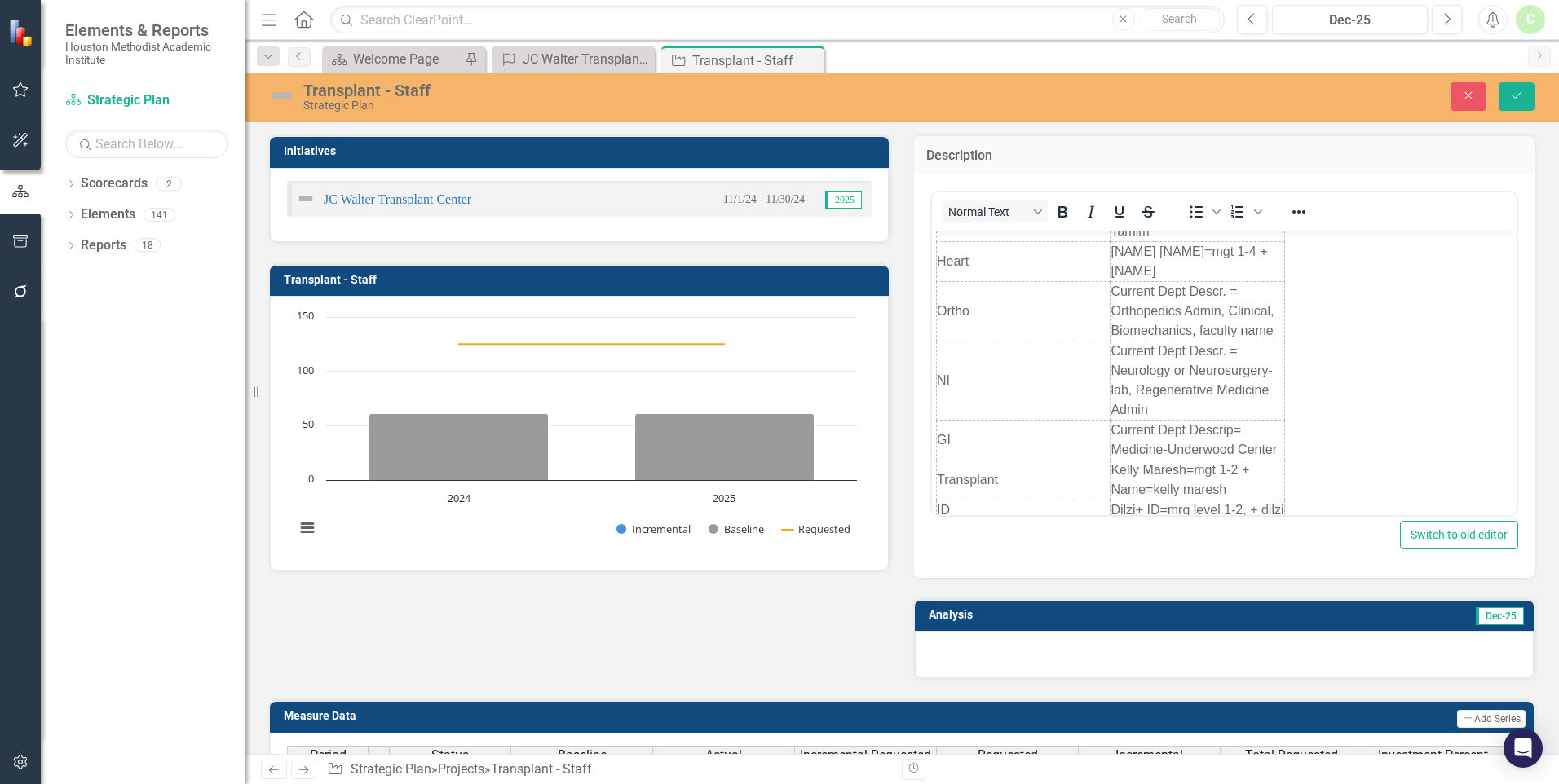 scroll, scrollTop: 141, scrollLeft: 0, axis: vertical 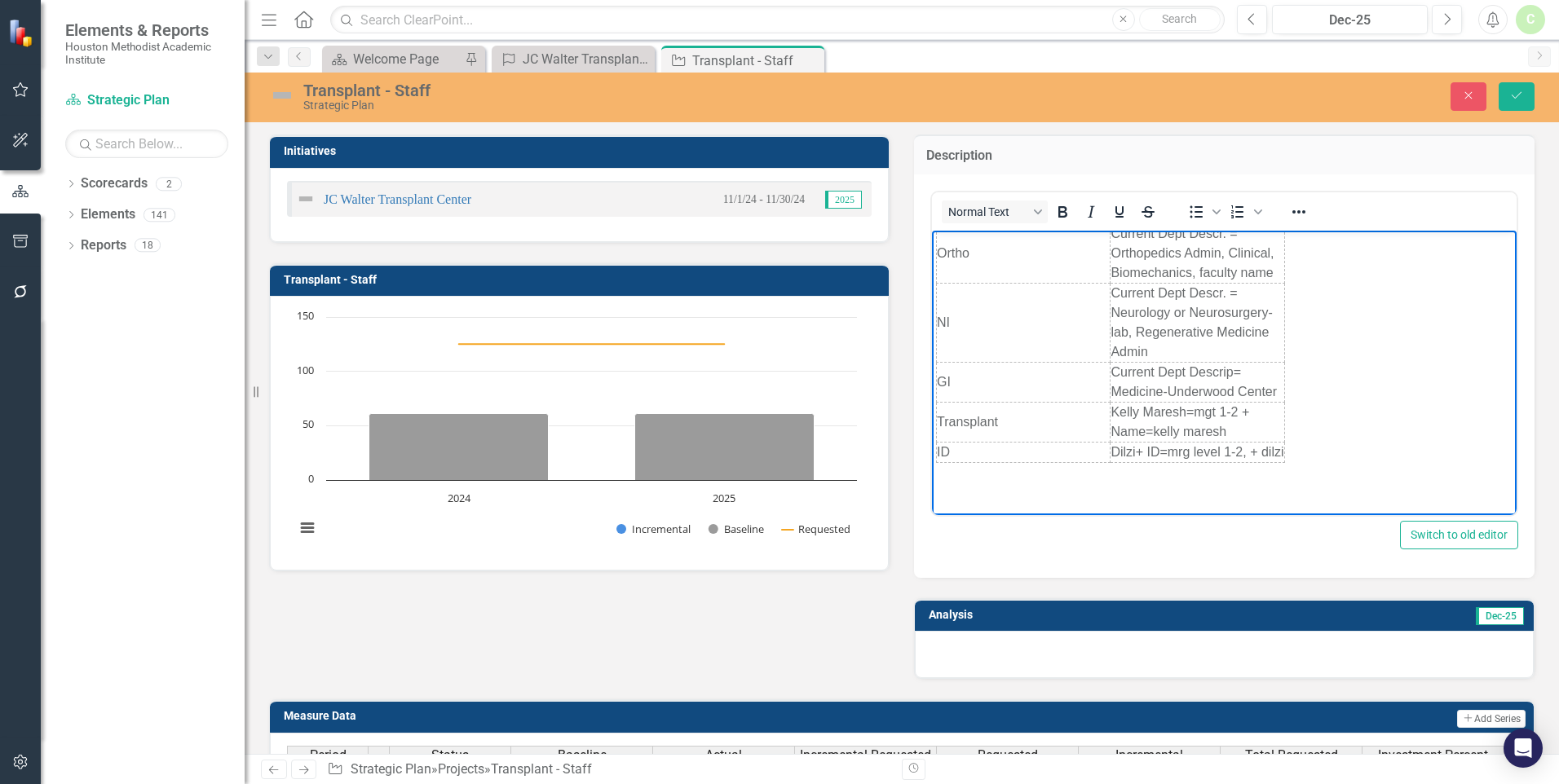 type 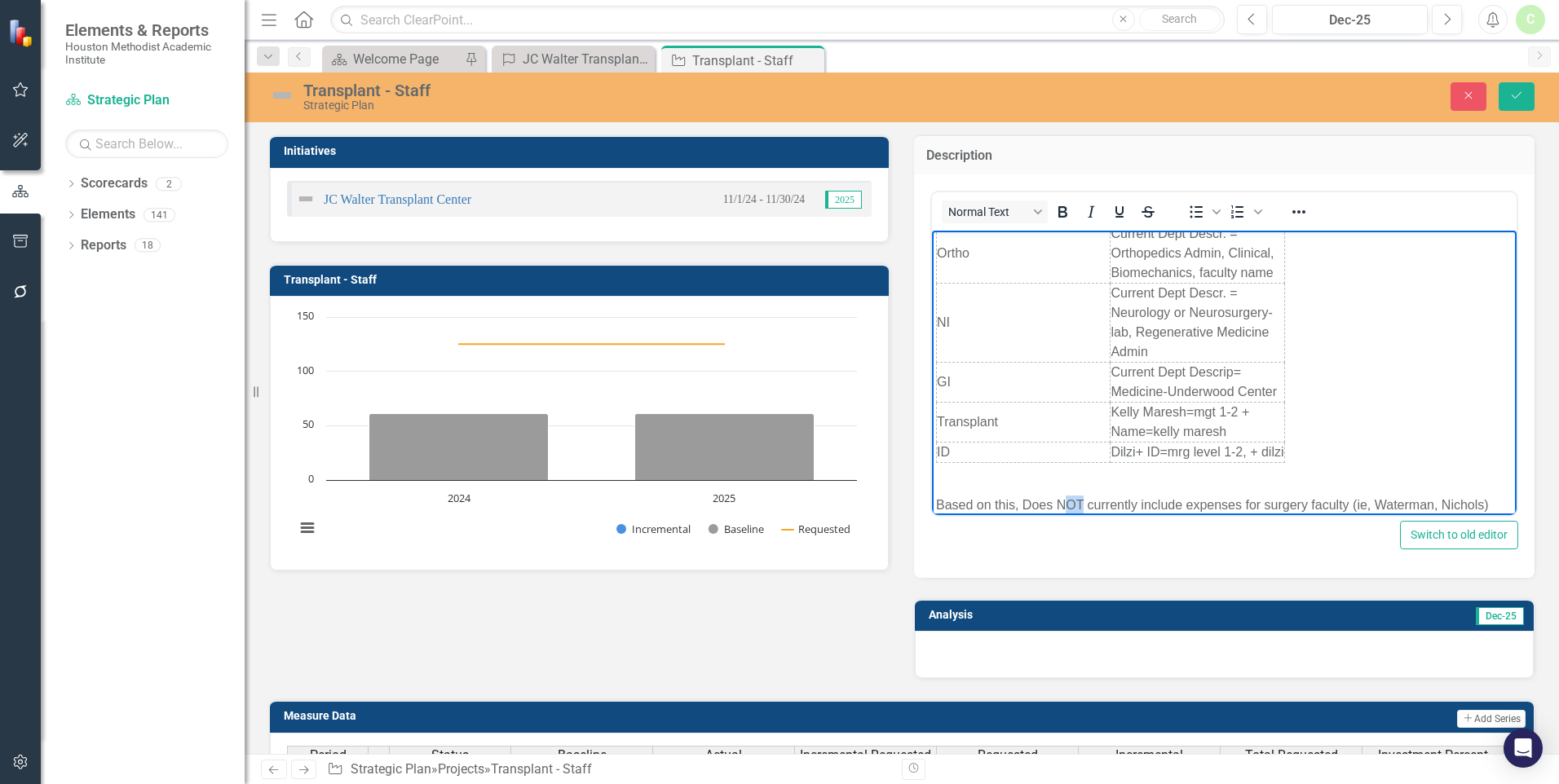 scroll, scrollTop: 206, scrollLeft: 0, axis: vertical 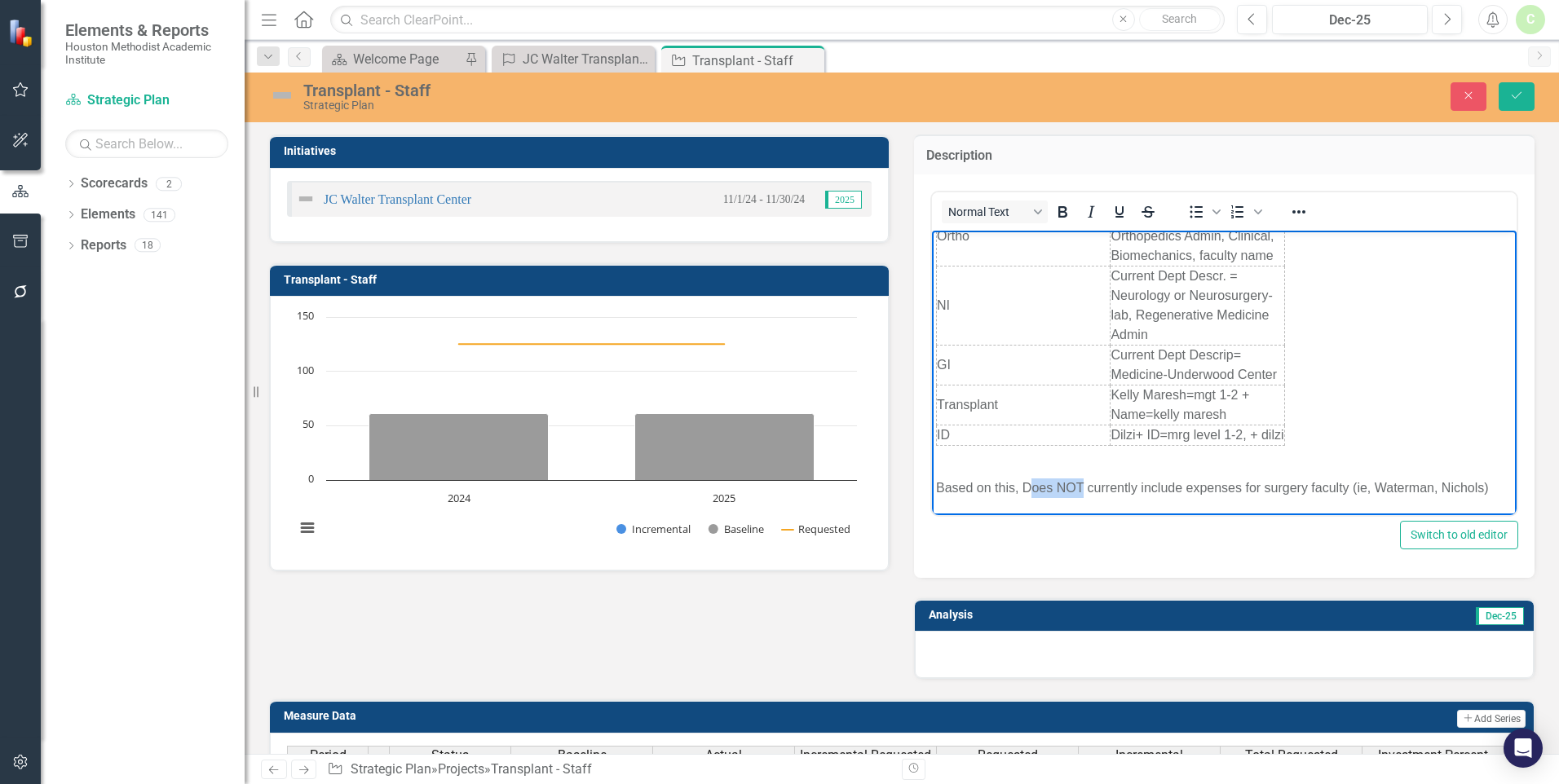 drag, startPoint x: 1084, startPoint y: 504, endPoint x: 1028, endPoint y: 501, distance: 56.0803 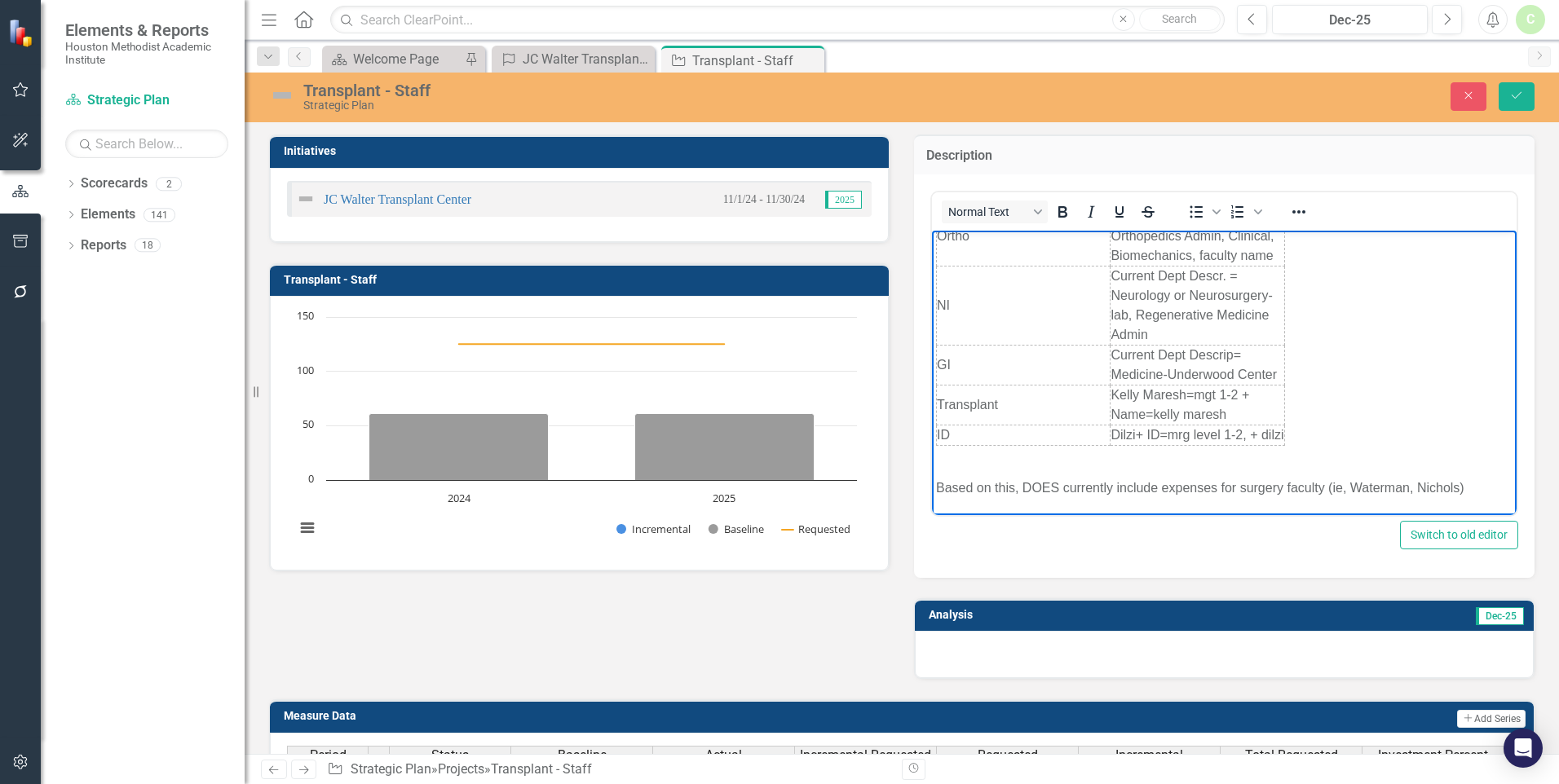 click on "Based on this, DOES currently include expenses for surgery faculty (ie, Waterman, Nichols)" at bounding box center (1224, 487) 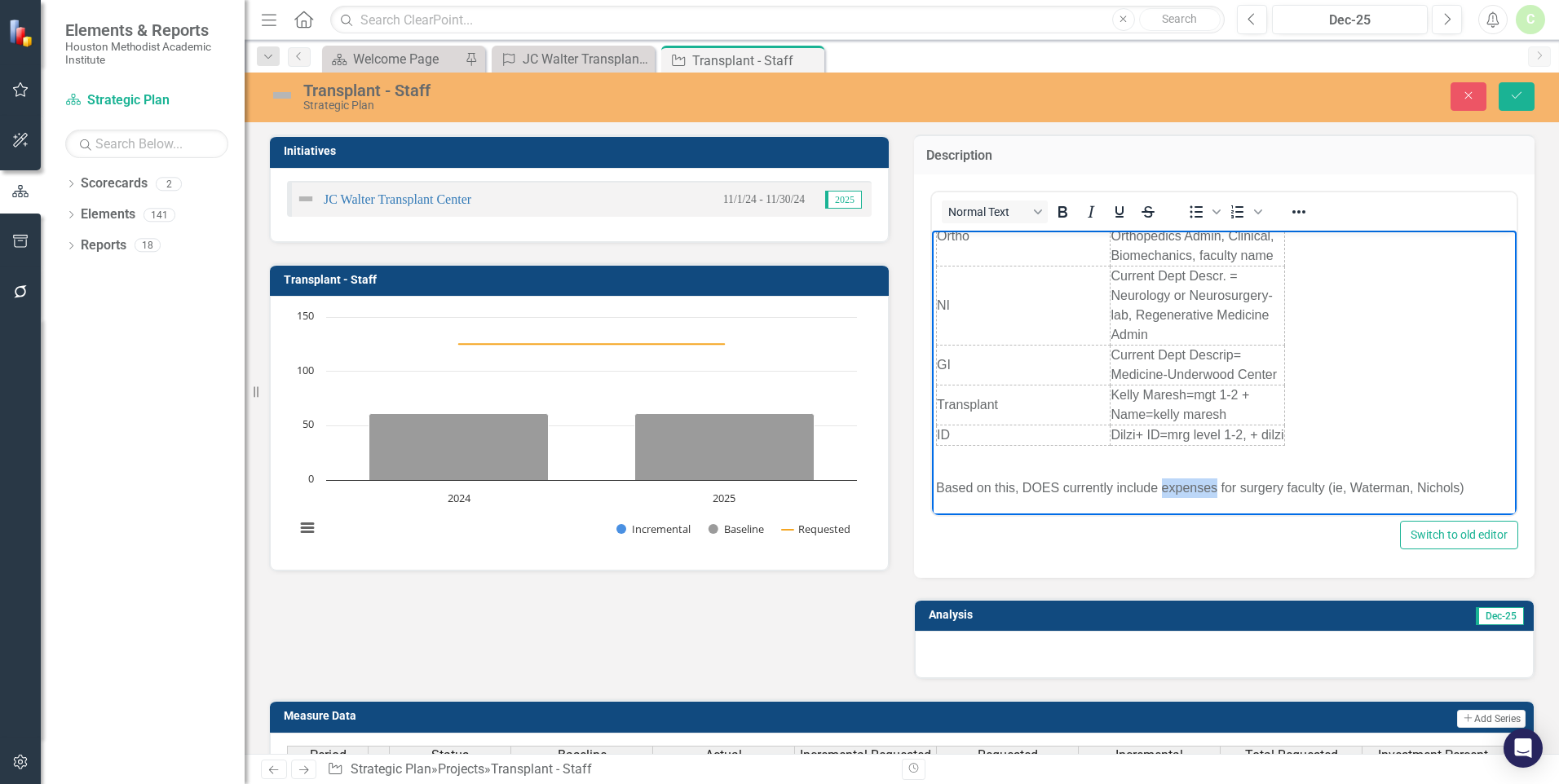 drag, startPoint x: 1160, startPoint y: 487, endPoint x: 1216, endPoint y: 486, distance: 56.008928 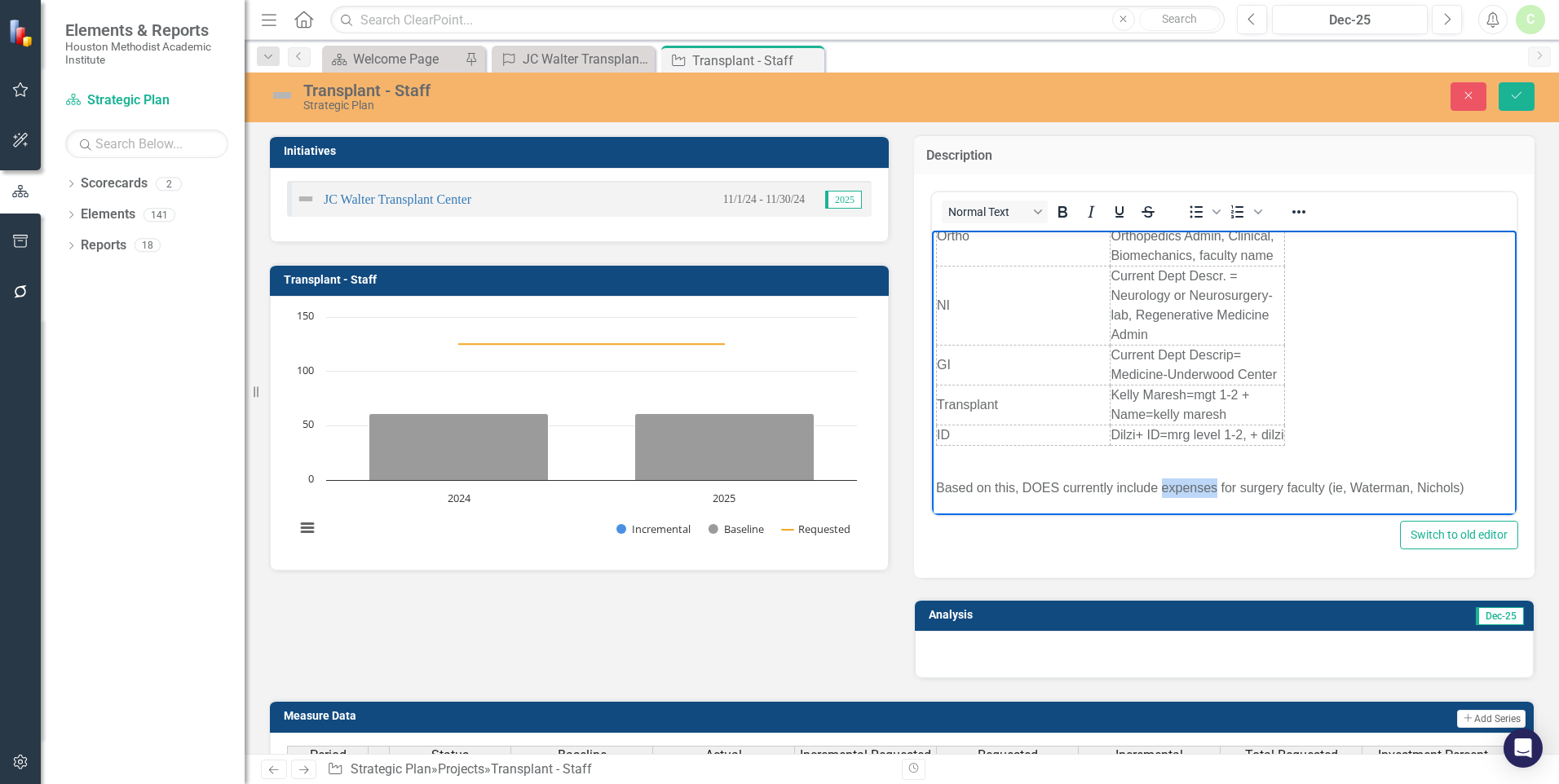 click on "Based on this, DOES currently include expenses for surgery faculty (ie, Waterman, Nichols)" at bounding box center [1224, 487] 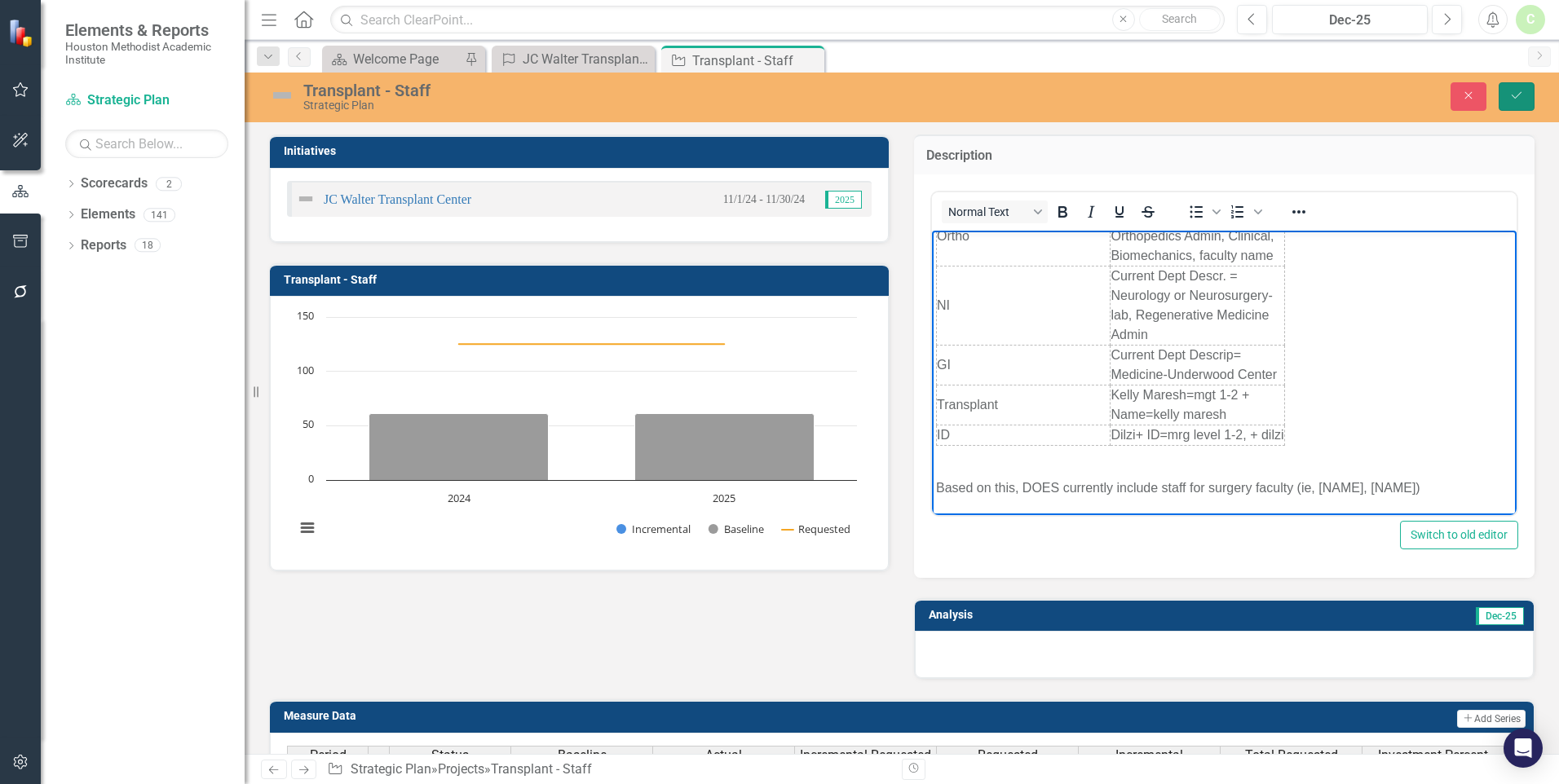 click on "Save" 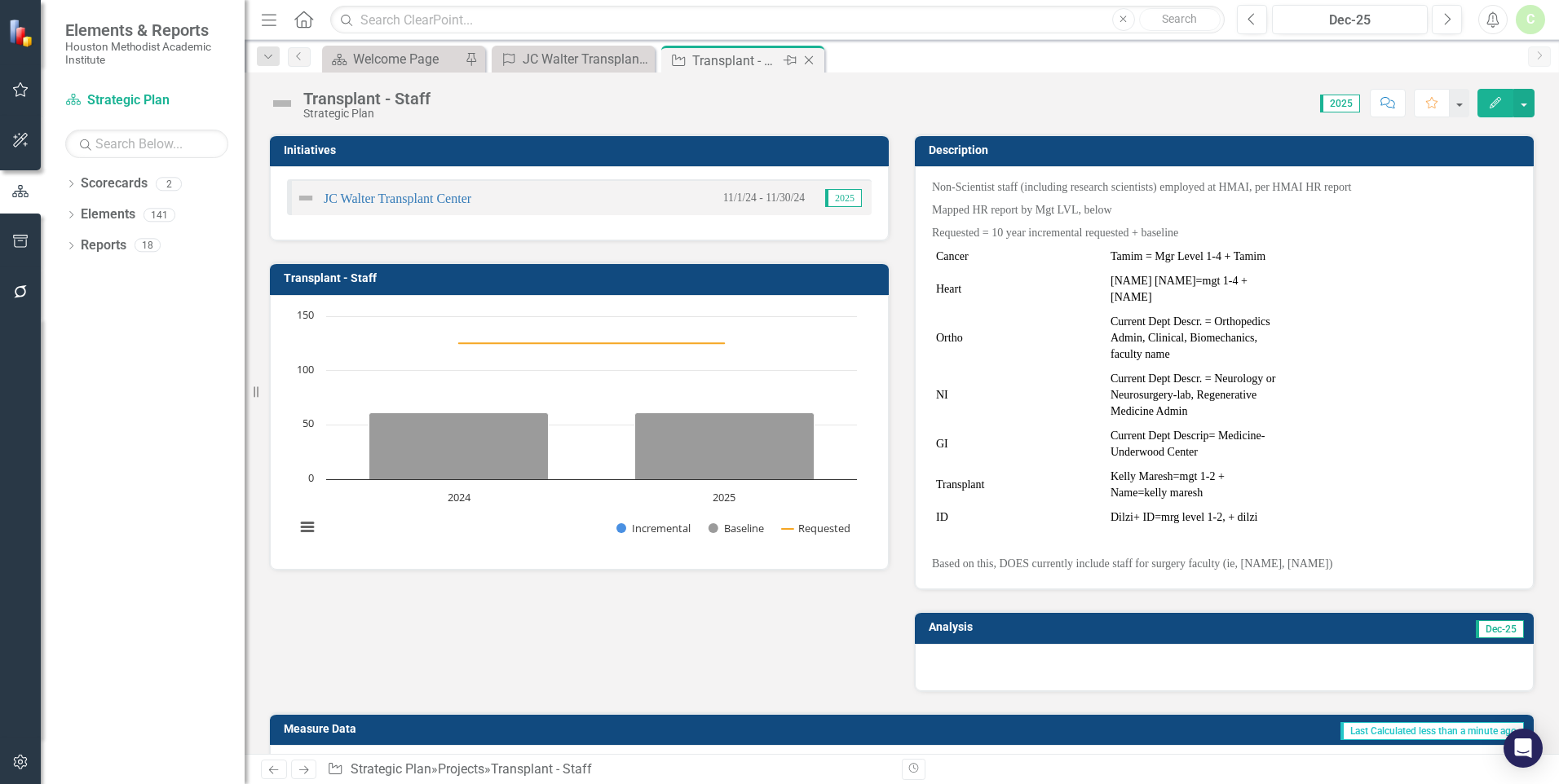 click on "Close" 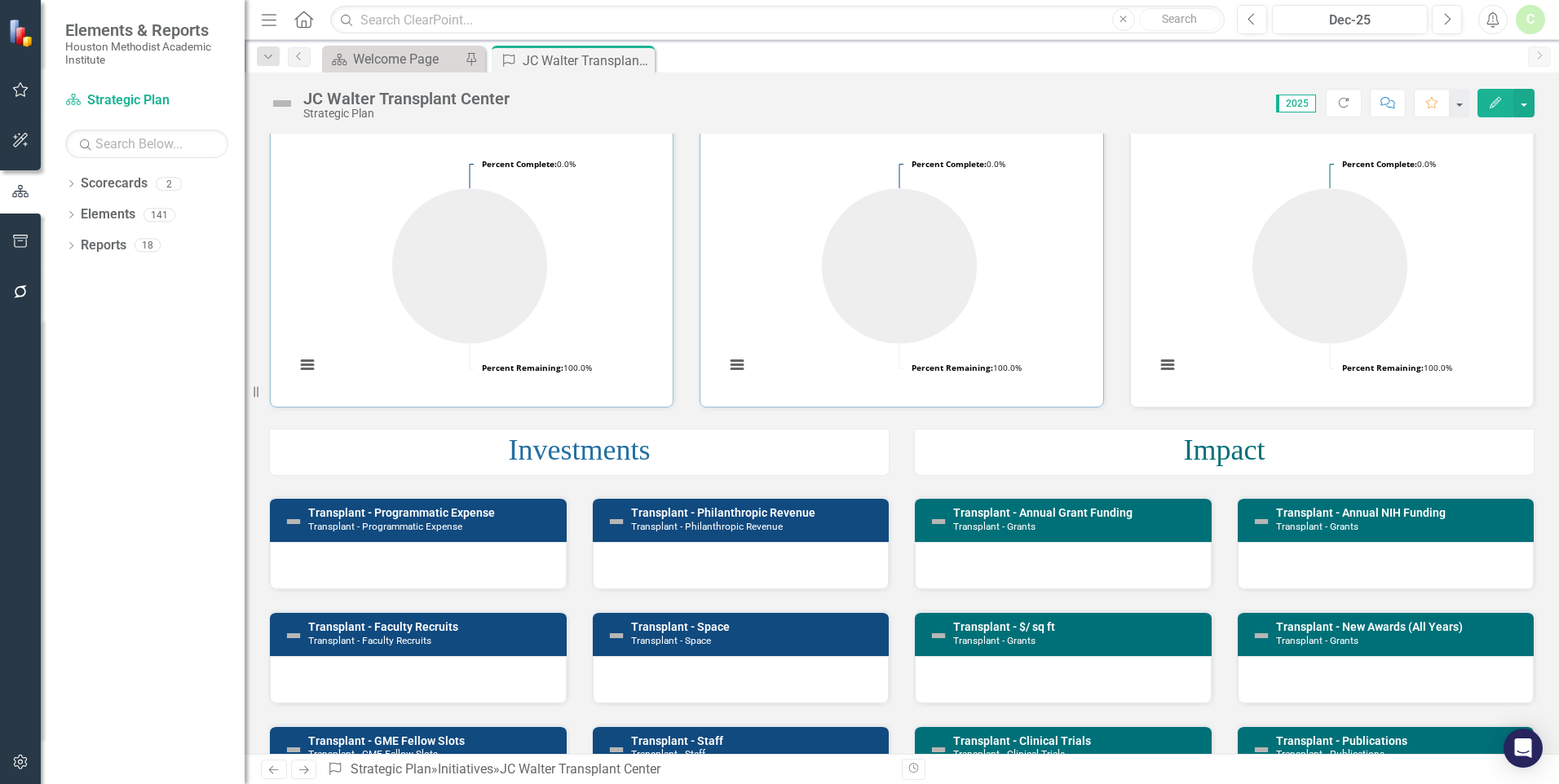 scroll, scrollTop: 326, scrollLeft: 0, axis: vertical 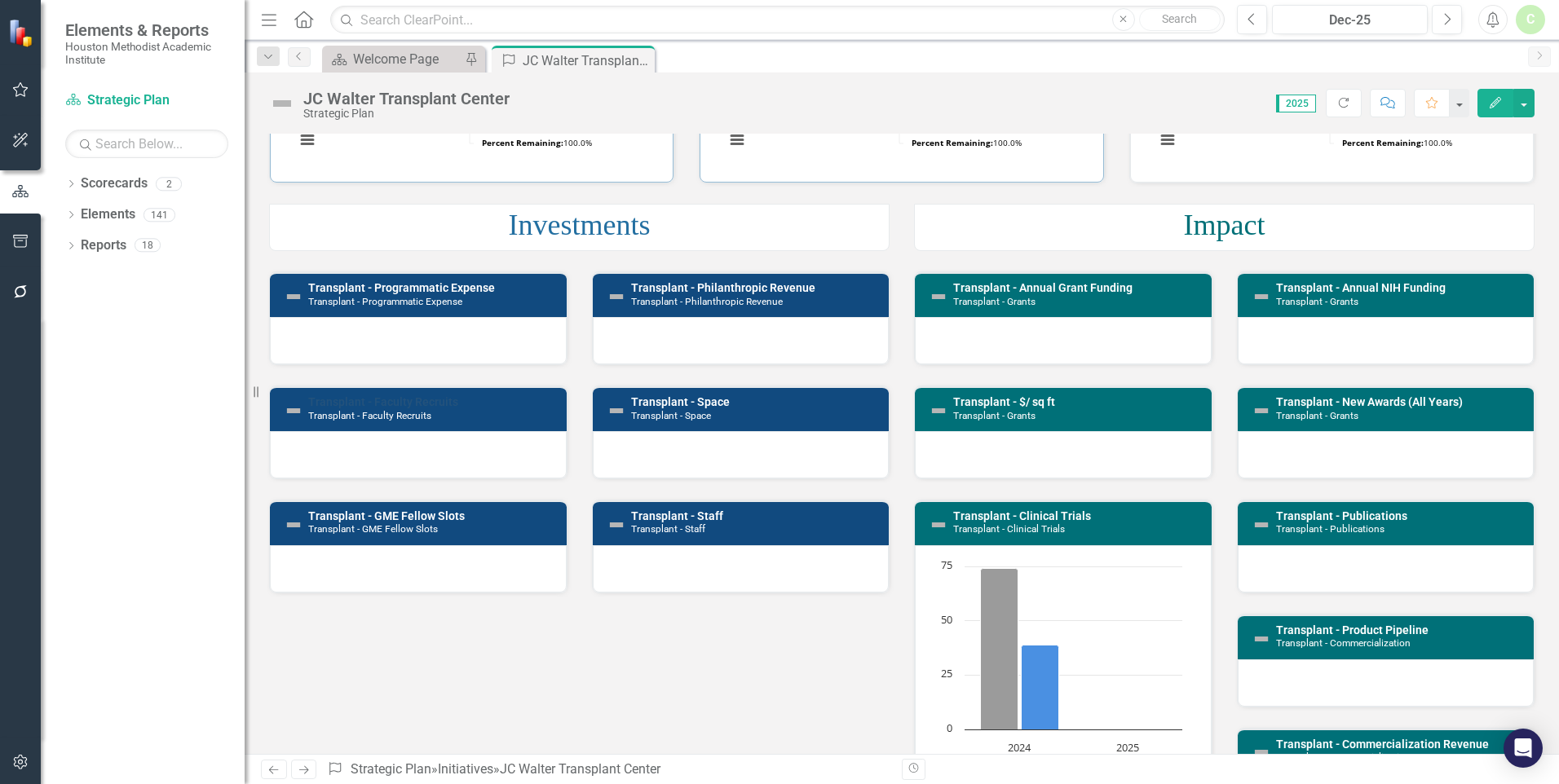 click on "Transplant - Faculty Recruits" at bounding box center [383, 402] 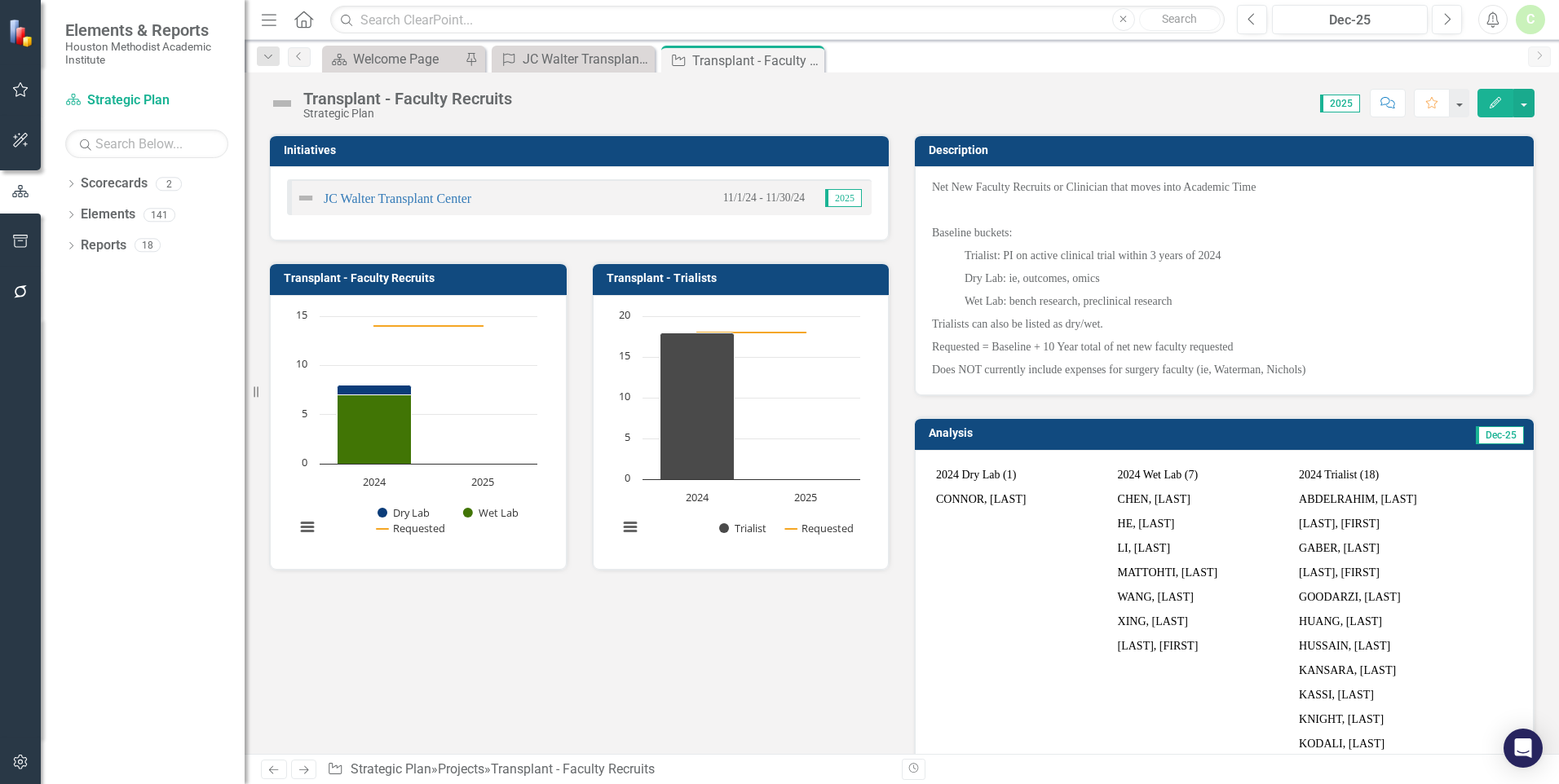 click on "Does NOT currently include expenses for surgery faculty (ie, Waterman, Nichols)" at bounding box center [1224, 368] 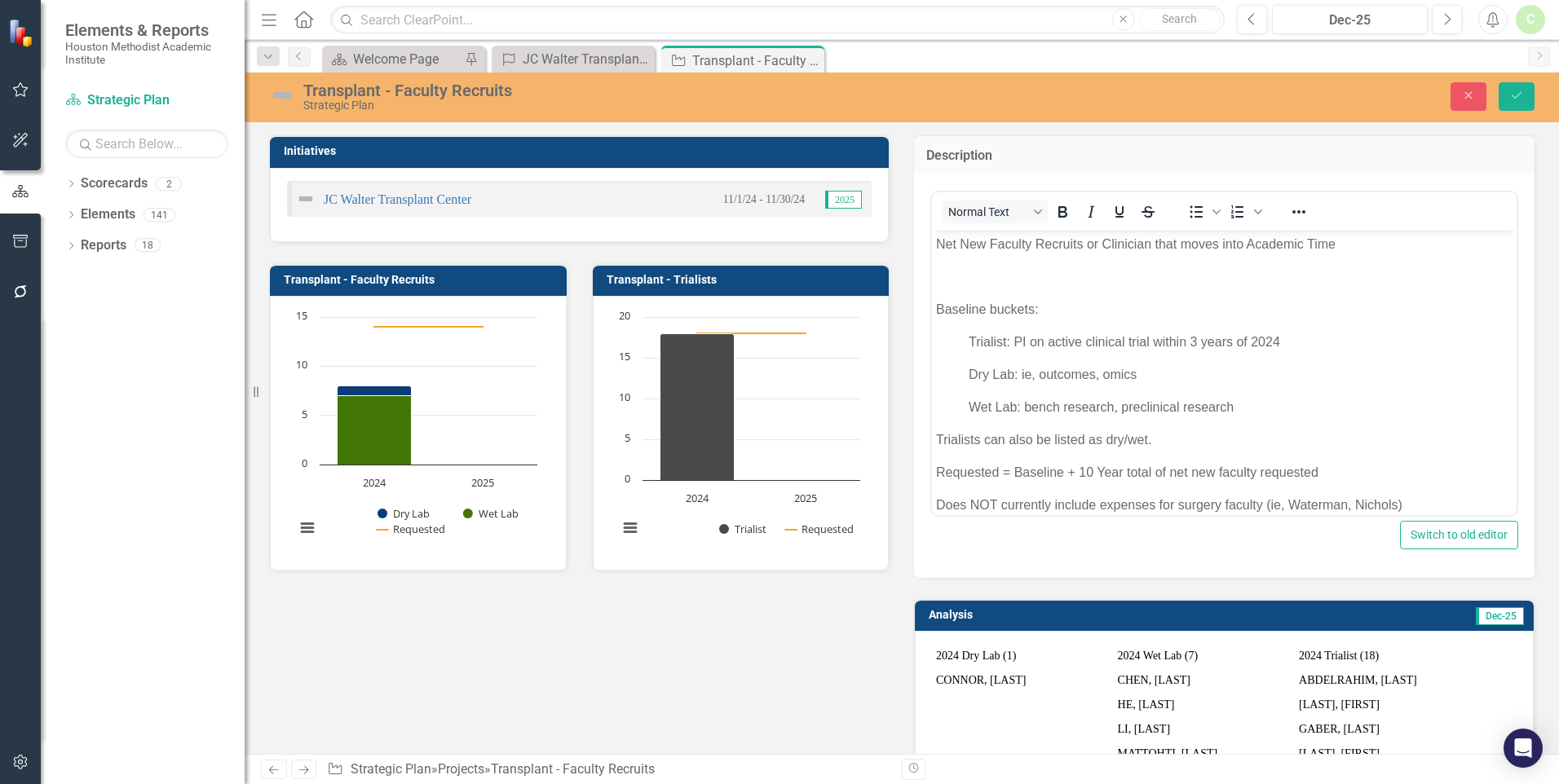 scroll, scrollTop: 0, scrollLeft: 0, axis: both 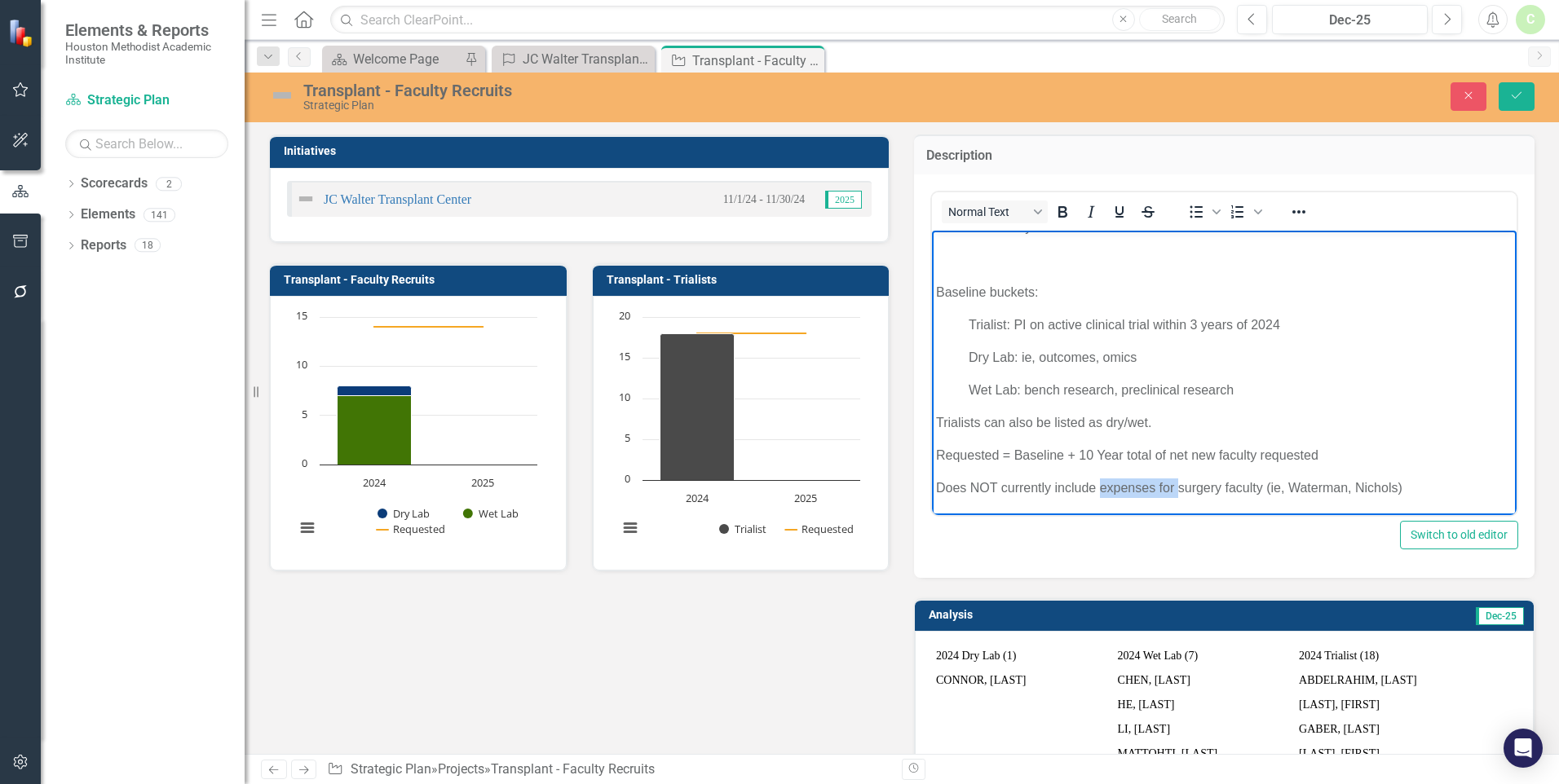 drag, startPoint x: 1101, startPoint y: 500, endPoint x: 1181, endPoint y: 491, distance: 80.504658 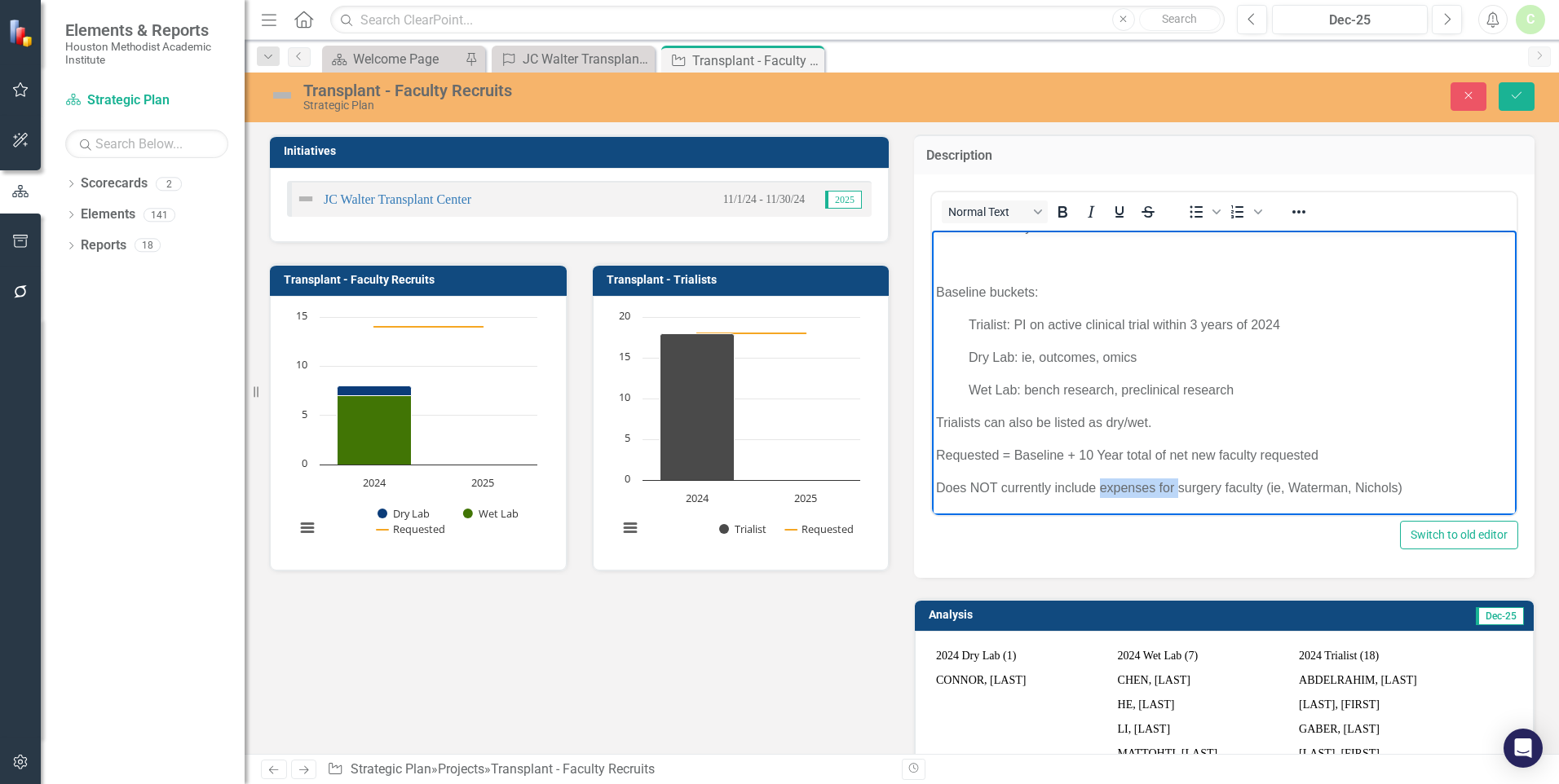 click on "Does NOT currently include expenses for surgery faculty (ie, Waterman, Nichols)" at bounding box center [1224, 487] 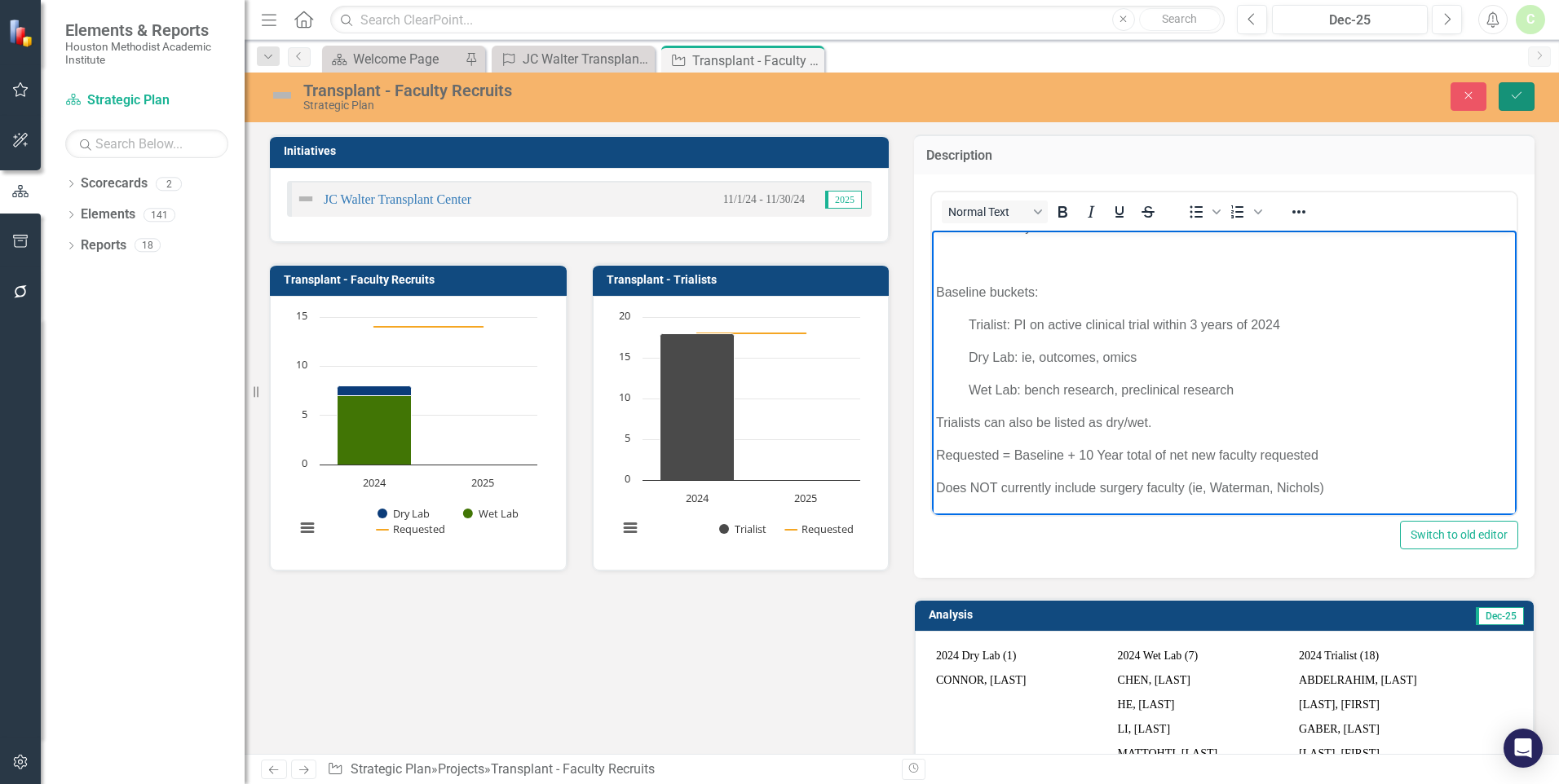 click on "Save" at bounding box center [1517, 96] 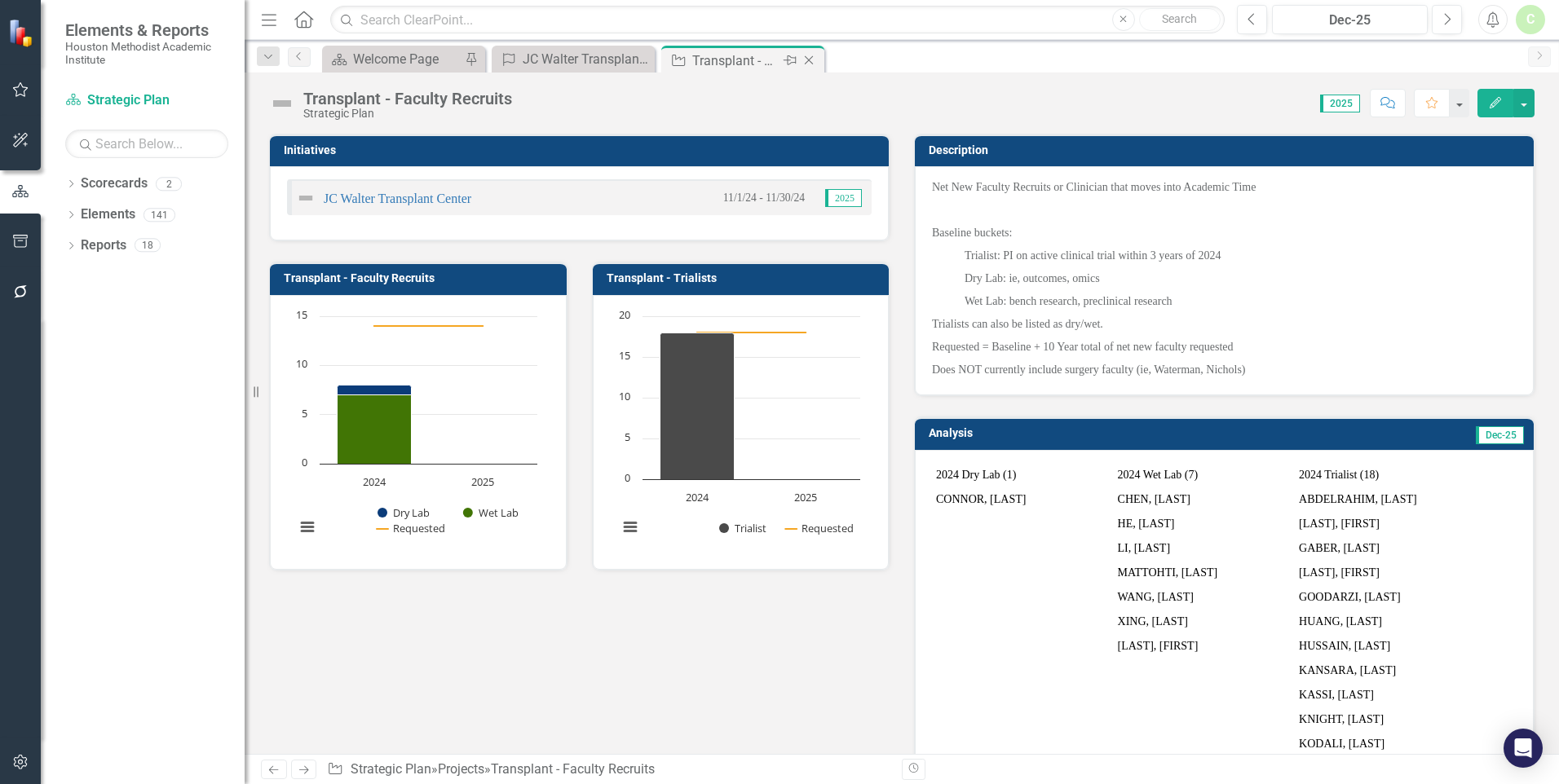 click 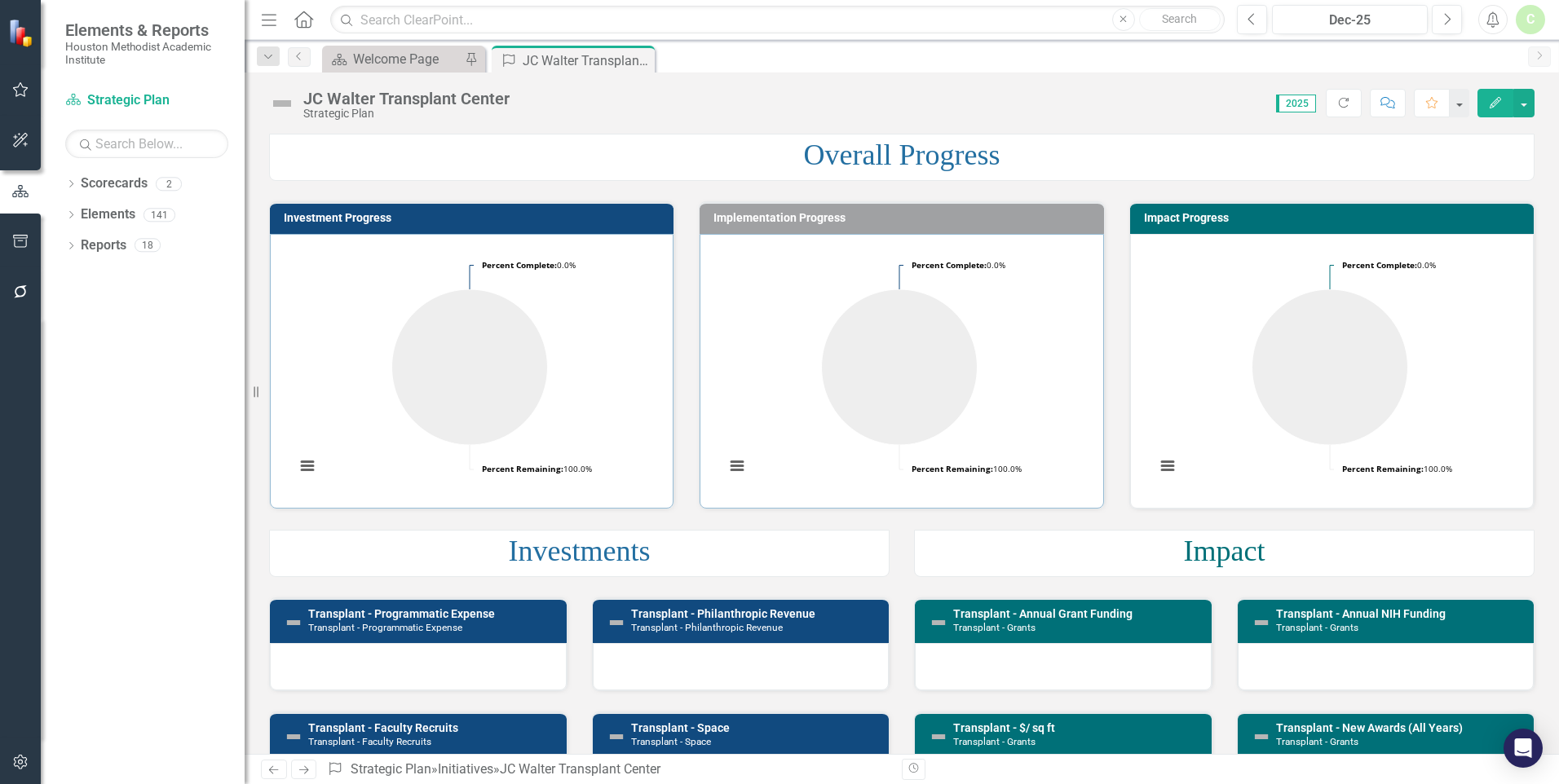 scroll, scrollTop: 244, scrollLeft: 0, axis: vertical 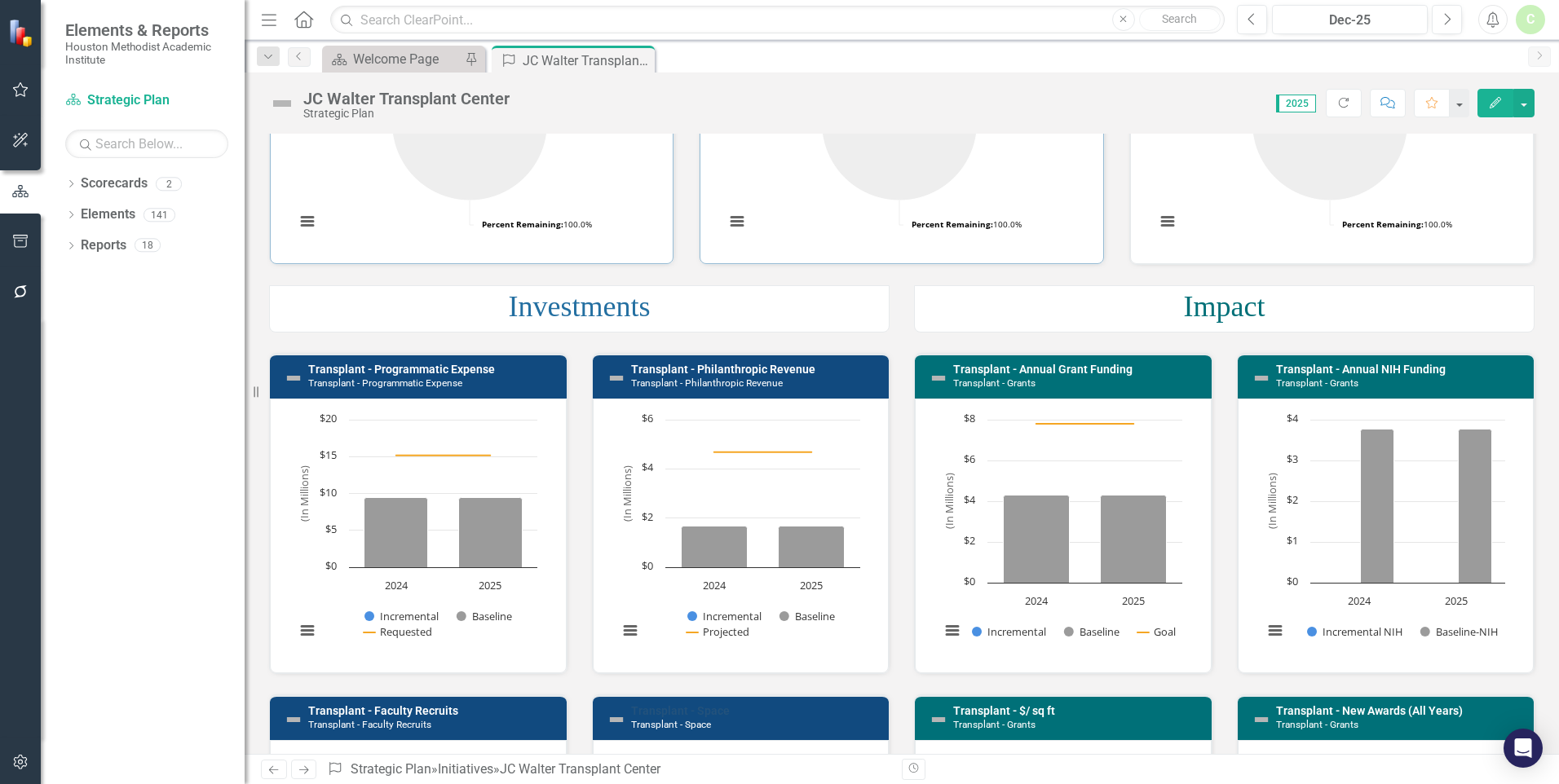 click on "Transplant - Space" at bounding box center [680, 711] 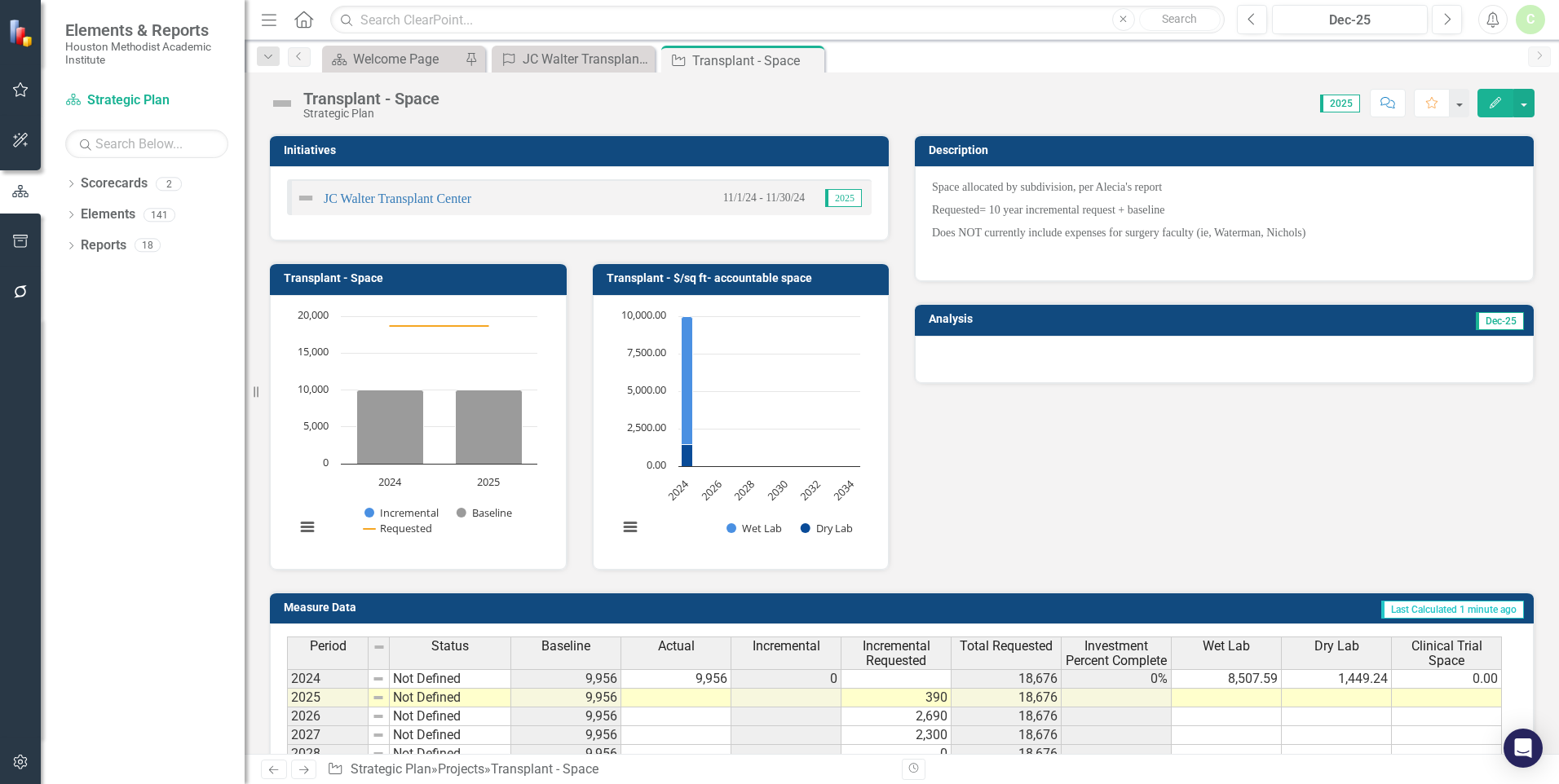 click at bounding box center [1224, 254] 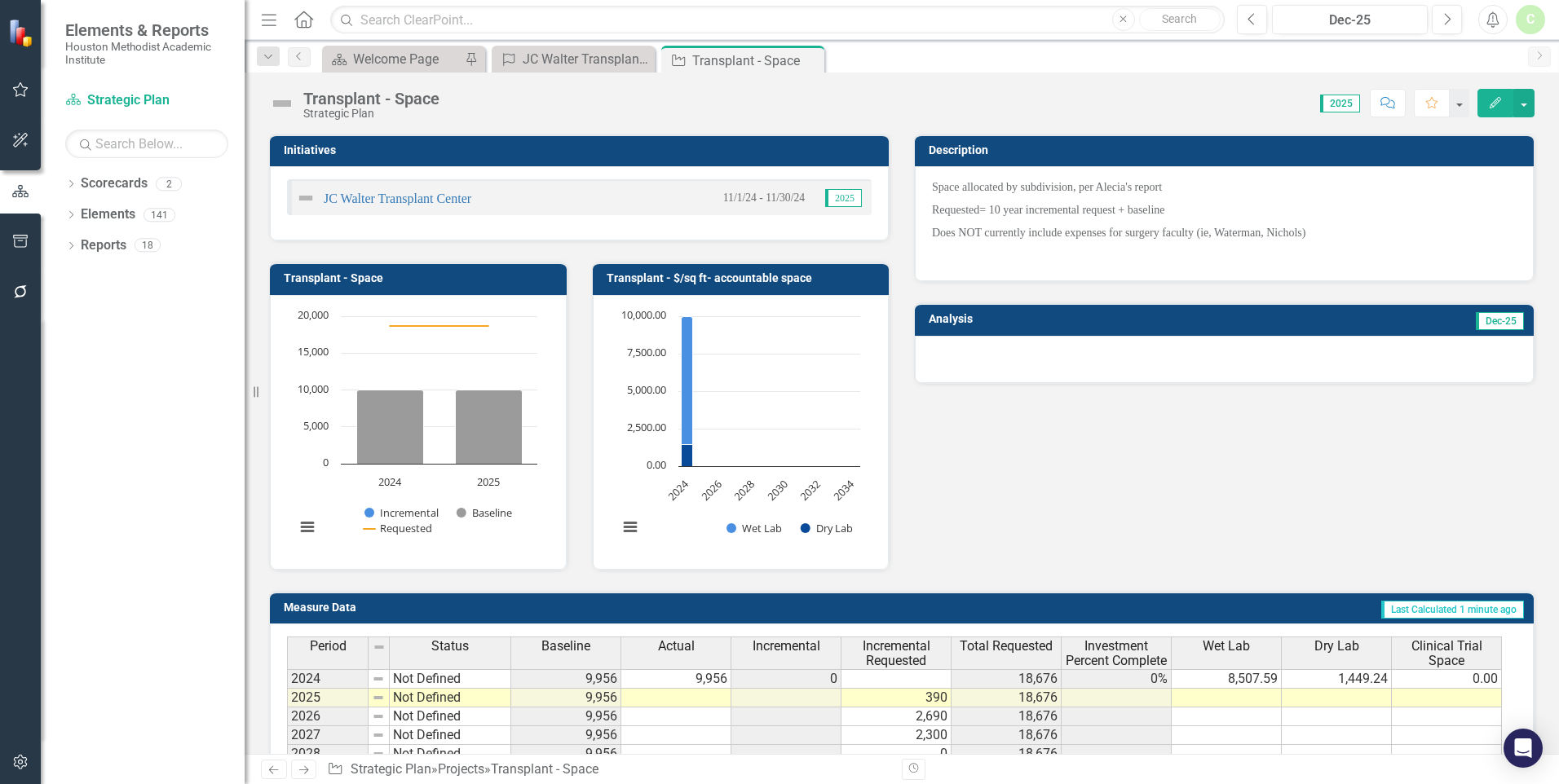 click on "Does NOT currently include expenses for surgery faculty (ie, Waterman, Nichols)" at bounding box center (1224, 233) 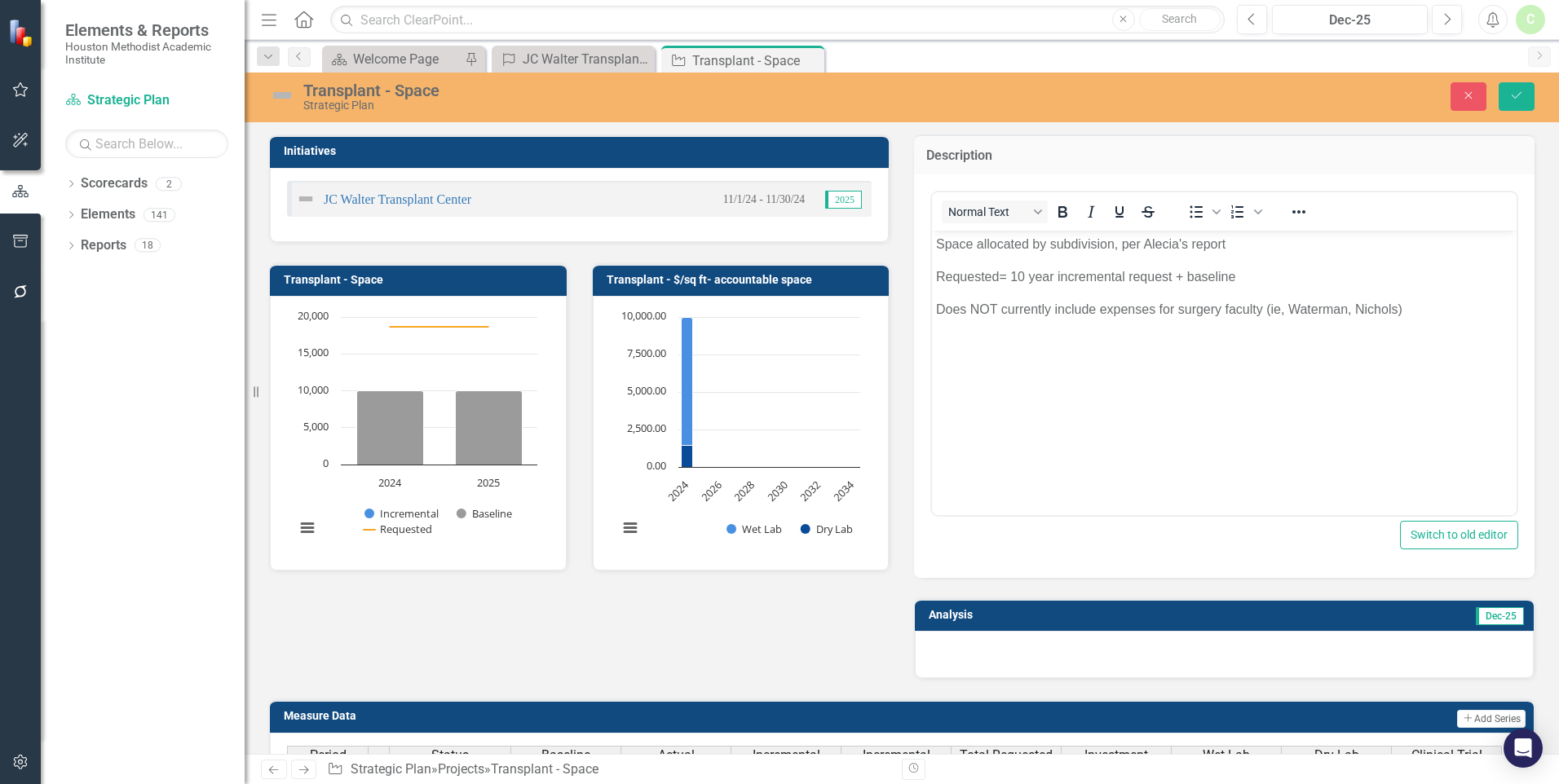 scroll, scrollTop: 0, scrollLeft: 0, axis: both 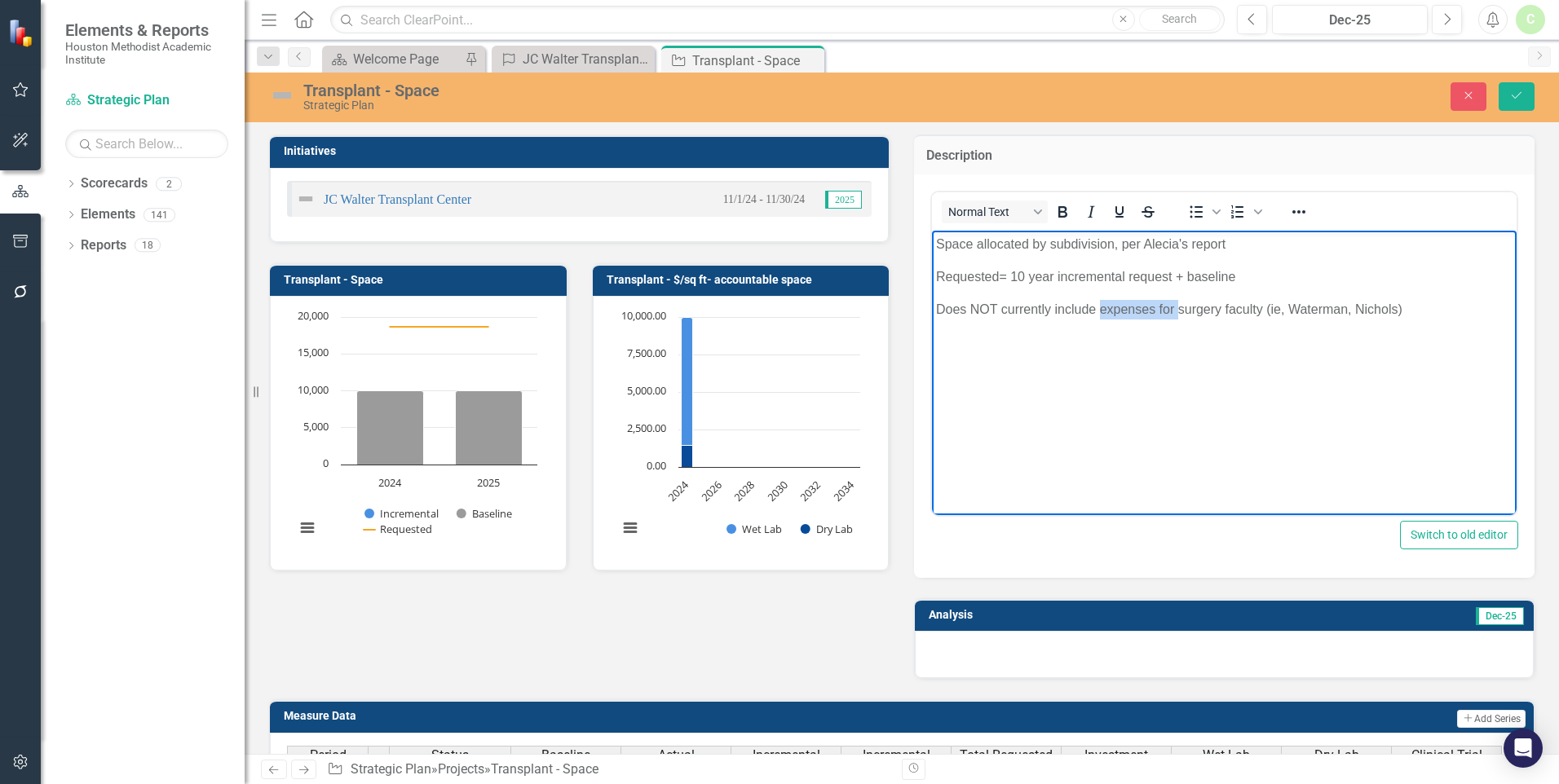 drag, startPoint x: 1102, startPoint y: 304, endPoint x: 1178, endPoint y: 311, distance: 76.32169 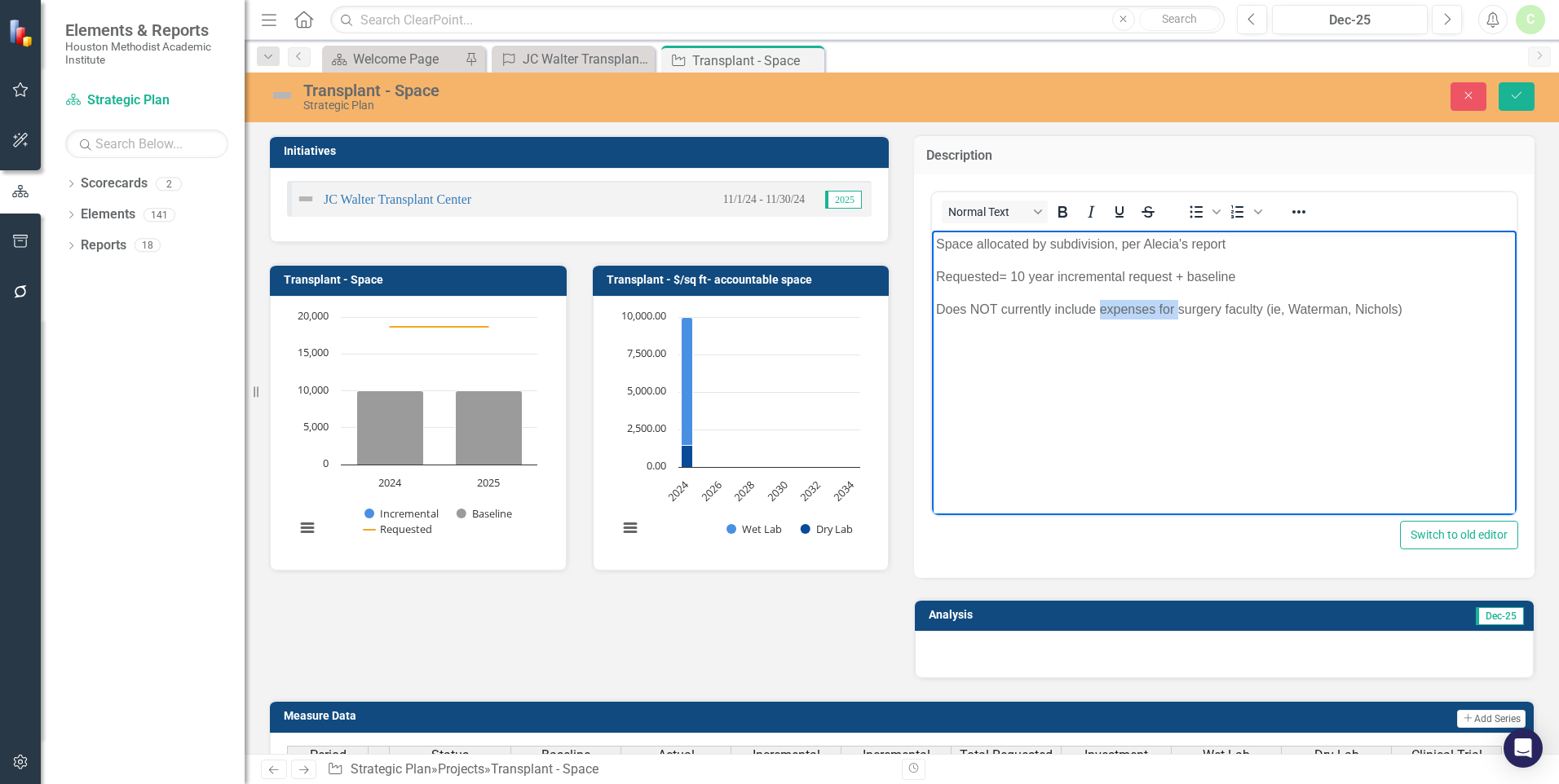 click on "Does NOT currently include expenses for surgery faculty (ie, Waterman, Nichols)" at bounding box center (1224, 309) 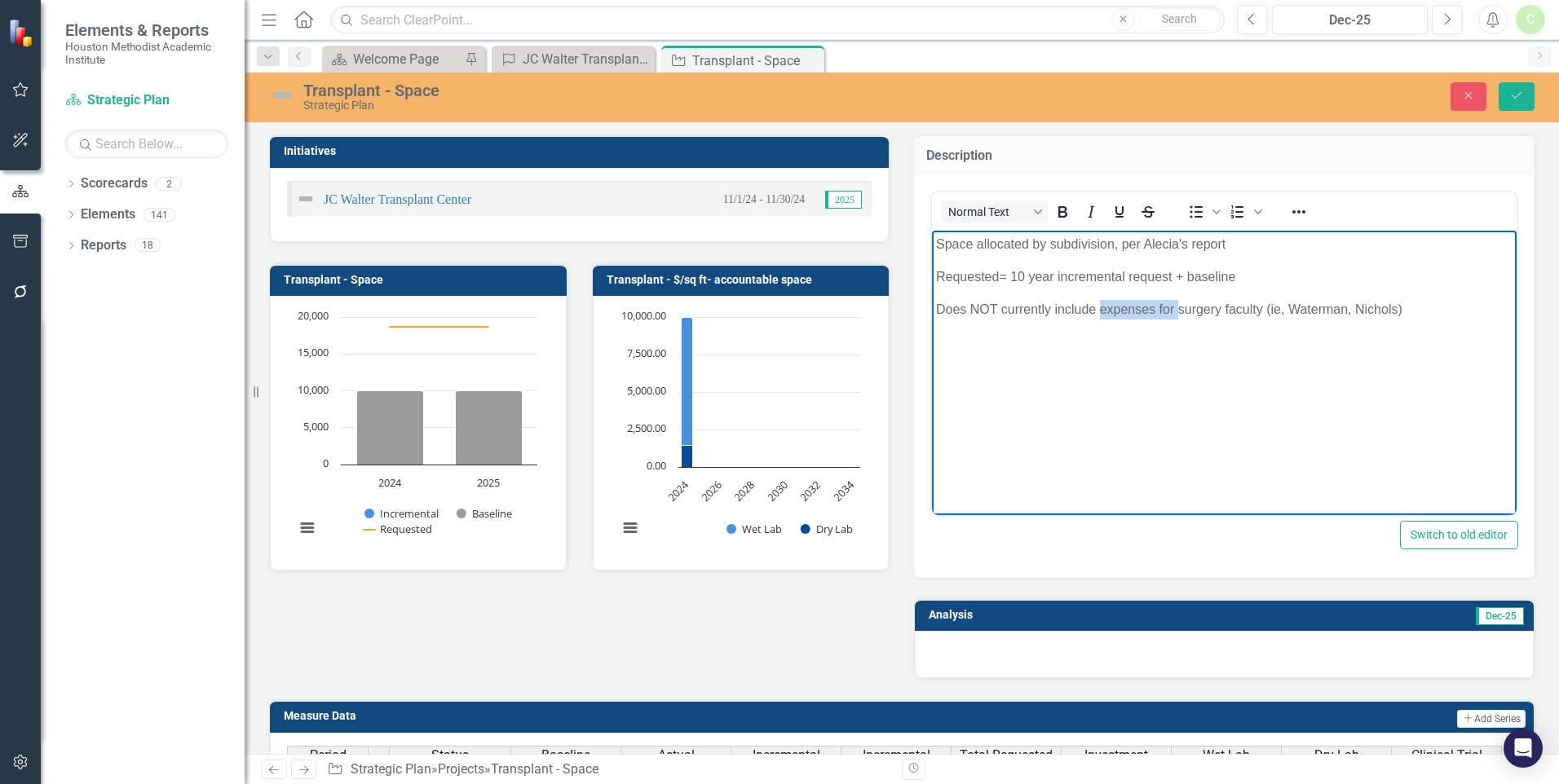 type 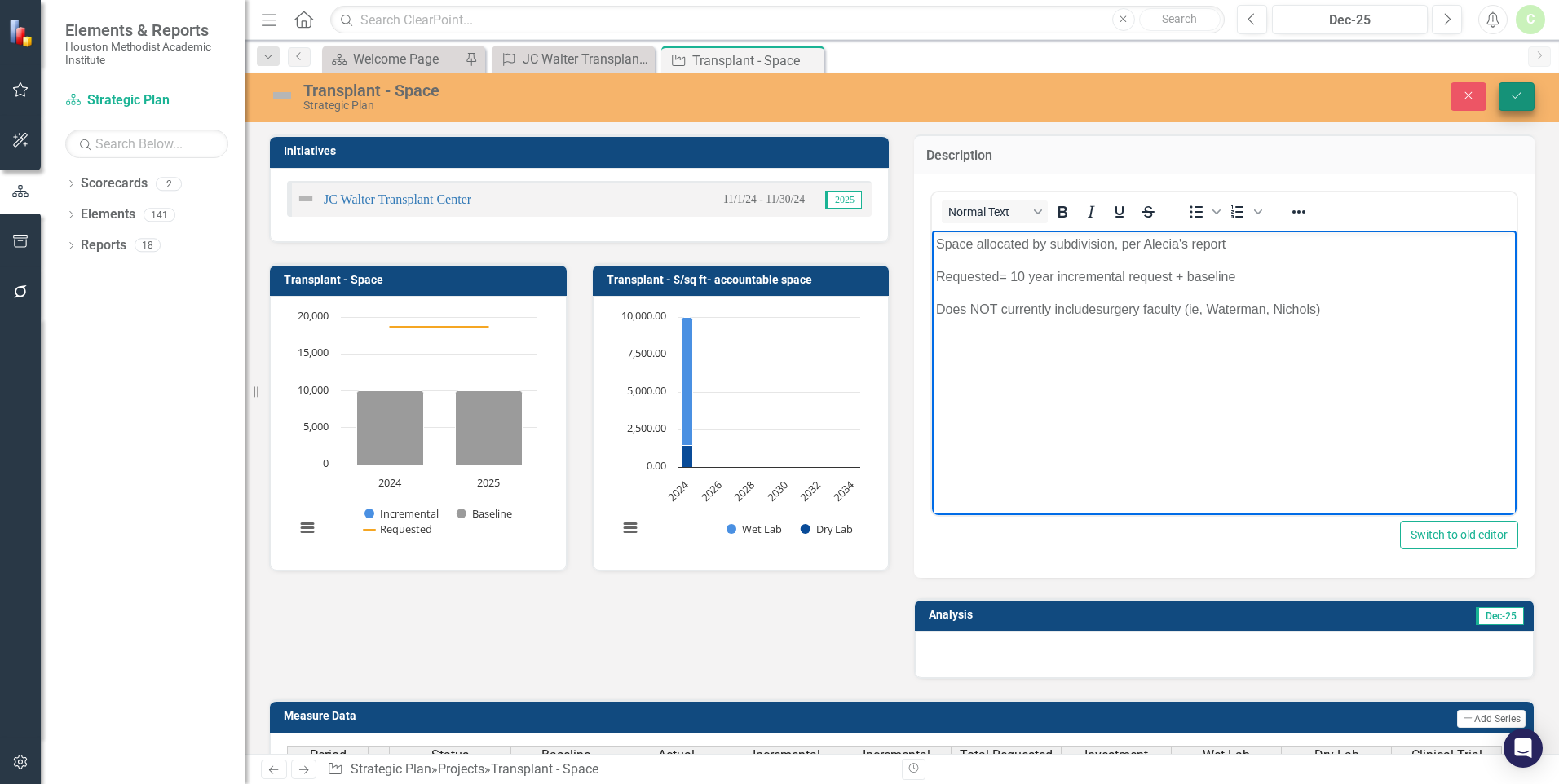 click on "Save" 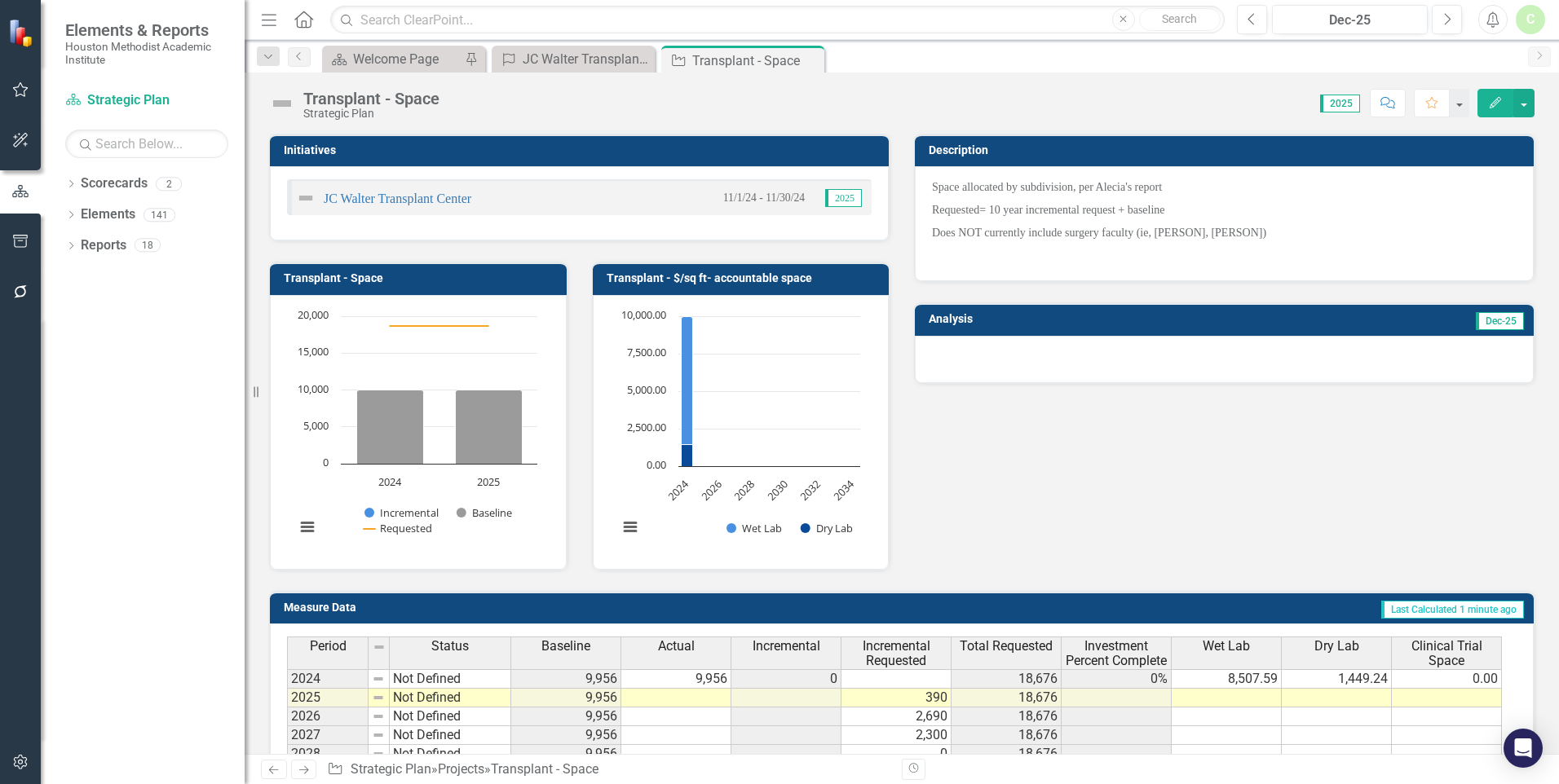 scroll, scrollTop: 0, scrollLeft: 0, axis: both 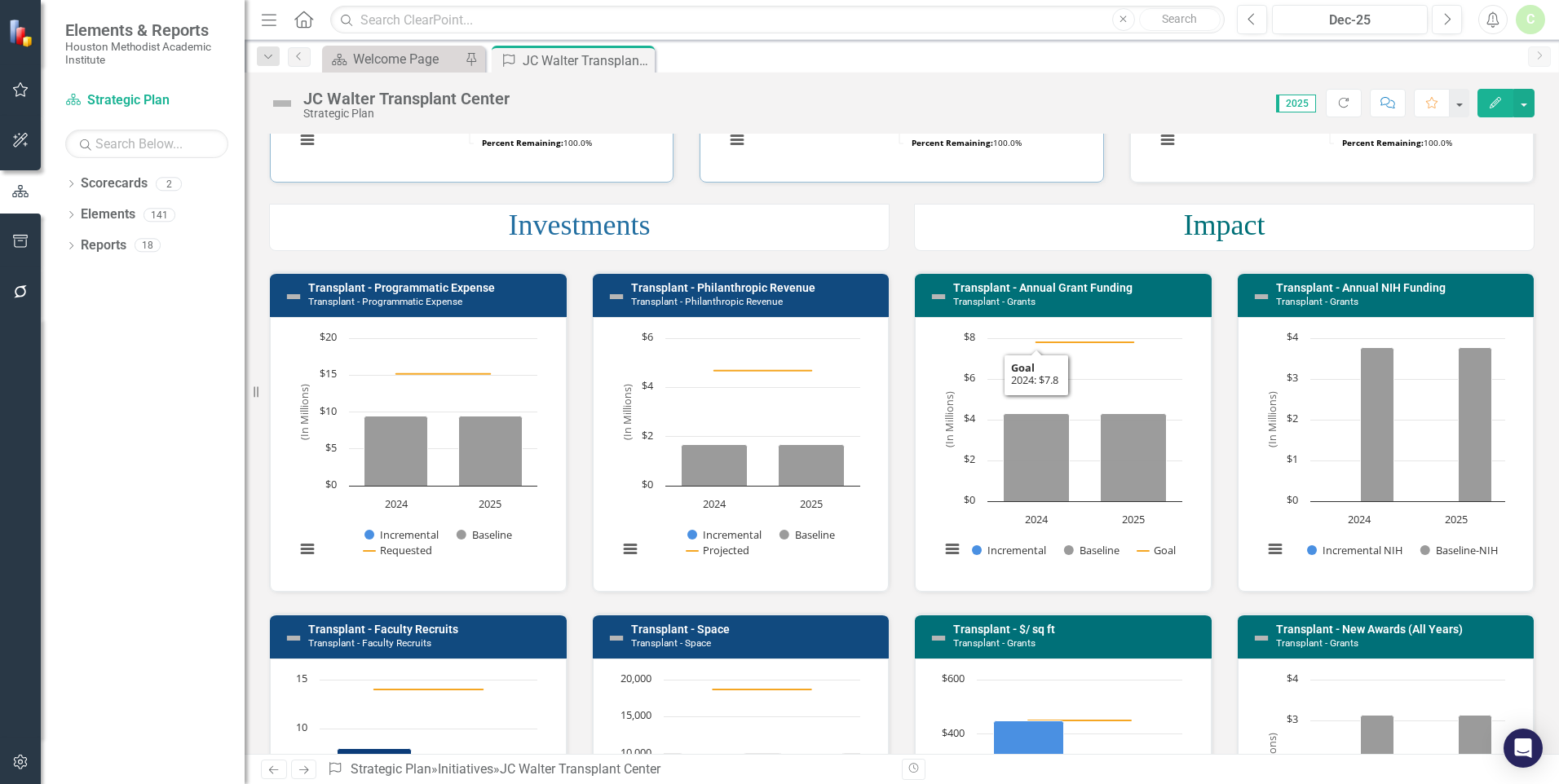 click on "Transplant  - Annual Grant Funding Transplant - Grants" at bounding box center (1078, 297) 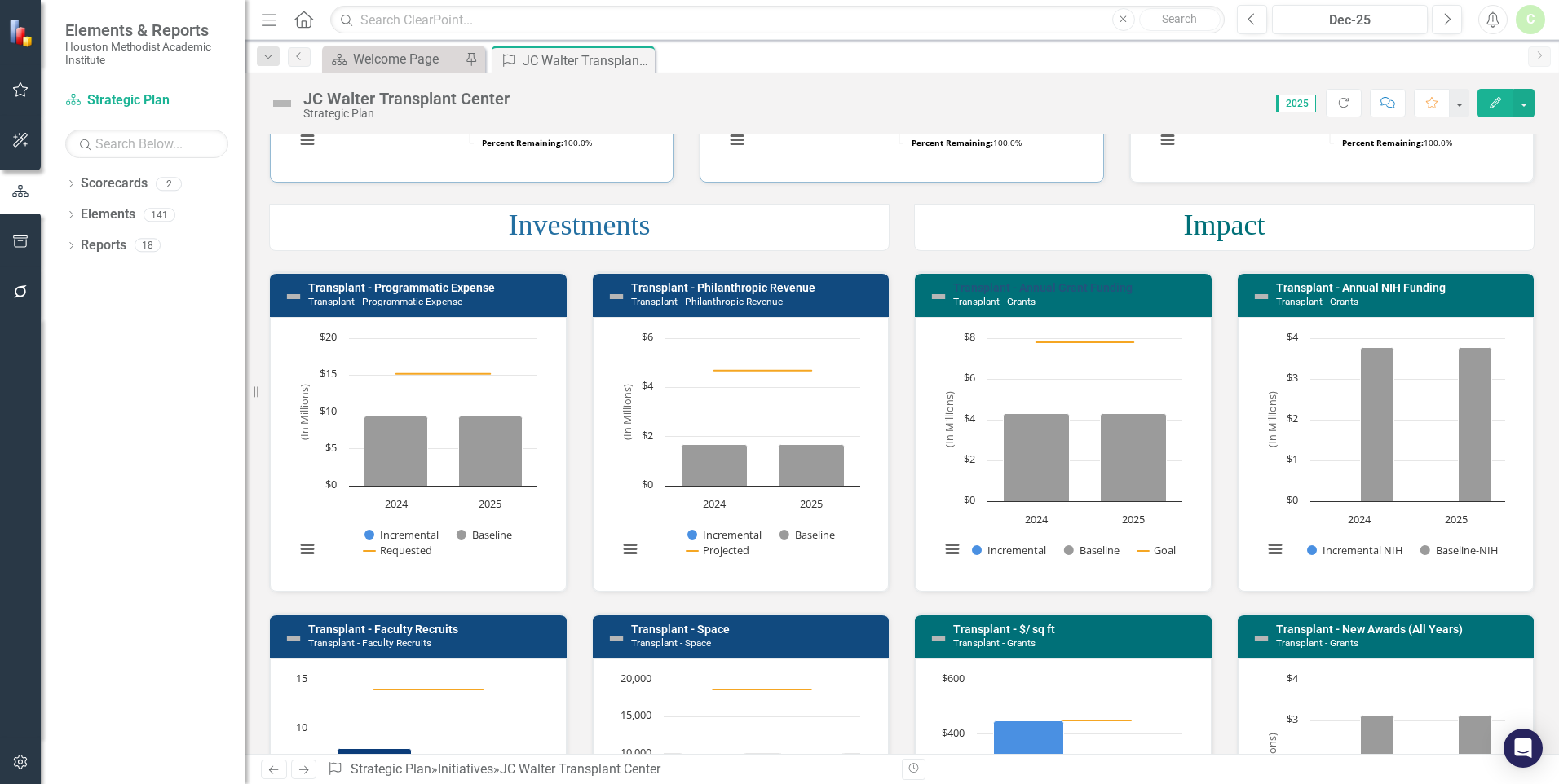 click on "Transplant  - Annual Grant Funding" at bounding box center (1043, 288) 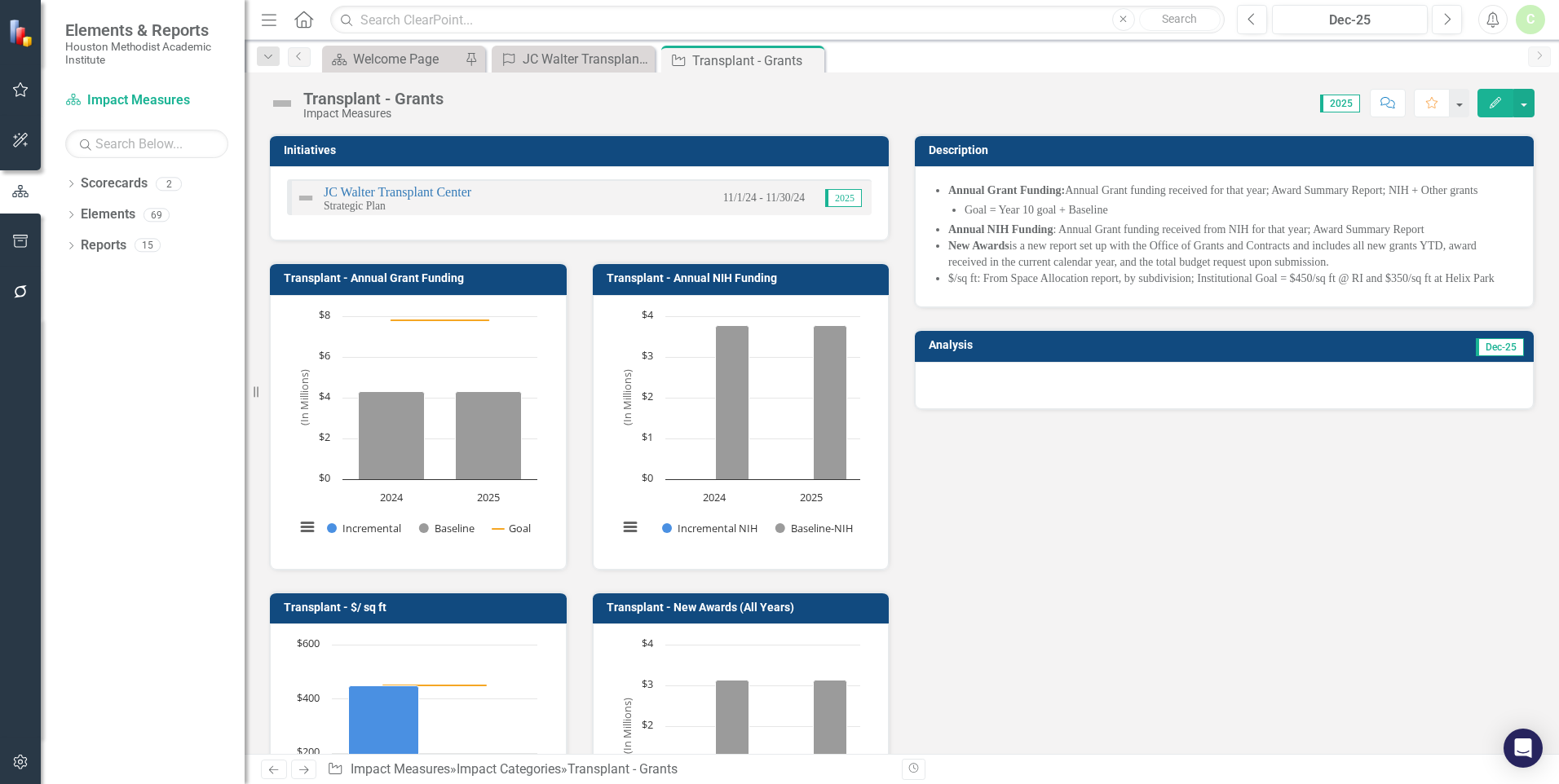 click on "Annual Grant Funding:  Annual Grant funding received for that year; Award Summary Report; NIH + Other grants
Goal = Year 10 goal + Baseline
Annual NIH Funding : Annual Grant funding received from NIH for that year; Award Summary Report
New Awards  is a new report set up with the Office of Grants and Contracts and includes all new grants YTD, award received in the current calendar year, and the total budget request upon submission.
$/sq ft: From Space Allocation report, by subdivision; Institutional Goal = $450/sq ft @ RI and $350/sq ft at Helix Park" at bounding box center [1224, 236] 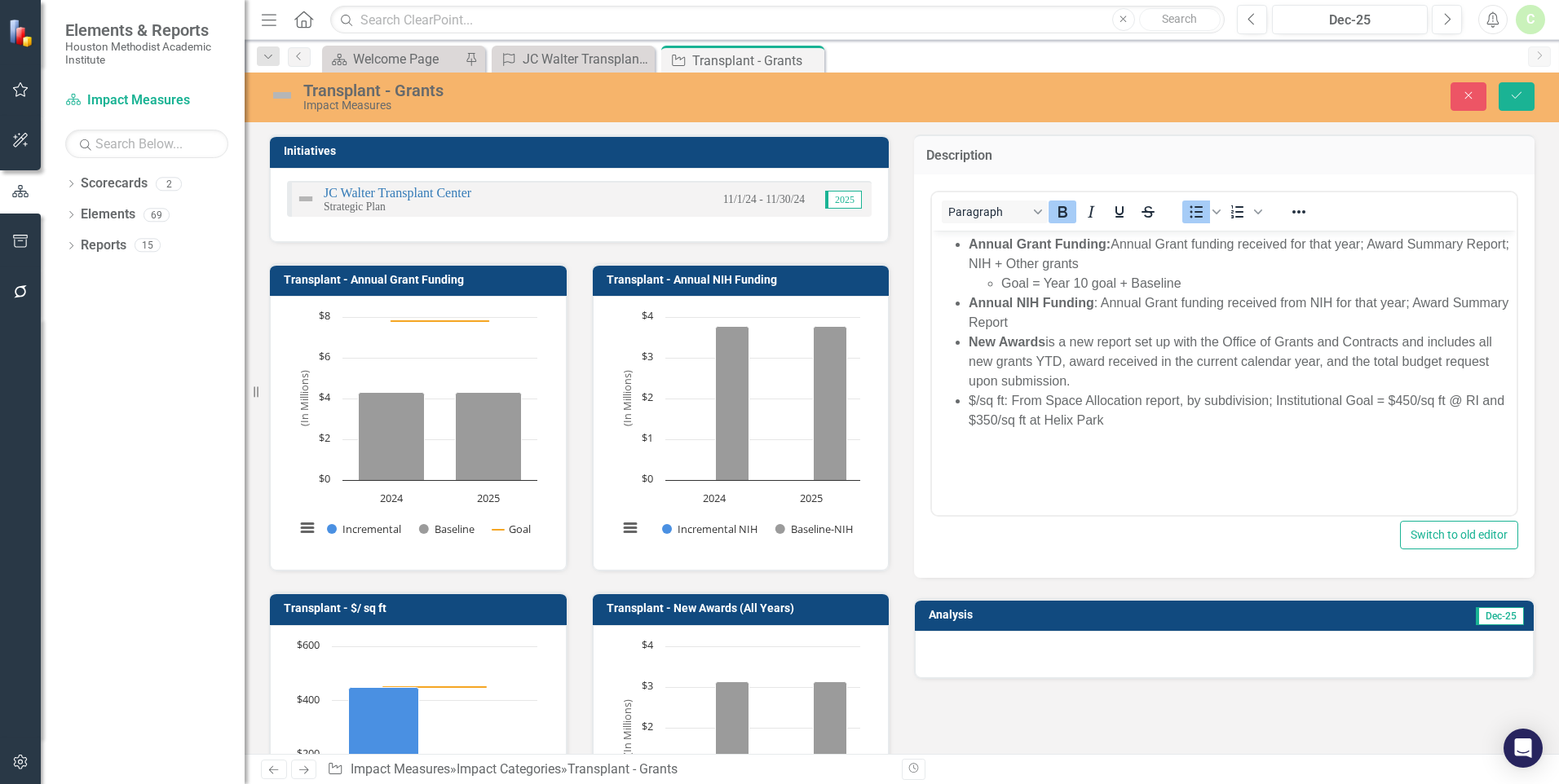 scroll, scrollTop: 0, scrollLeft: 0, axis: both 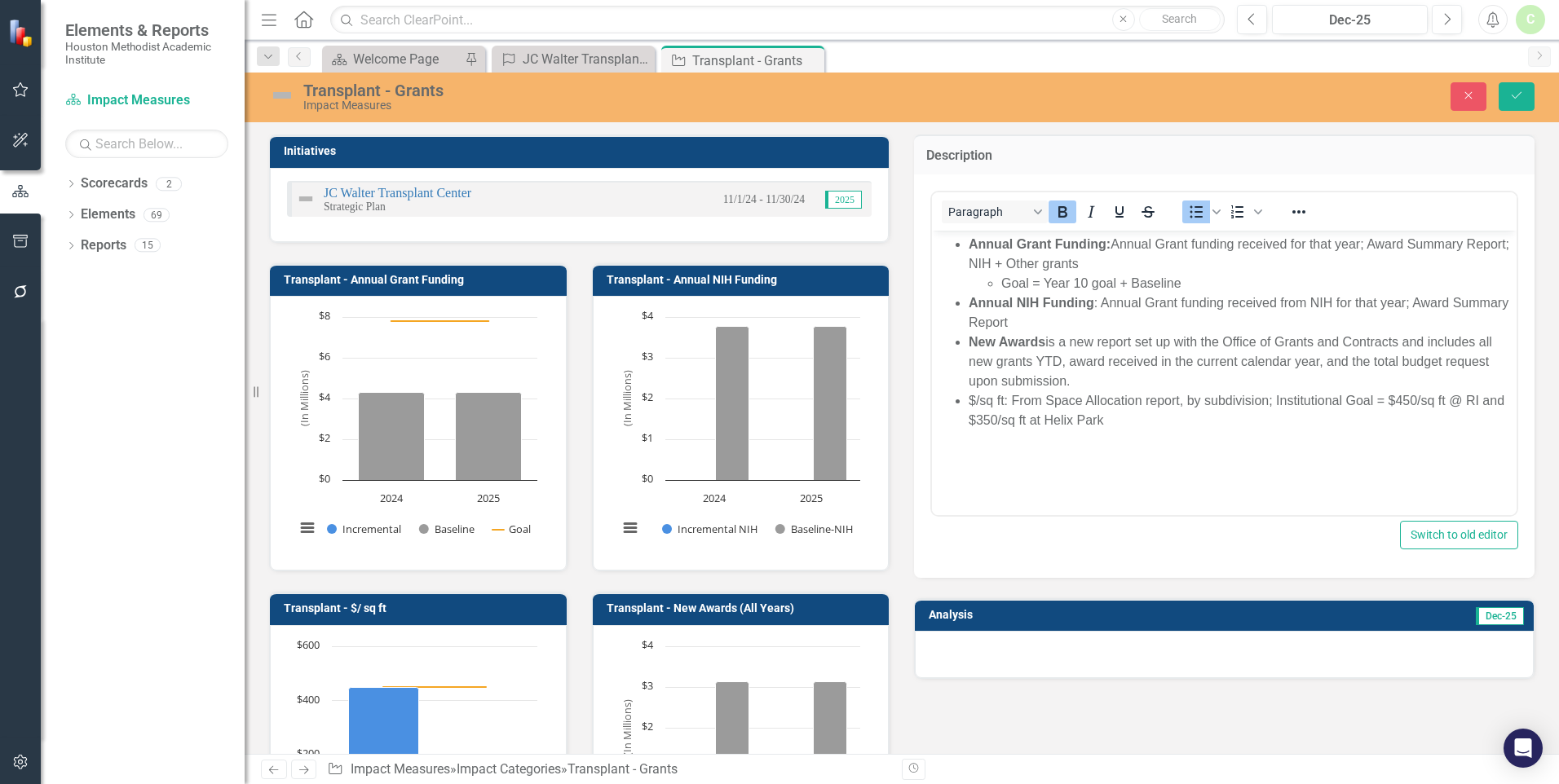 click on "Annual Grant Funding:  Annual Grant funding received for that year; Award Summary Report; NIH + Other grants Goal = Year 10 goal + Baseline Annual NIH Funding : Annual Grant funding received from NIH for that year; Award Summary Report New Awards  is a new report set up with the Office of Grants and Contracts and includes all new grants YTD, award received in the current calendar year, and the total budget request upon submission.  $/sq ft: From Space Allocation report, by subdivision; Institutional Goal = $450/sq ft @ RI and $350/sq ft at Helix Park" at bounding box center (1224, 352) 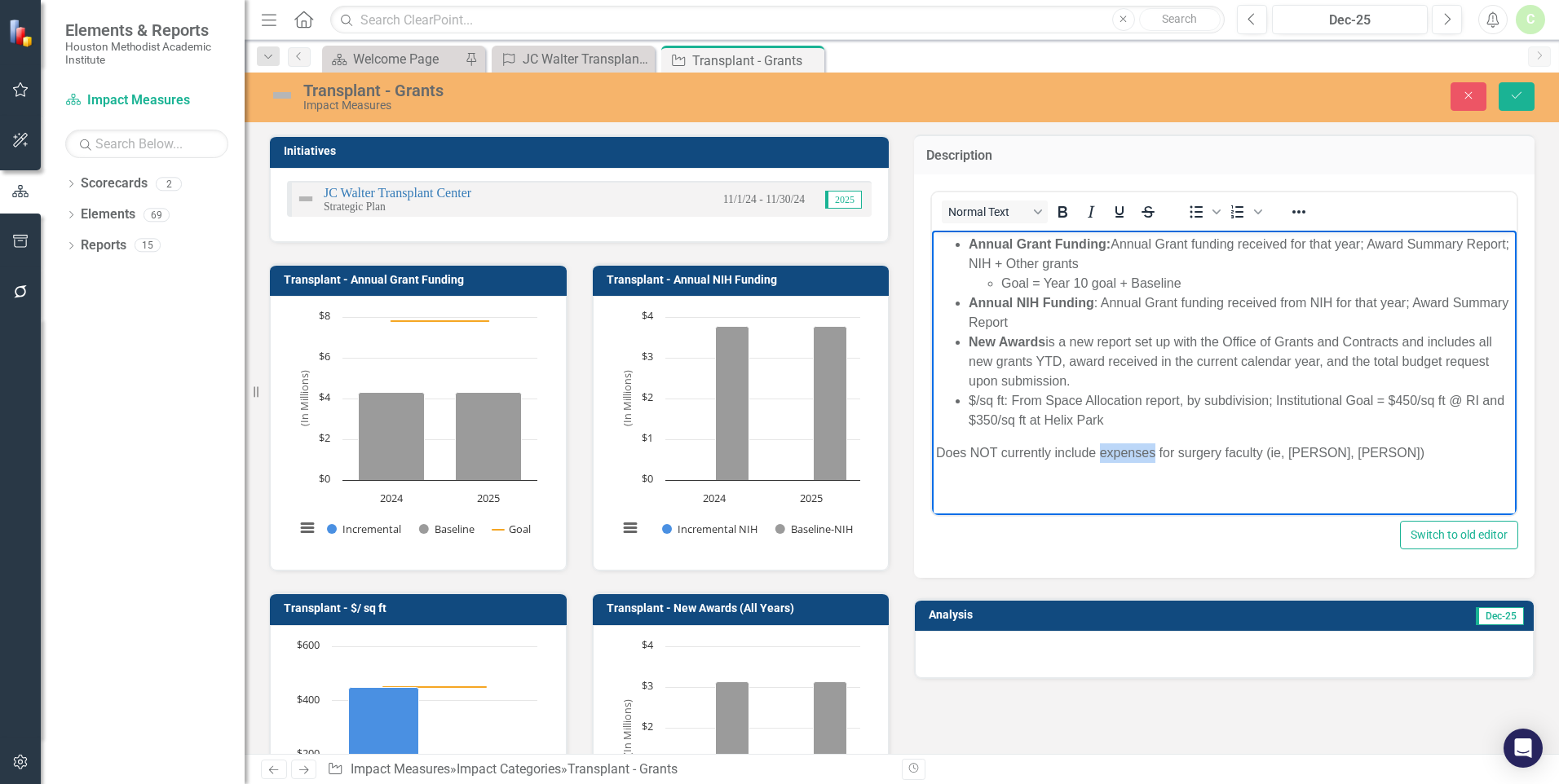drag, startPoint x: 1102, startPoint y: 453, endPoint x: 1154, endPoint y: 453, distance: 52 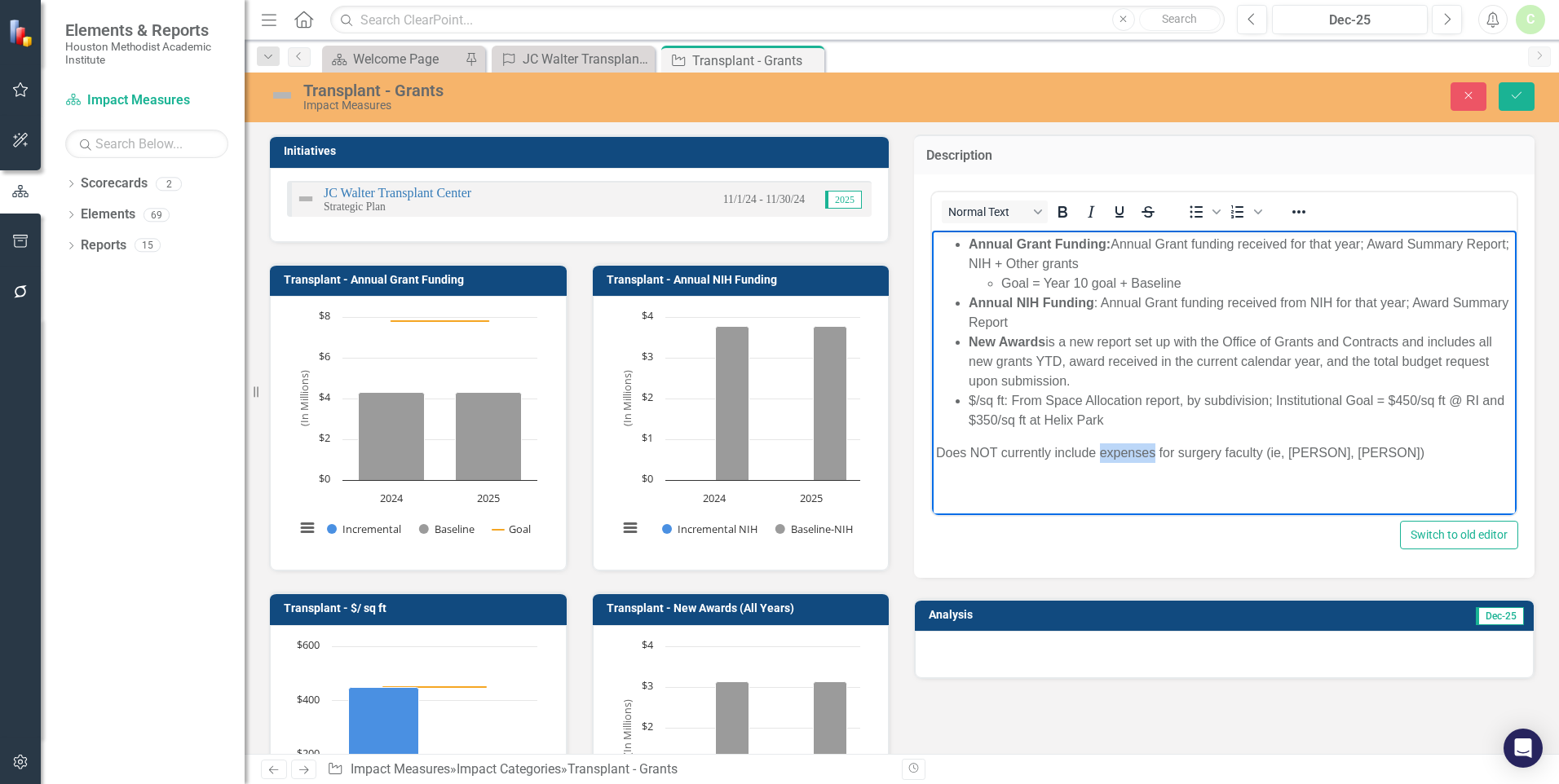 type 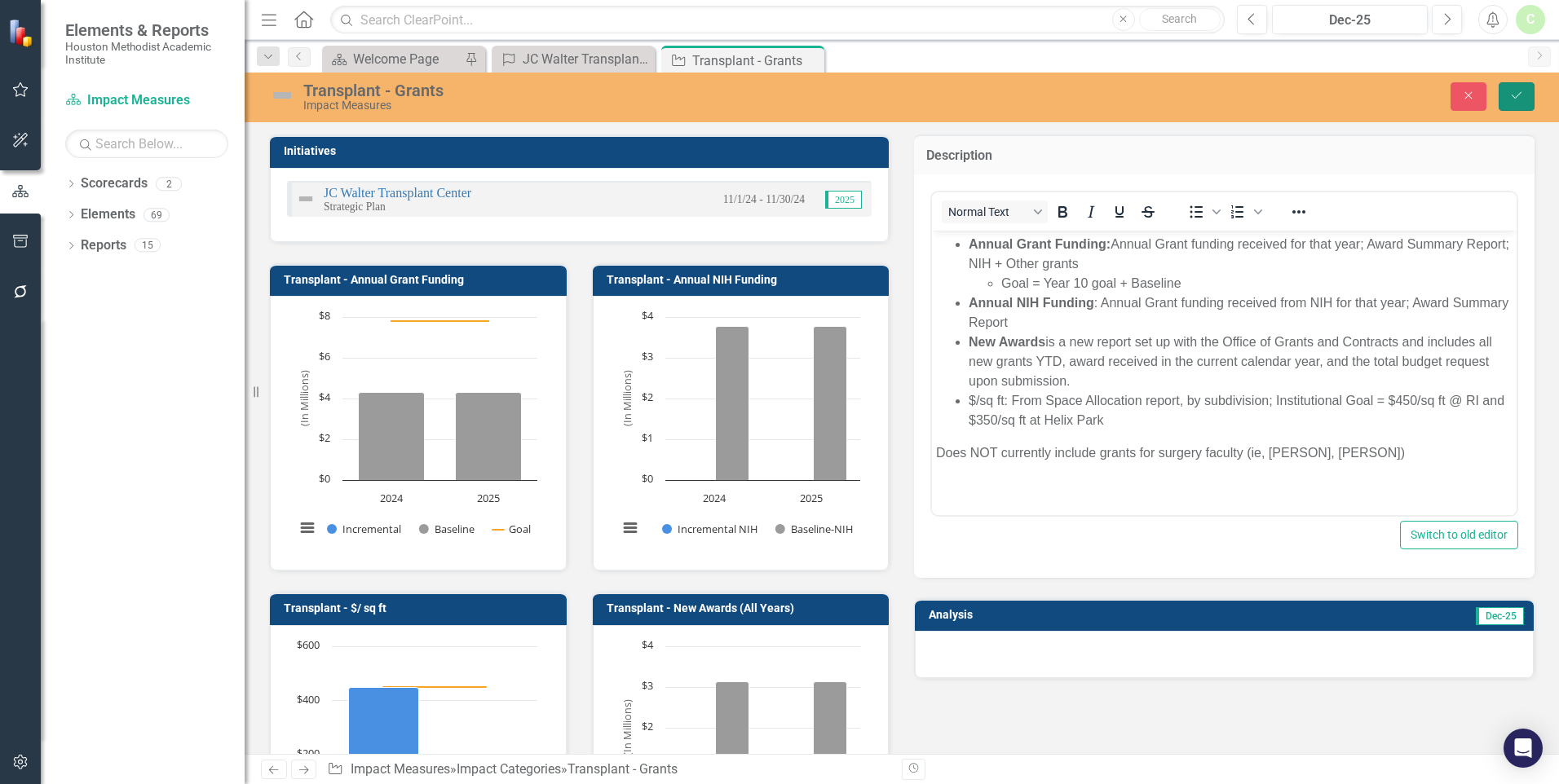click on "Save" 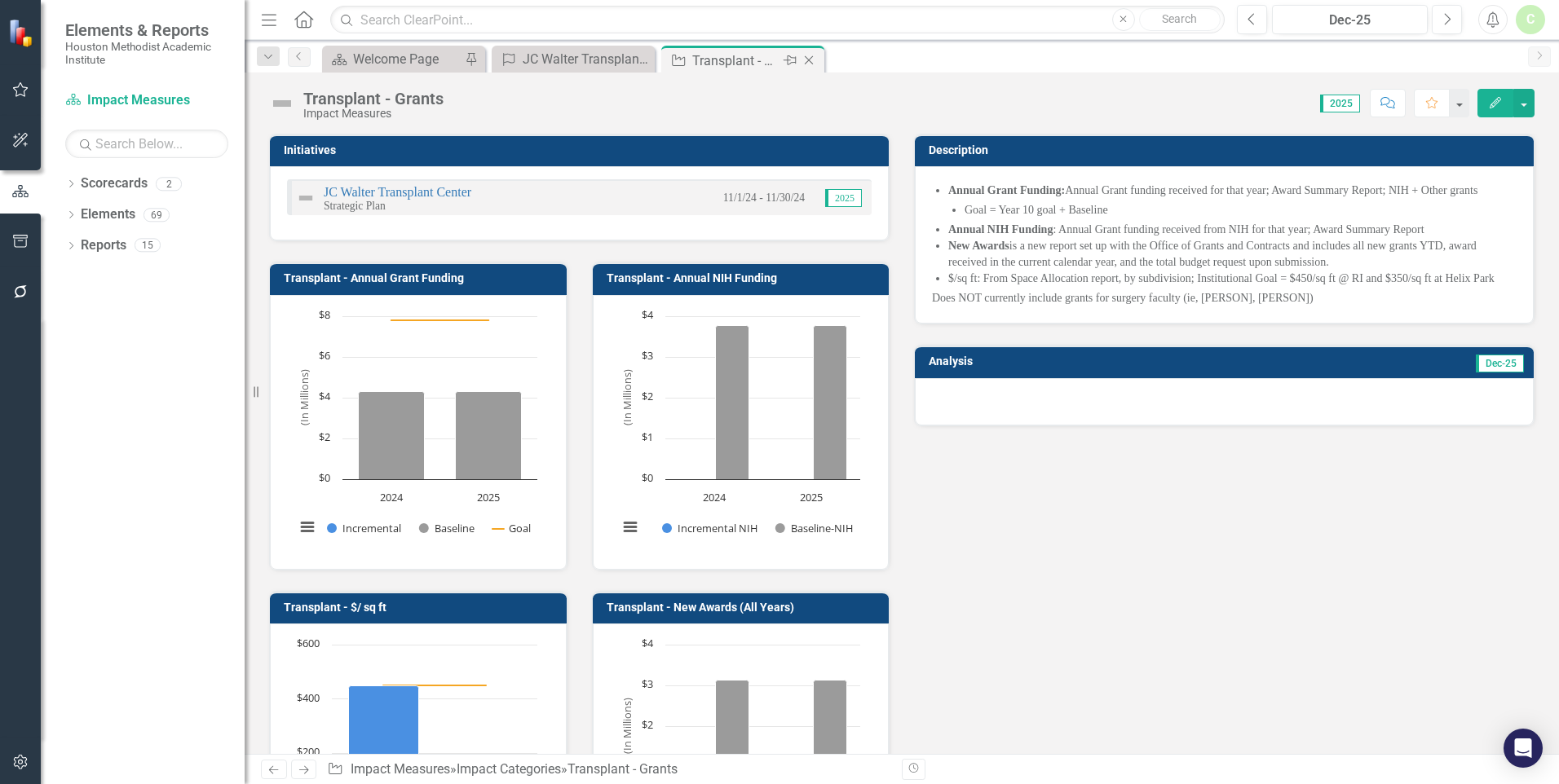 click on "Close" 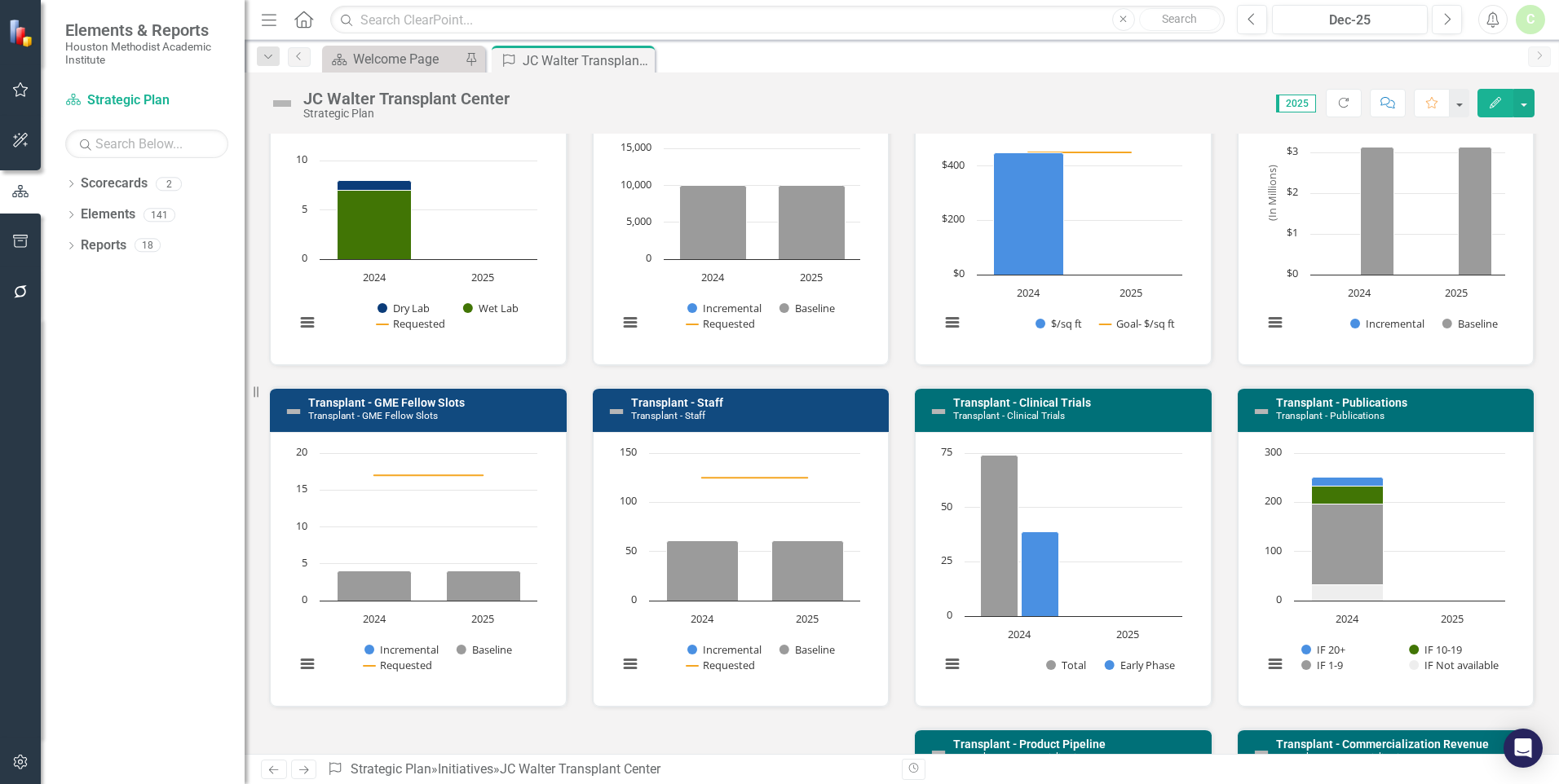 scroll, scrollTop: 896, scrollLeft: 0, axis: vertical 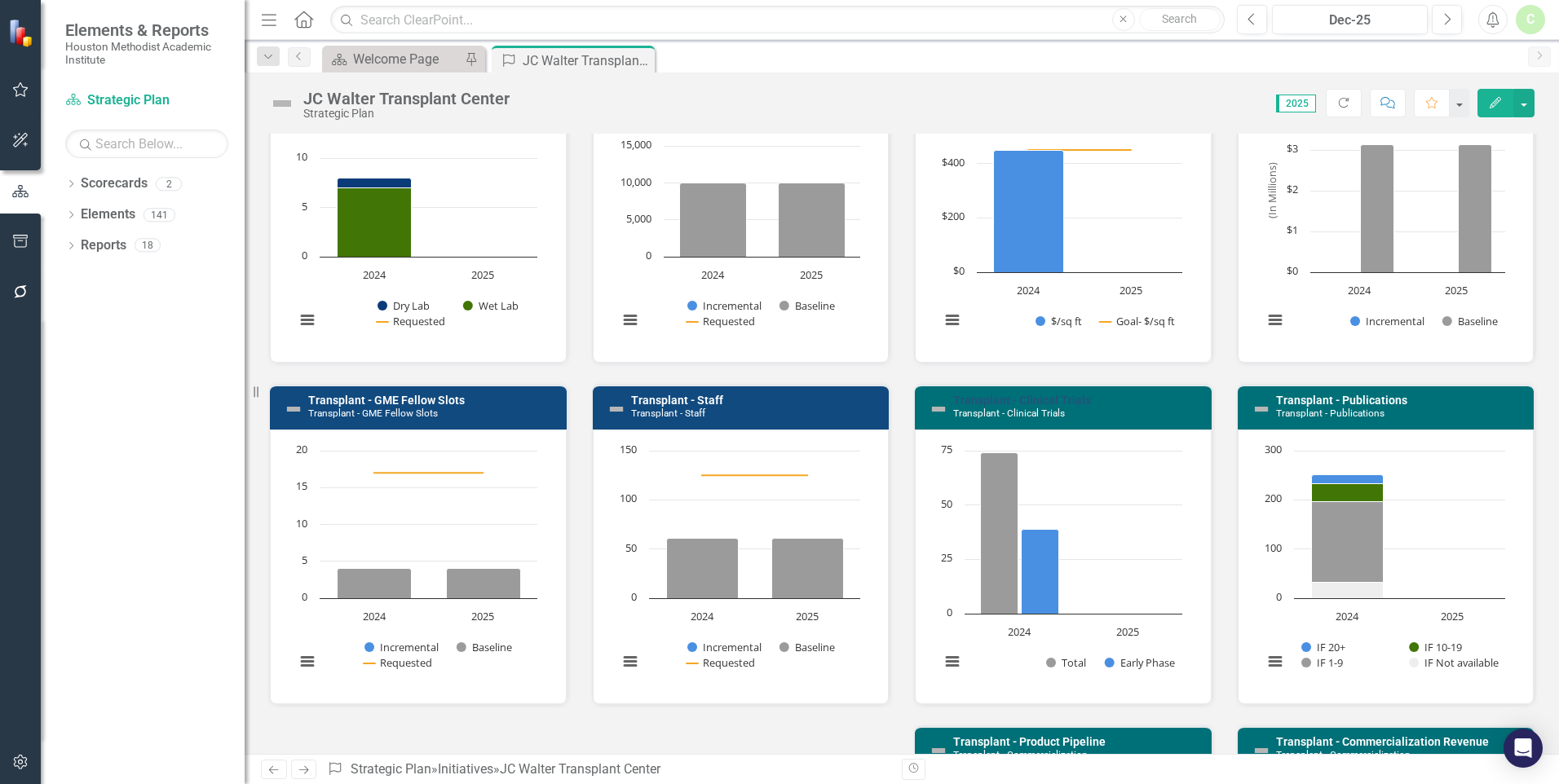 click on "Transplant - Clinical Trials" at bounding box center (1022, 400) 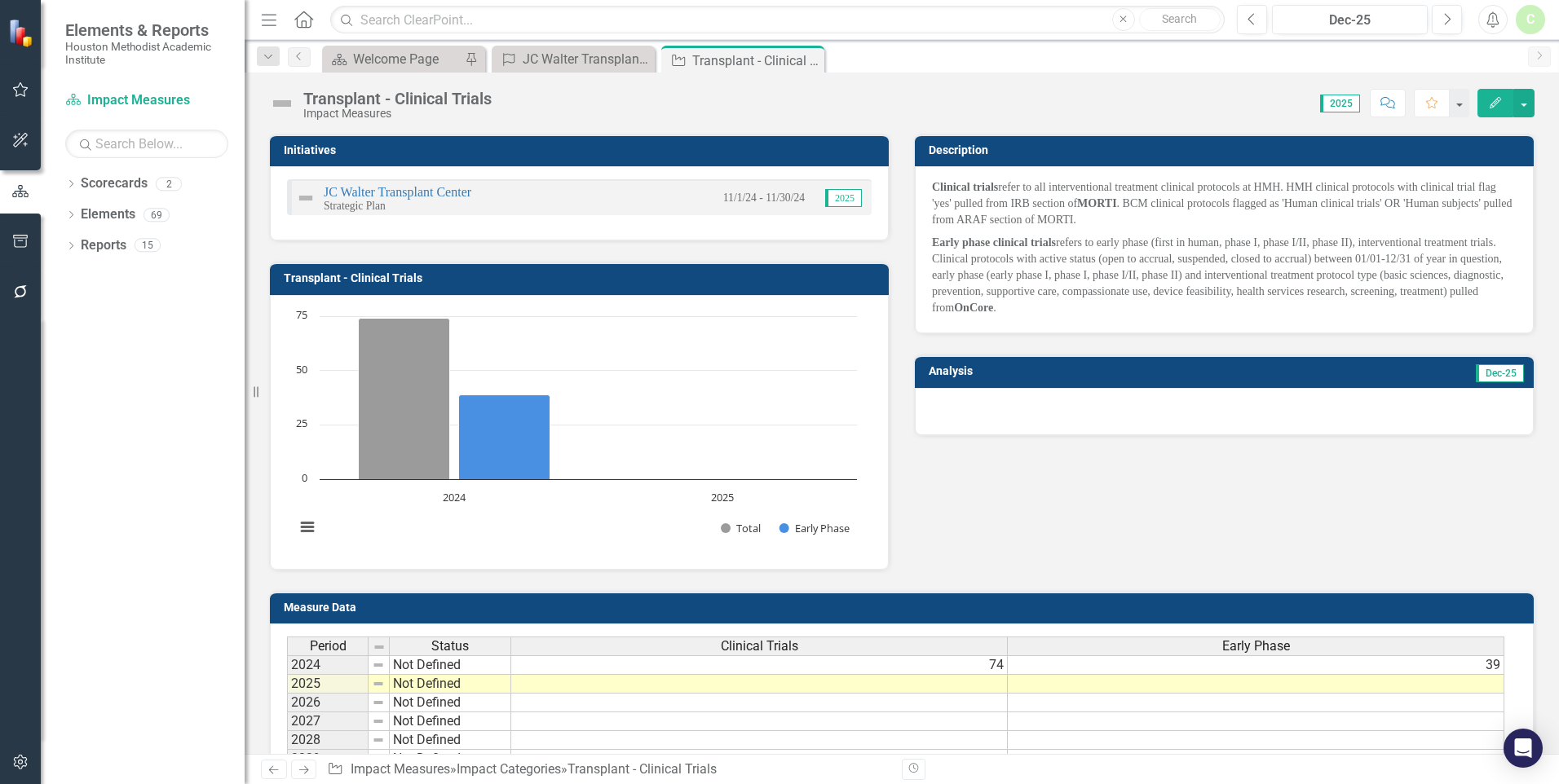 click on "Clinical trials  refer to all interventional treatment clinical protocols at HMH. HMH clinical protocols with clinical trial flag 'yes' pulled from IRB section of  MORTI . BCM clinical protocols flagged as 'Human clinical trials' OR 'Human subjects' pulled from ARAF section of MORTI.
Early phase clinical trials  refers to early phase (first in human, phase I, phase I/II, phase II), interventional treatment trials. Clinical protocols with active status (open to accrual, suspended, closed to accrual) between 01/01-12/31 of year in question, early phase (early phase I, phase I, phase I/II, phase II) and interventional treatment protocol type (basic sciences, diagnostic, prevention, supportive care, compassionate use, device feasibility, health services research, screening, treatment) pulled from  OnCore ." at bounding box center [1224, 249] 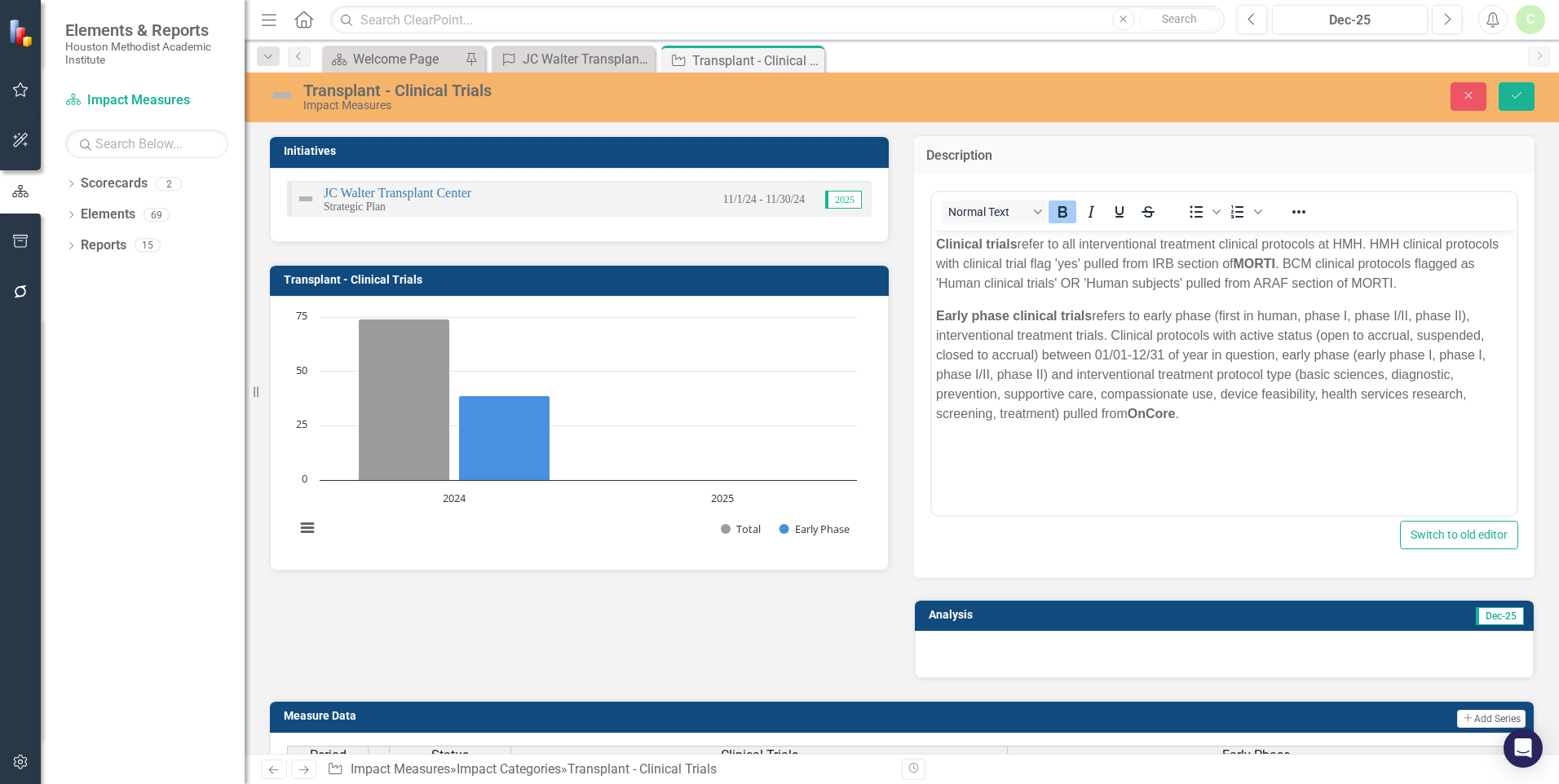 scroll, scrollTop: 0, scrollLeft: 0, axis: both 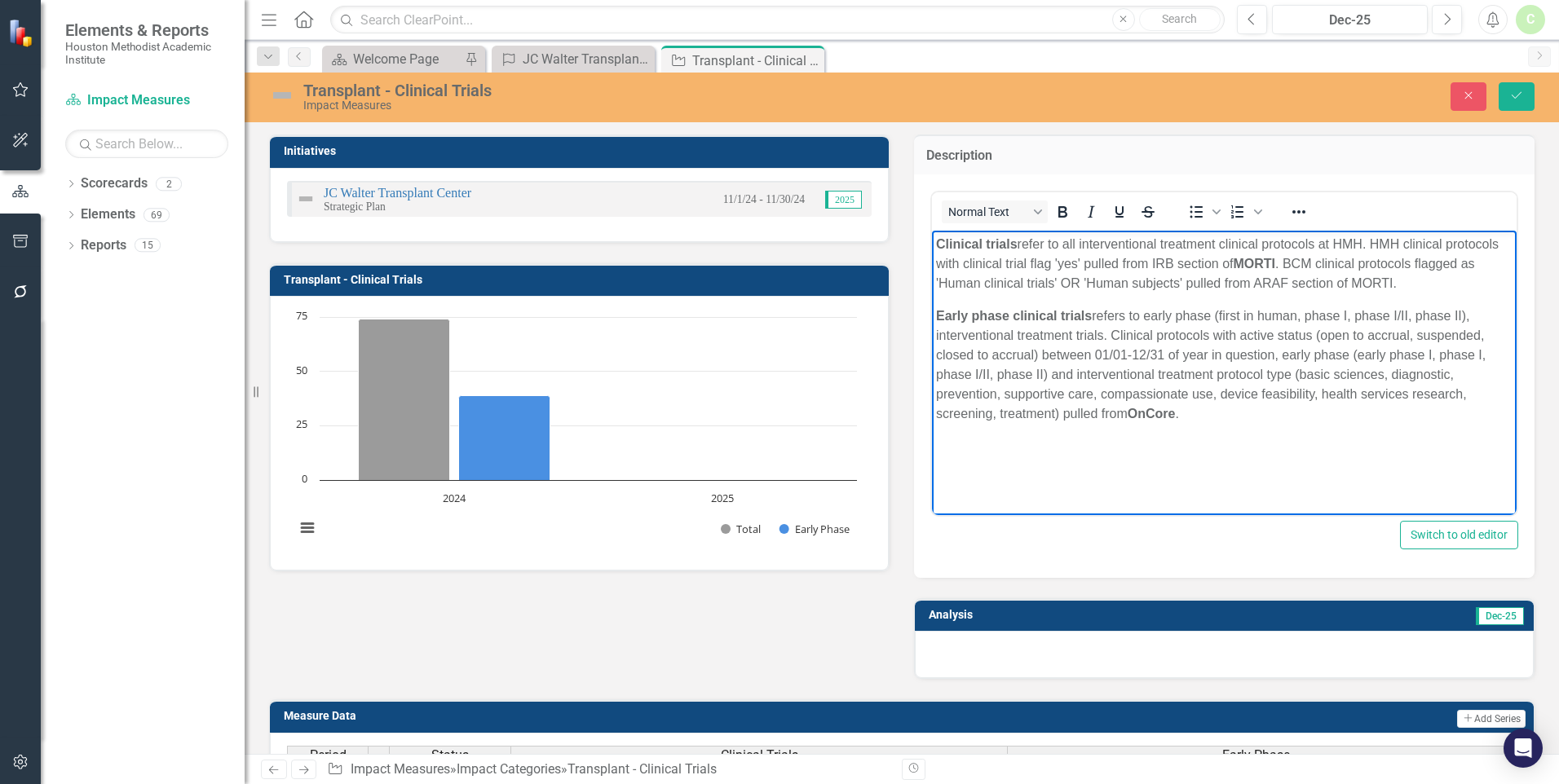 click on "Early phase clinical trials  refers to early phase (first in human, phase I, phase I/II, phase II), interventional treatment trials. Clinical protocols with active status (open to accrual, suspended, closed to accrual) between 01/01-12/31 of year in question, early phase (early phase I, phase I, phase I/II, phase II) and interventional treatment protocol type (basic sciences, diagnostic, prevention, supportive care, compassionate use, device feasibility, health services research, screening, treatment) pulled from  OnCore ." at bounding box center (1224, 364) 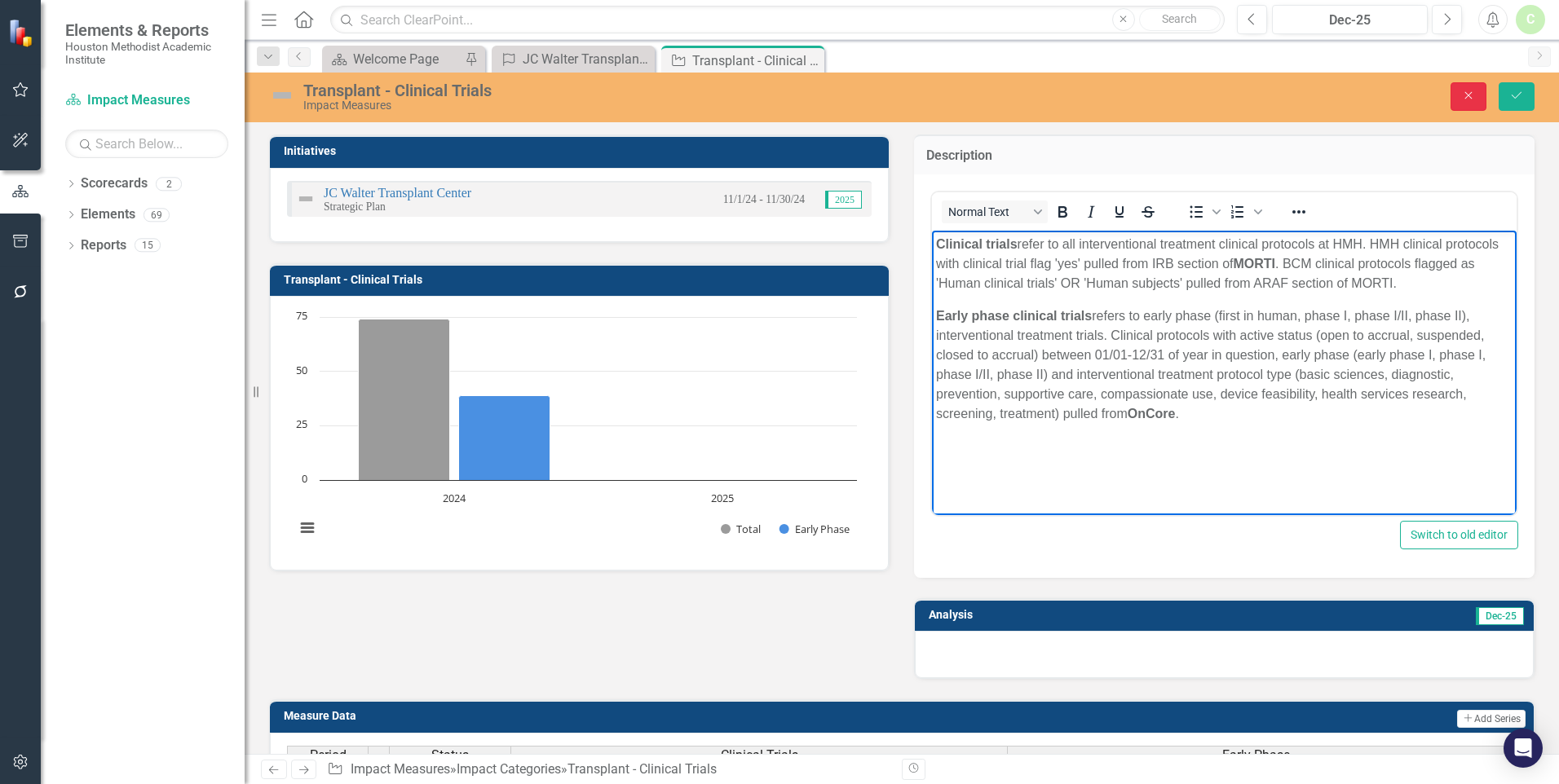 click on "Close" at bounding box center (1468, 96) 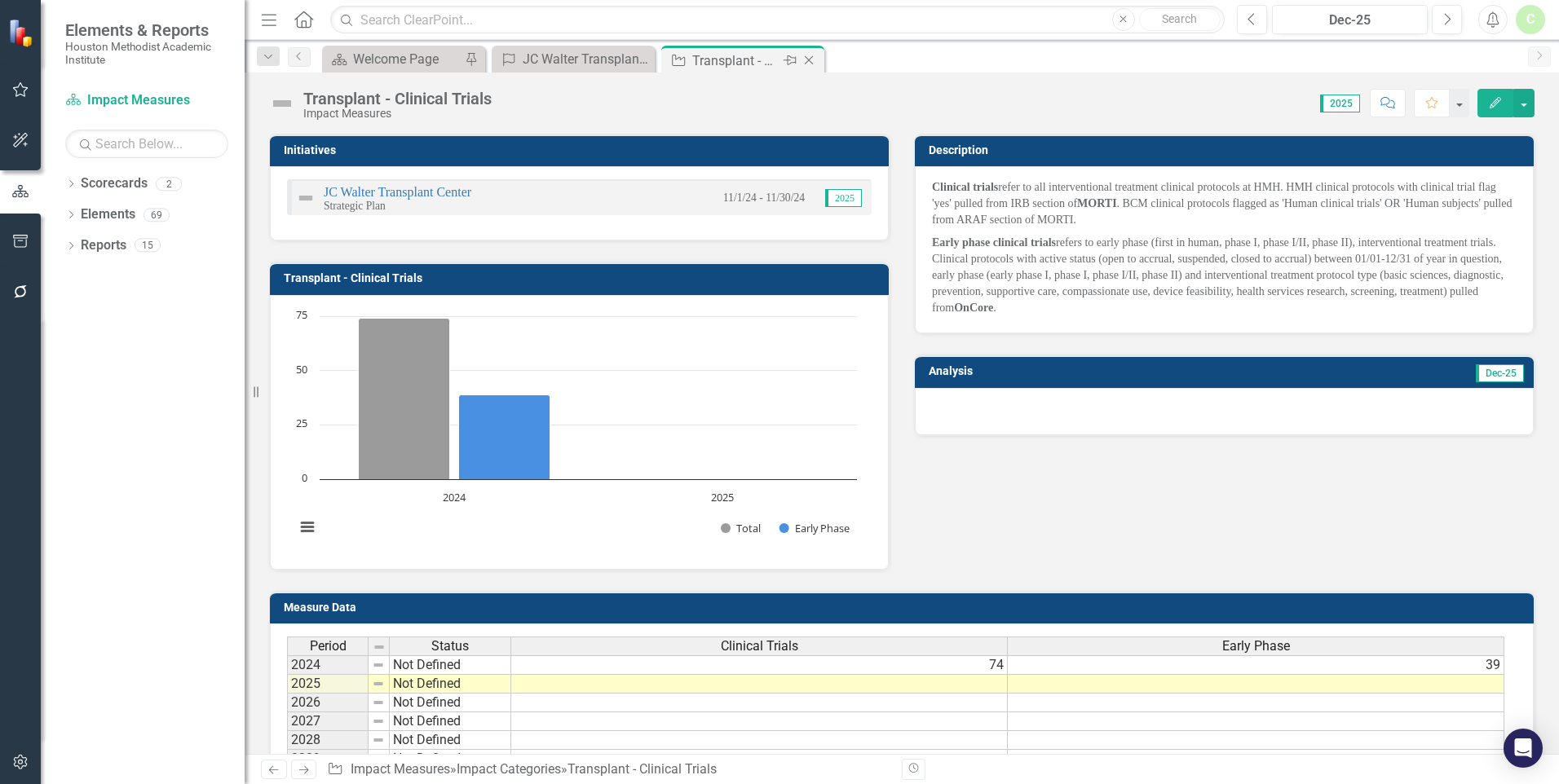 click on "Close" 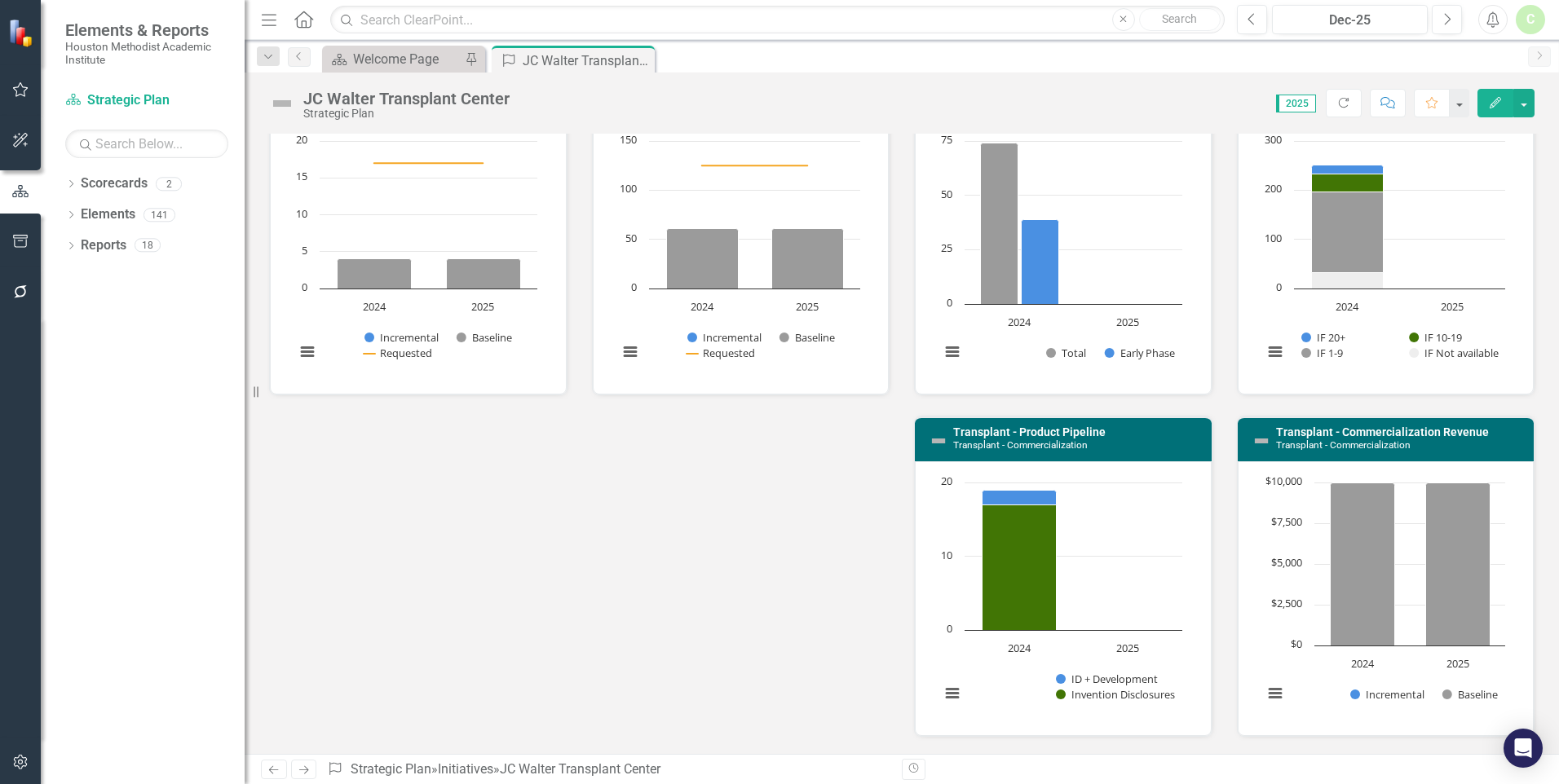 scroll, scrollTop: 1222, scrollLeft: 0, axis: vertical 